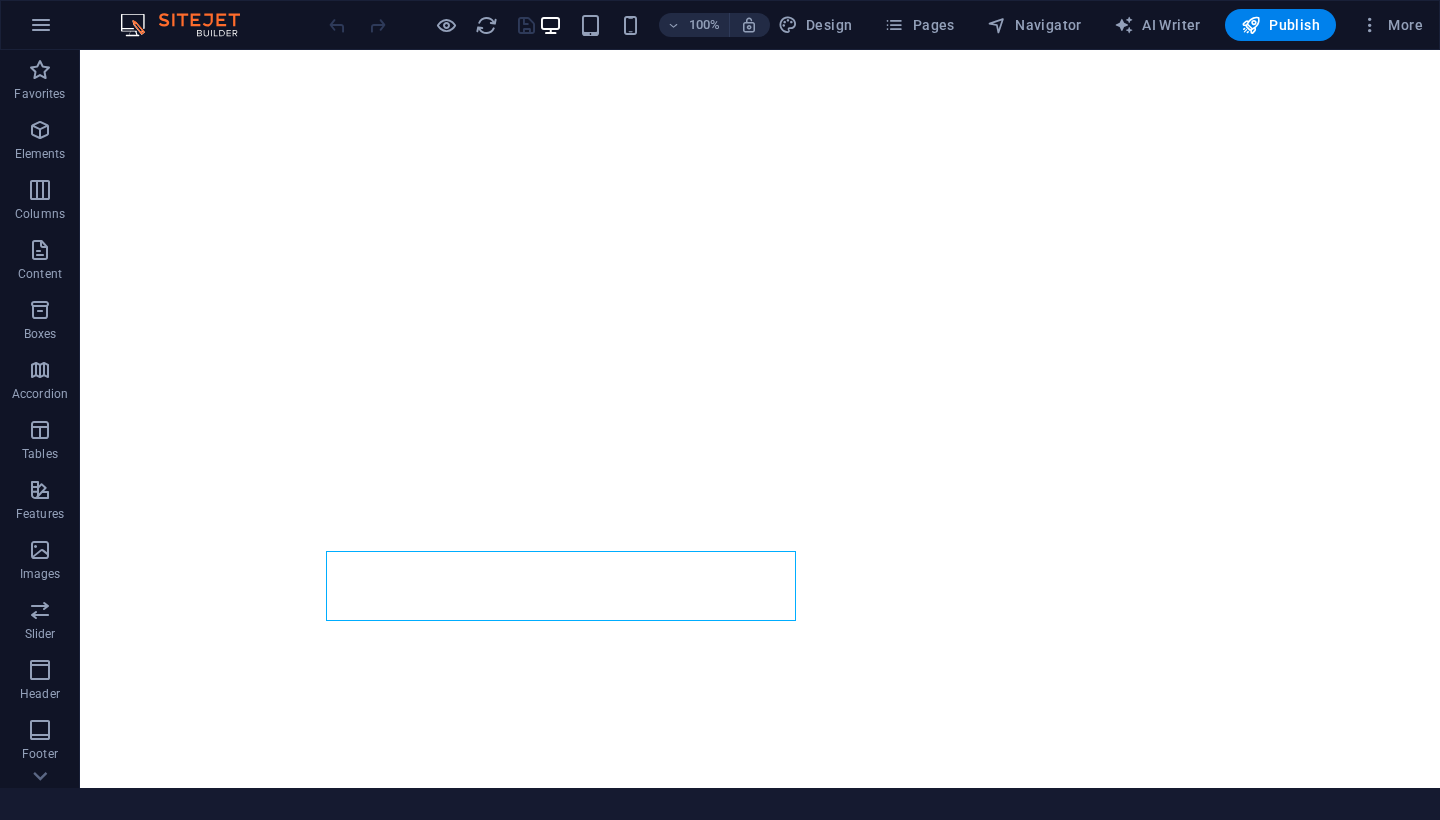 scroll, scrollTop: 0, scrollLeft: 0, axis: both 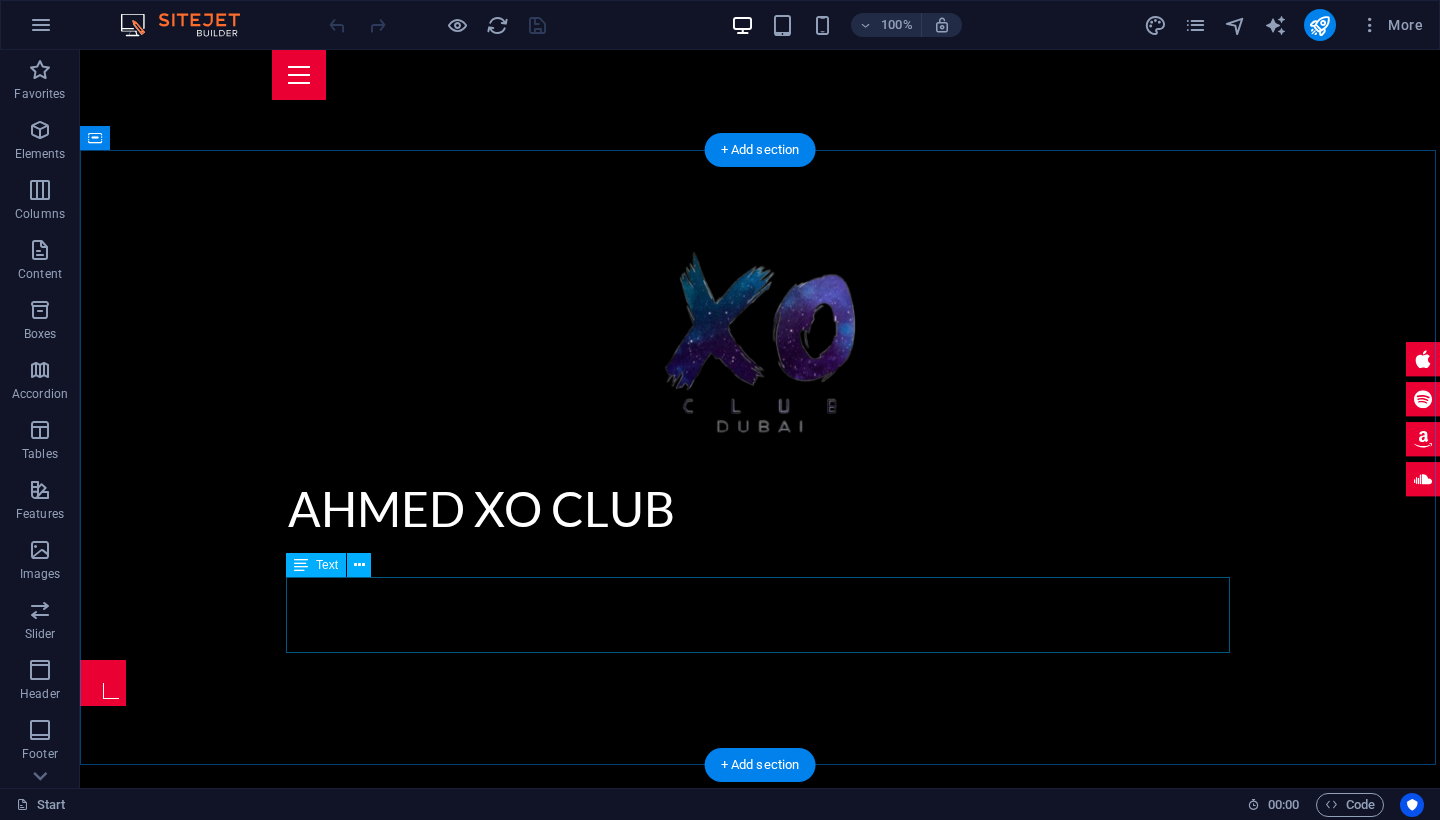 click on "AHMED XO CLUB" at bounding box center [760, 3486] 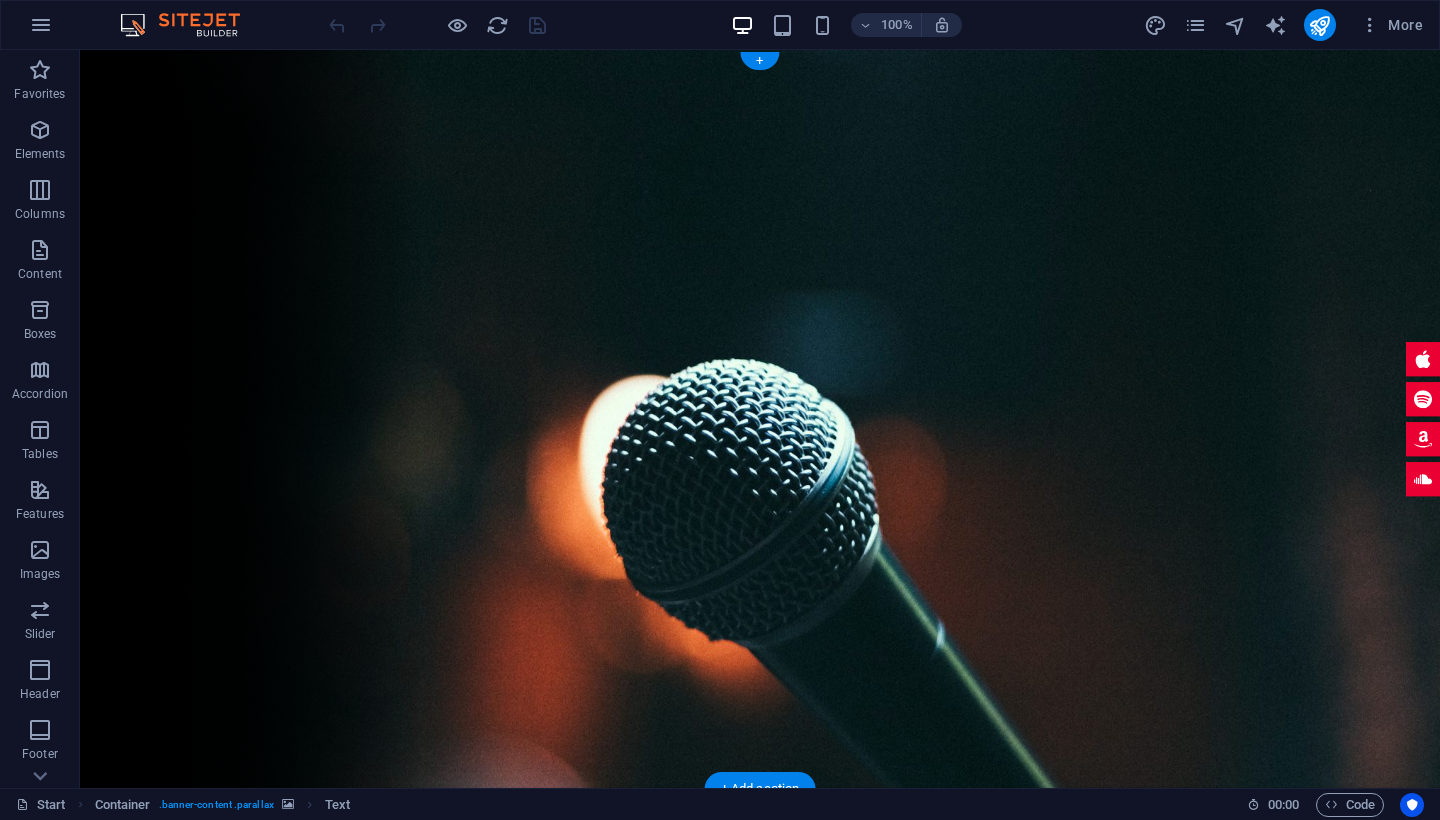 scroll, scrollTop: 0, scrollLeft: 0, axis: both 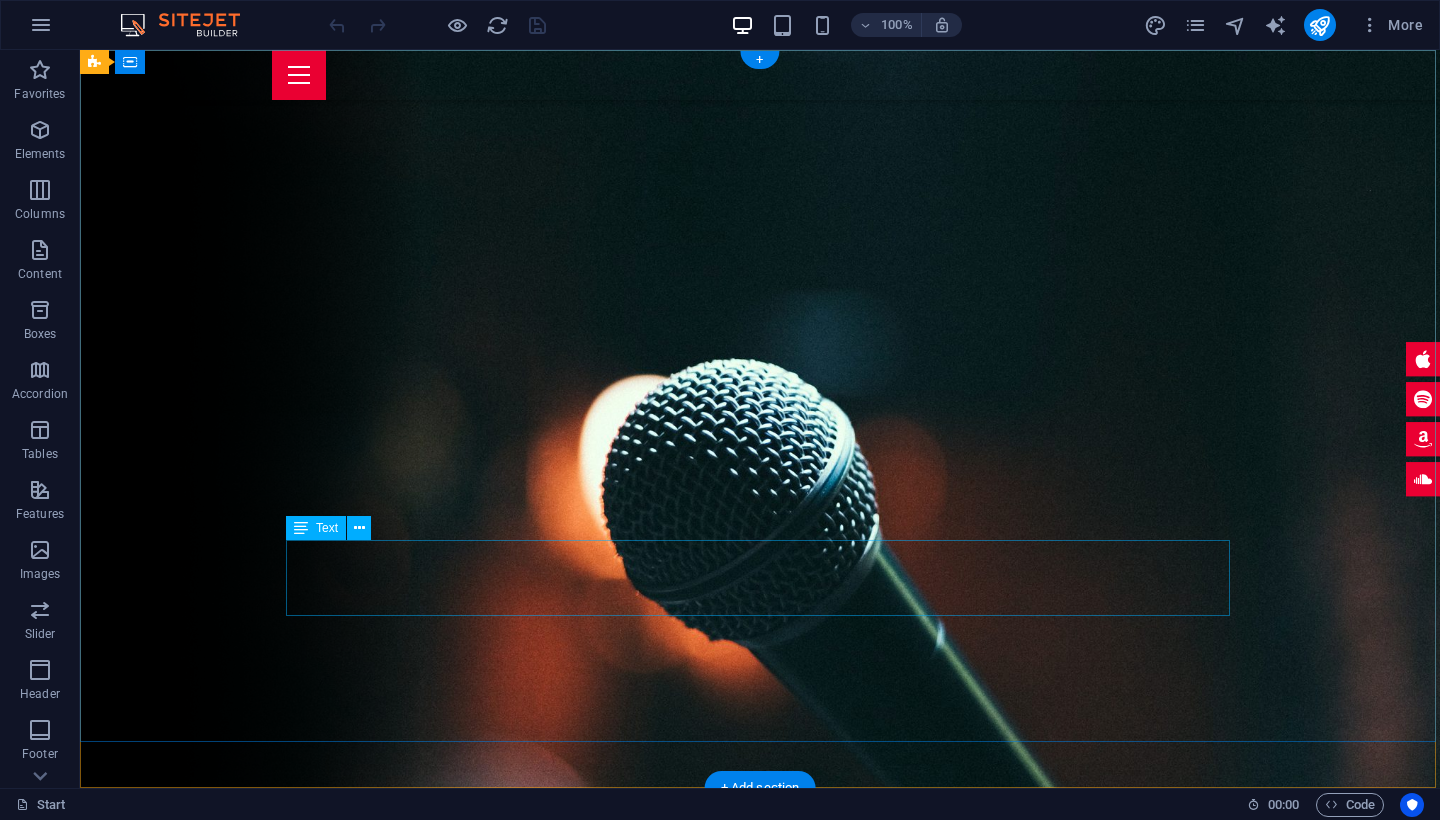 click on "AHMED XO CLUB" at bounding box center (760, 2014) 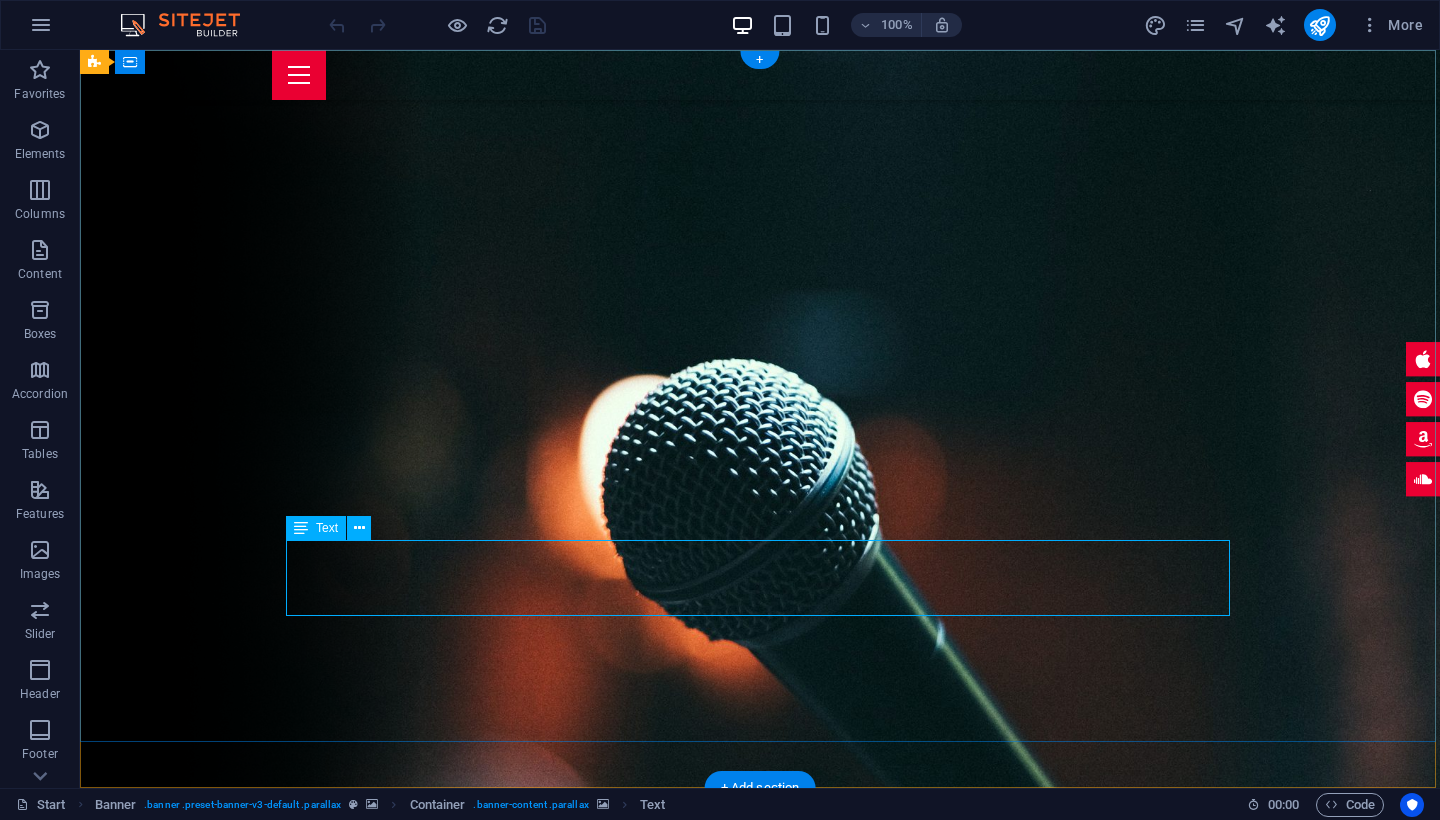 drag, startPoint x: 563, startPoint y: 589, endPoint x: 670, endPoint y: 531, distance: 121.70867 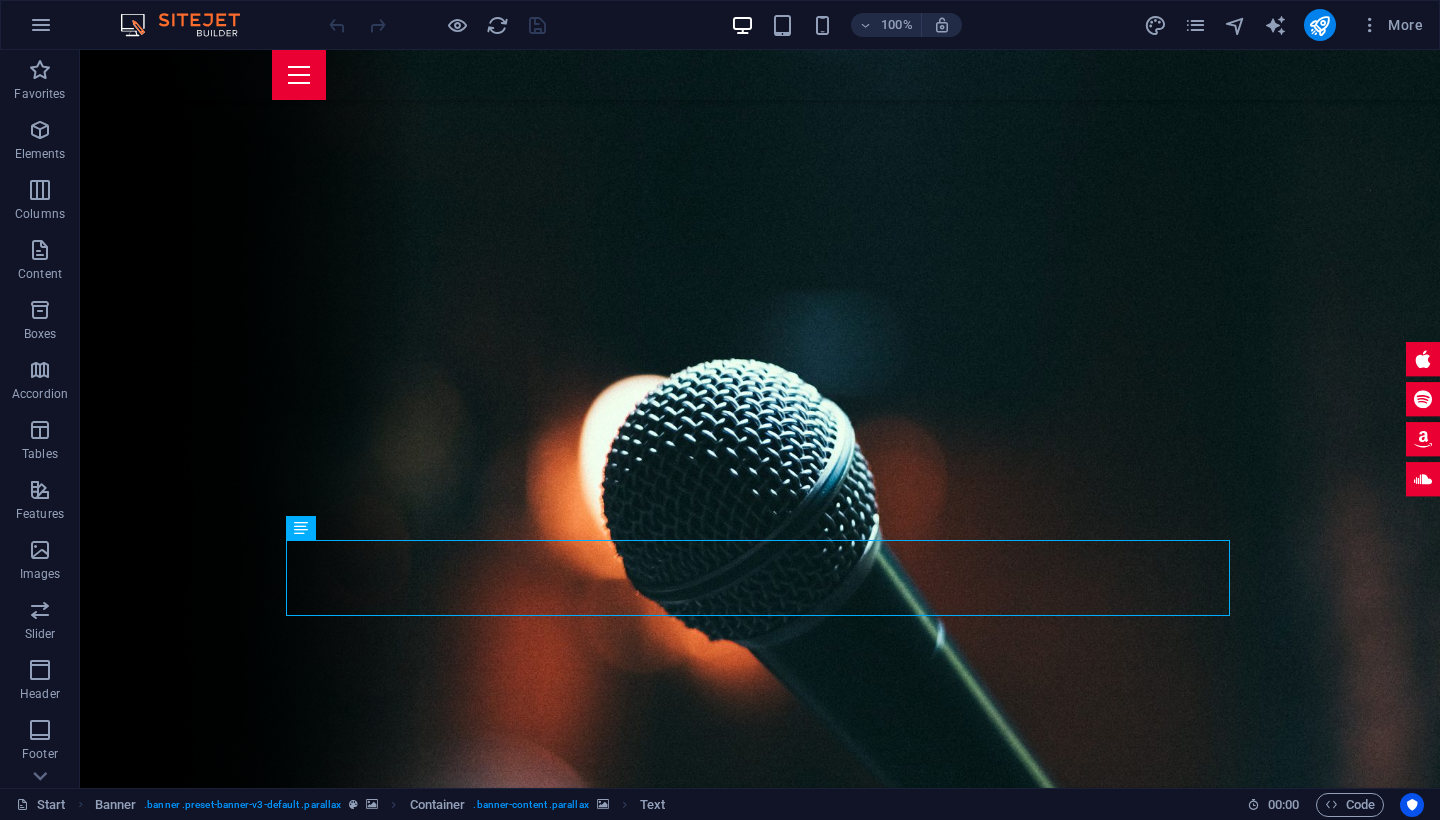 click at bounding box center (760, 75) 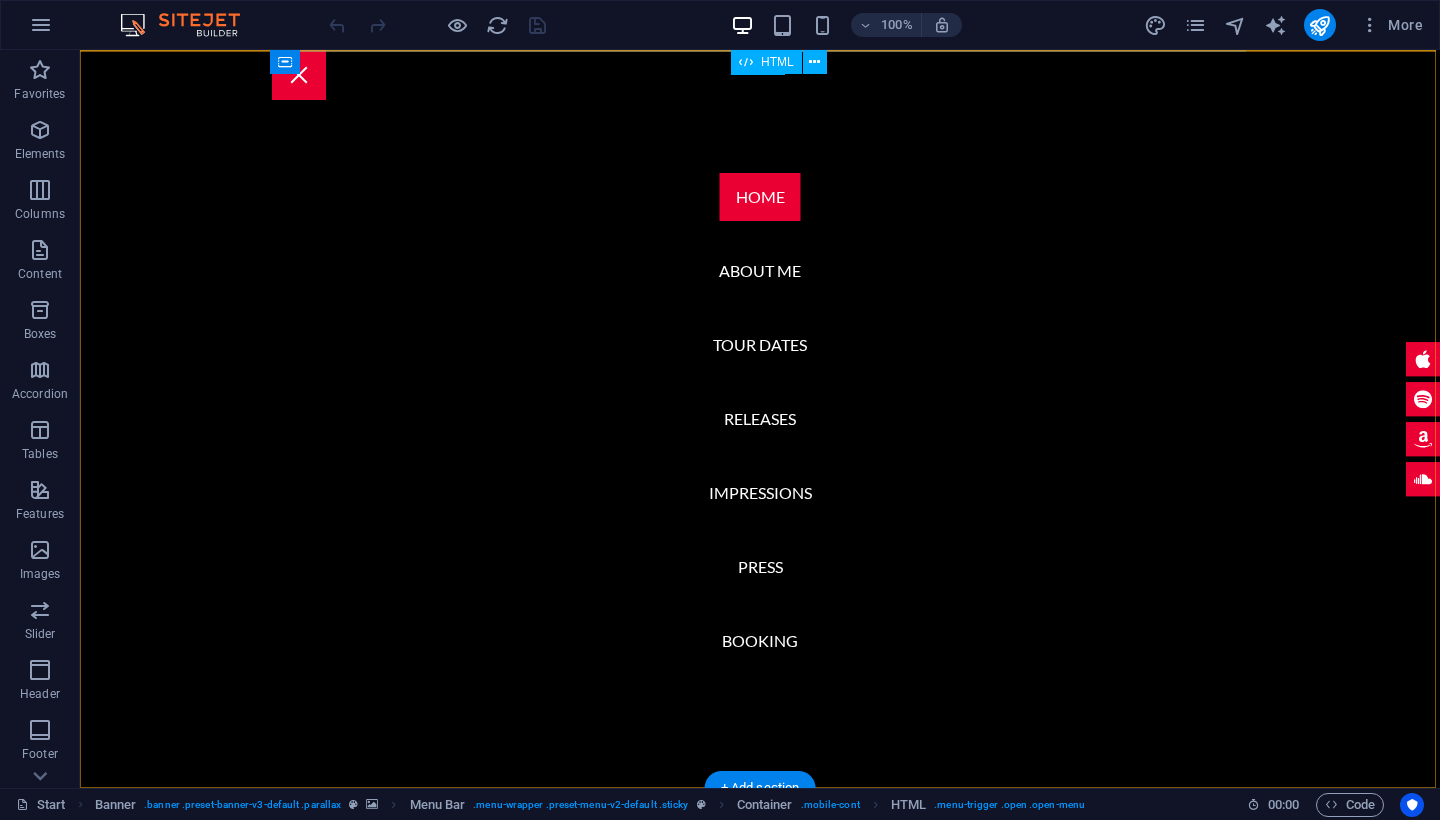 click on "HTML" at bounding box center (766, 62) 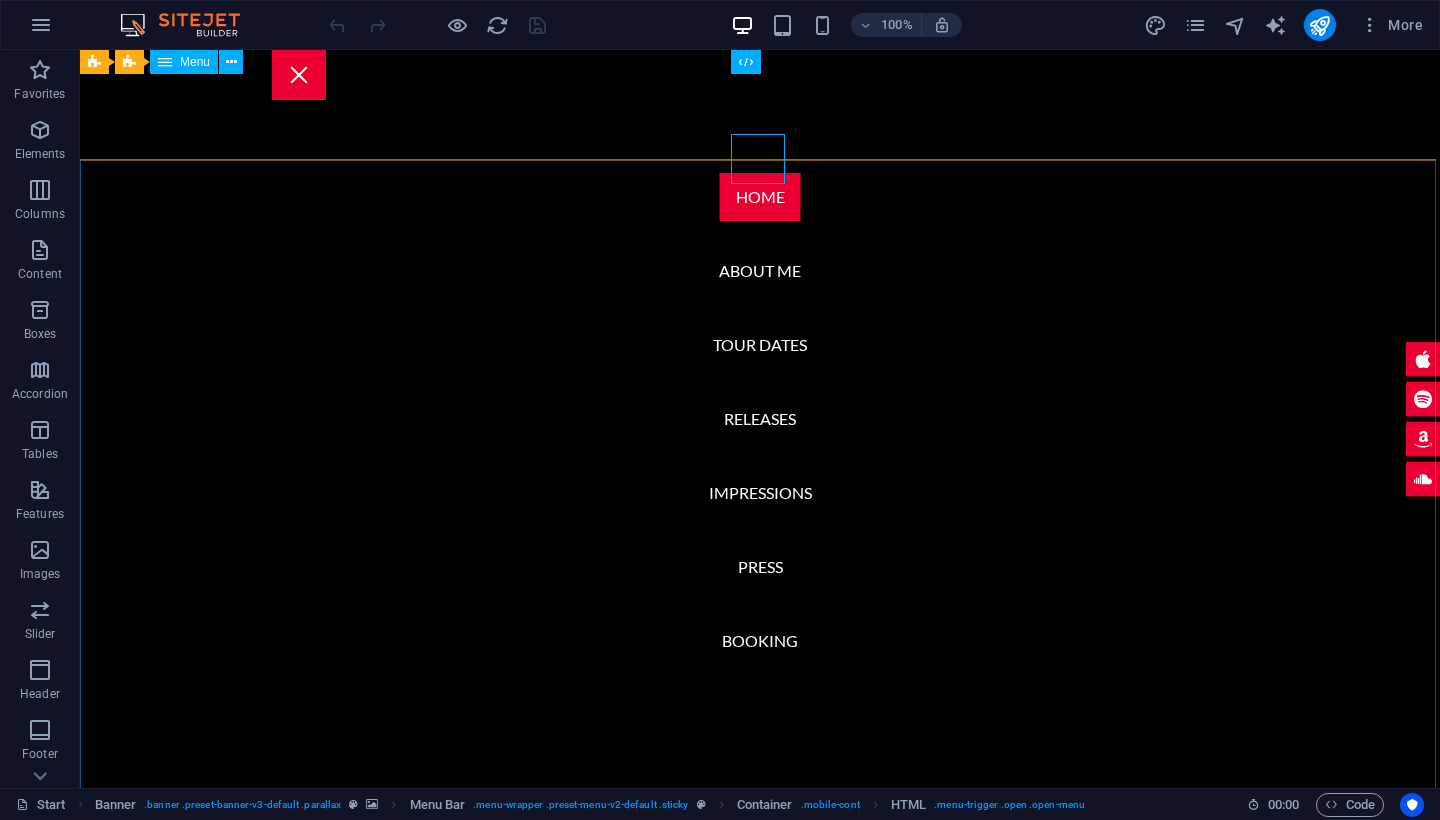 scroll, scrollTop: 0, scrollLeft: 0, axis: both 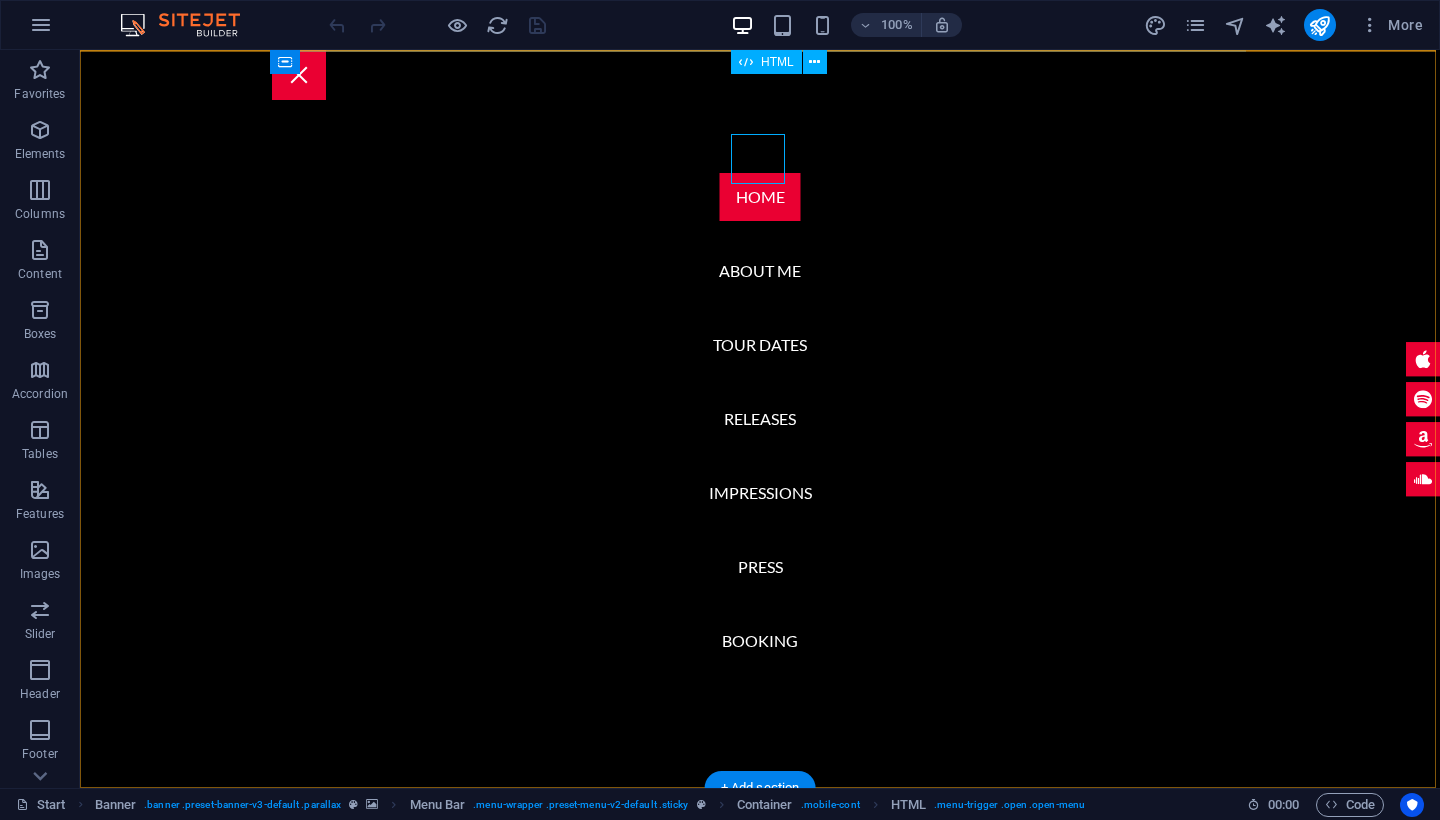 click on "HTML" at bounding box center [766, 62] 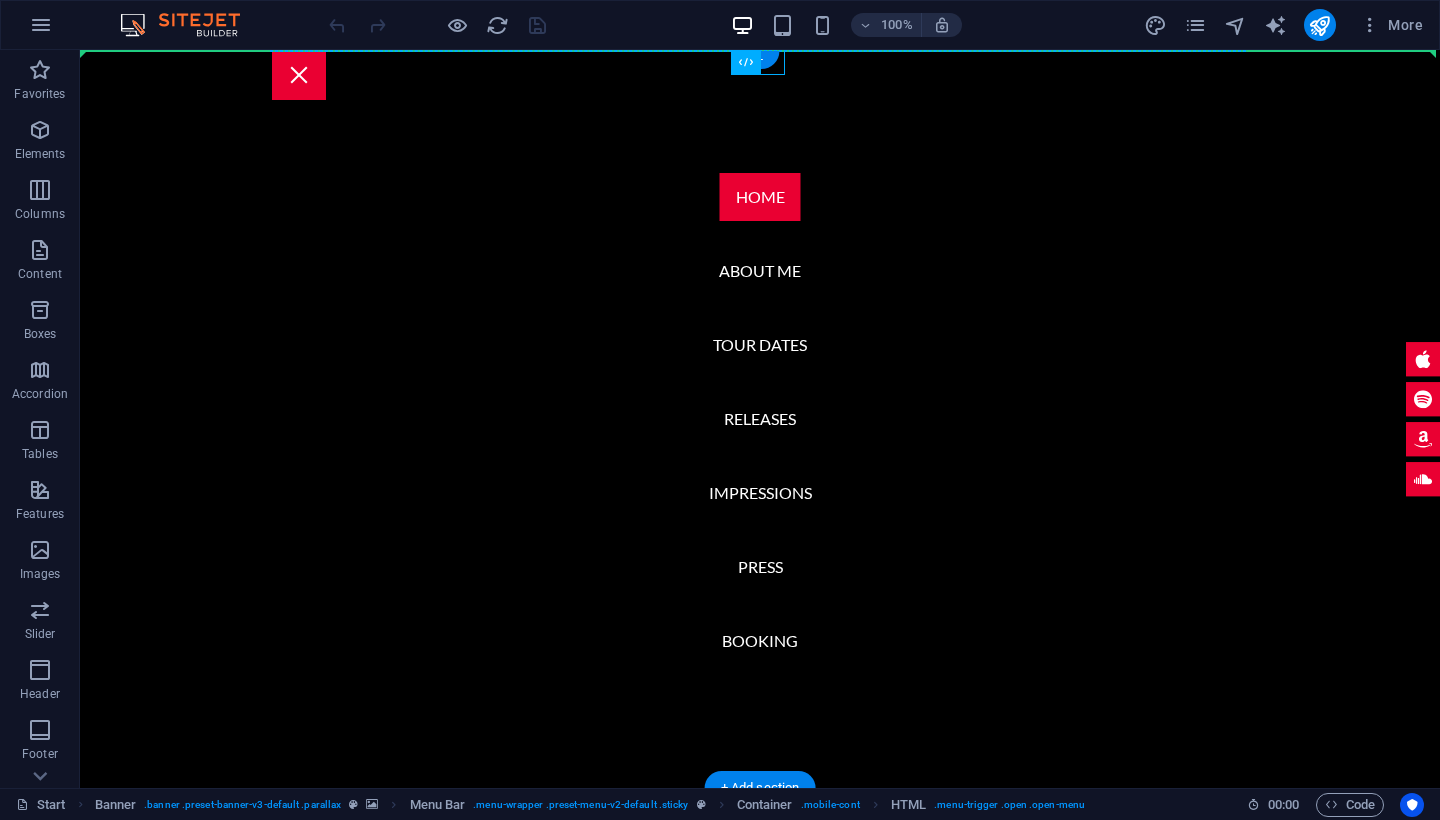 drag, startPoint x: 842, startPoint y: 117, endPoint x: 872, endPoint y: 133, distance: 34 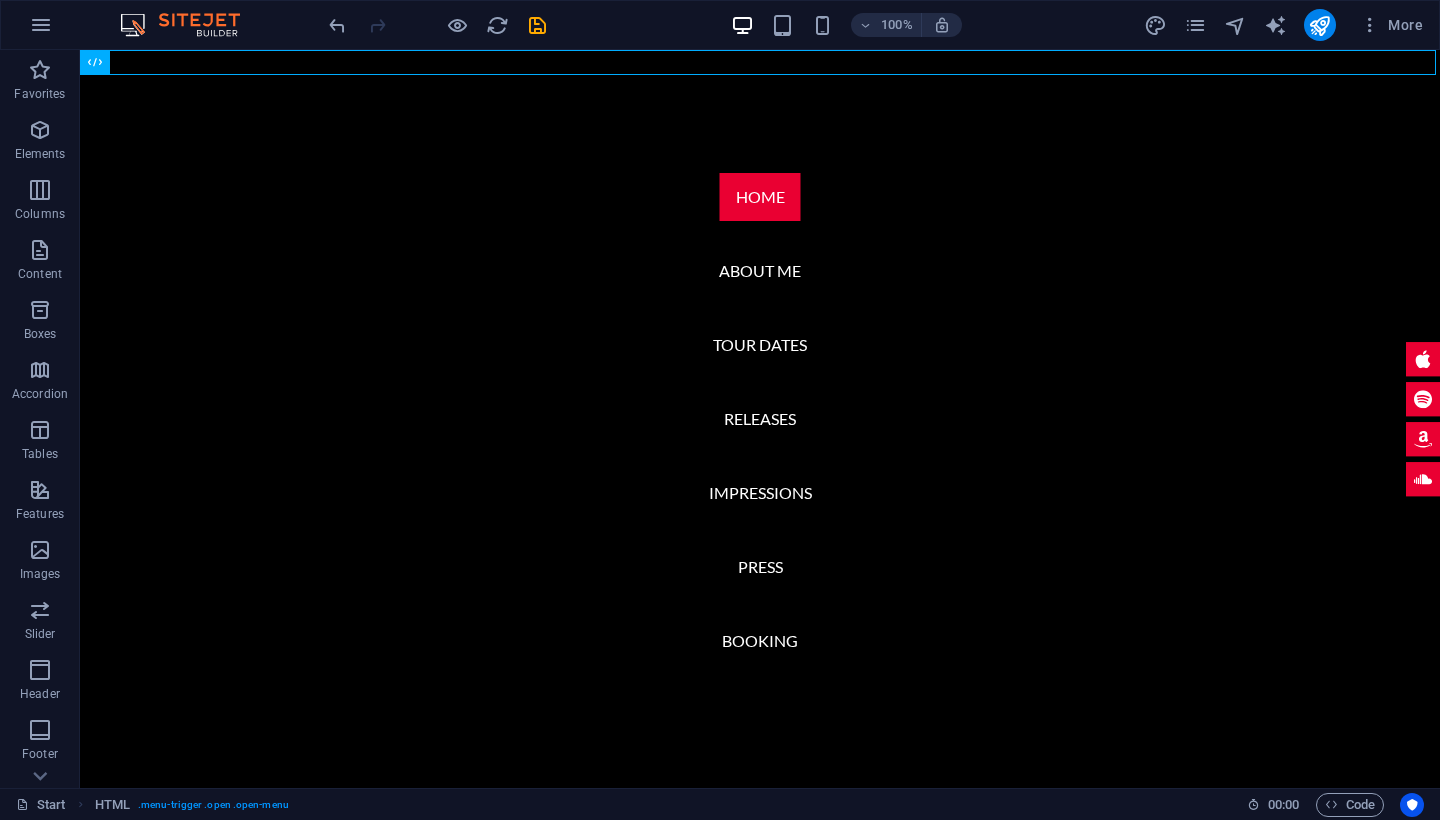 click on "Home About me Tour Dates Releases Impressions Press Booking" at bounding box center [760, 419] 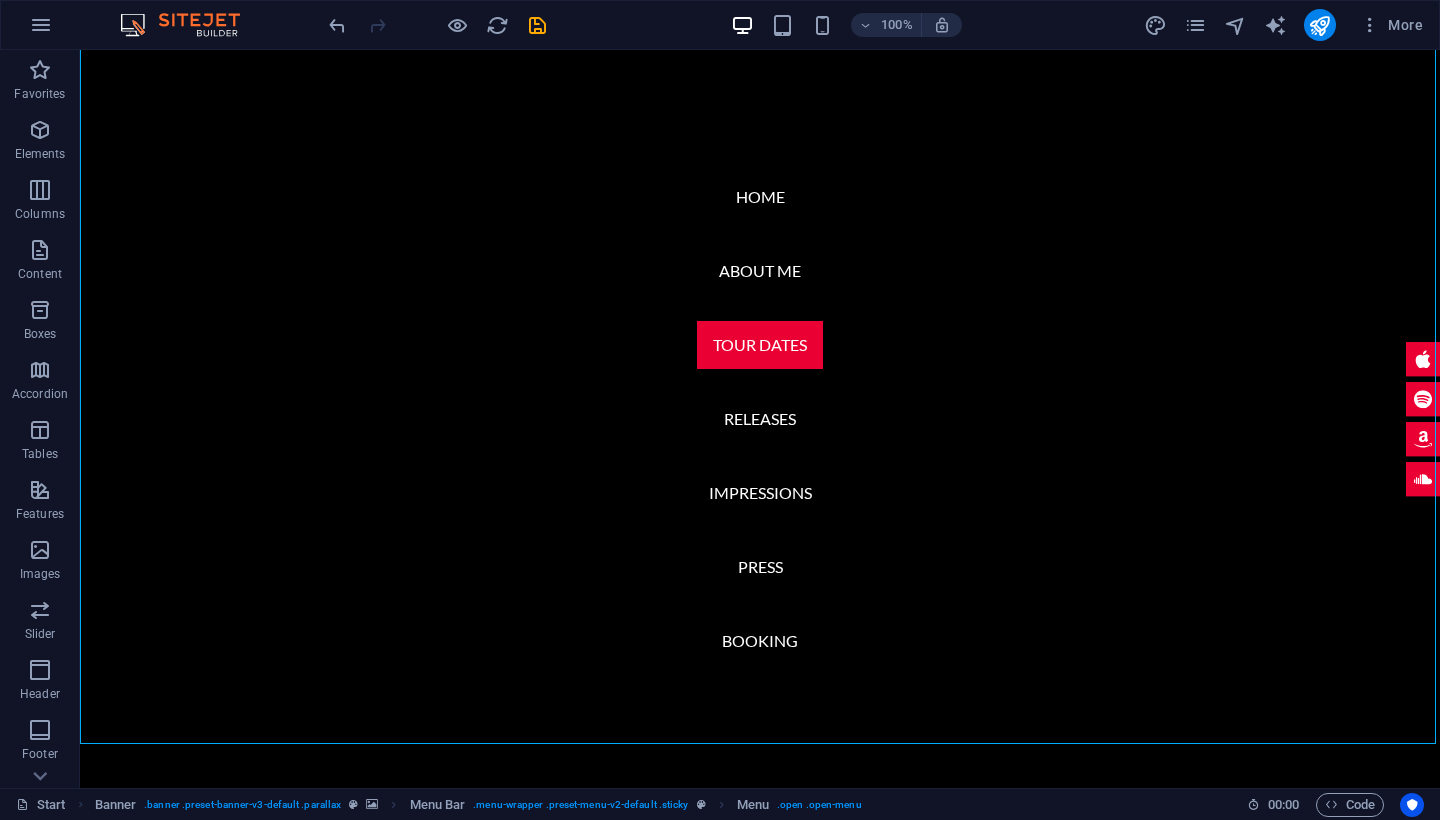 scroll, scrollTop: 2351, scrollLeft: 0, axis: vertical 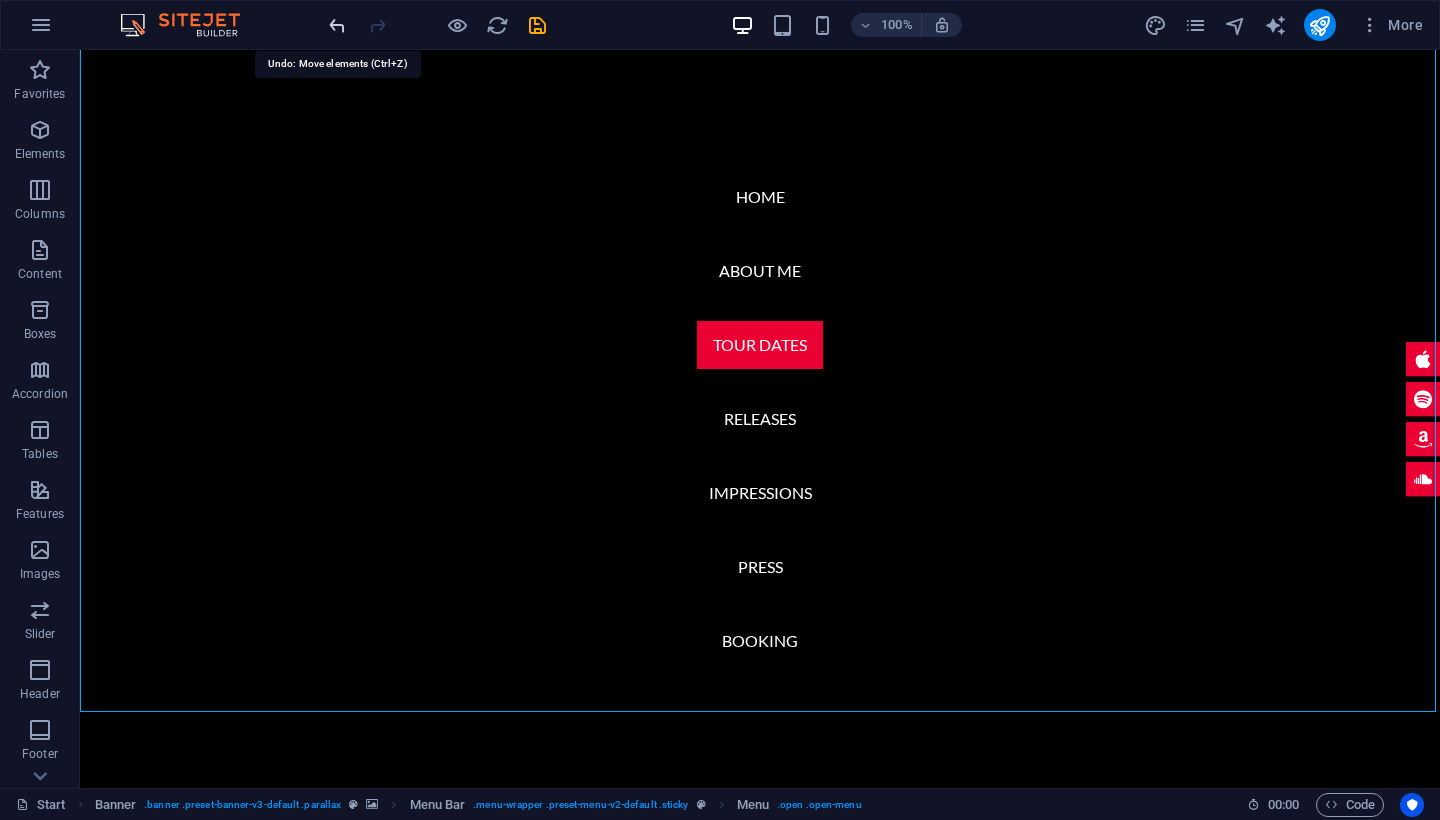 click at bounding box center [337, 25] 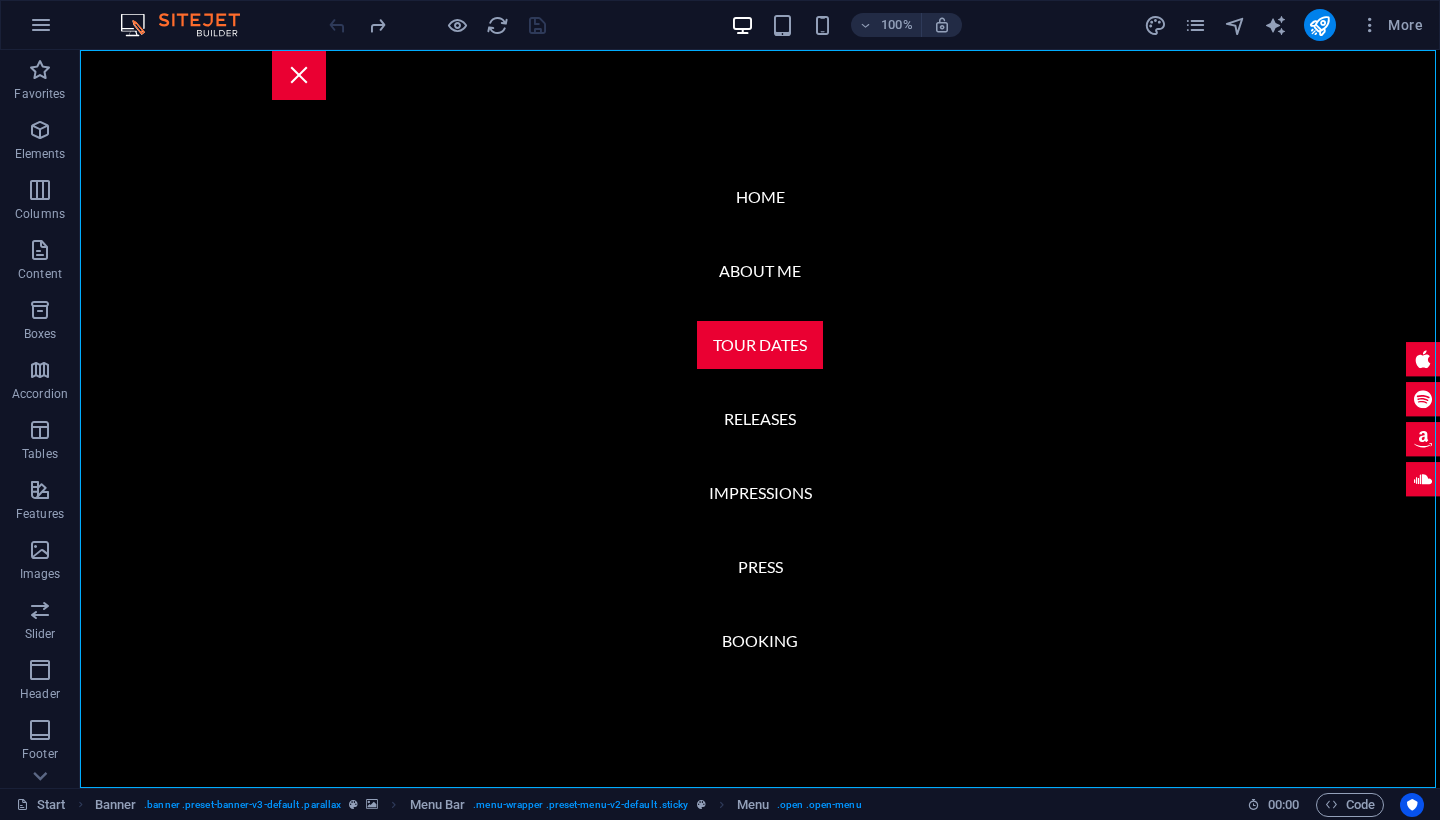 click at bounding box center (437, 25) 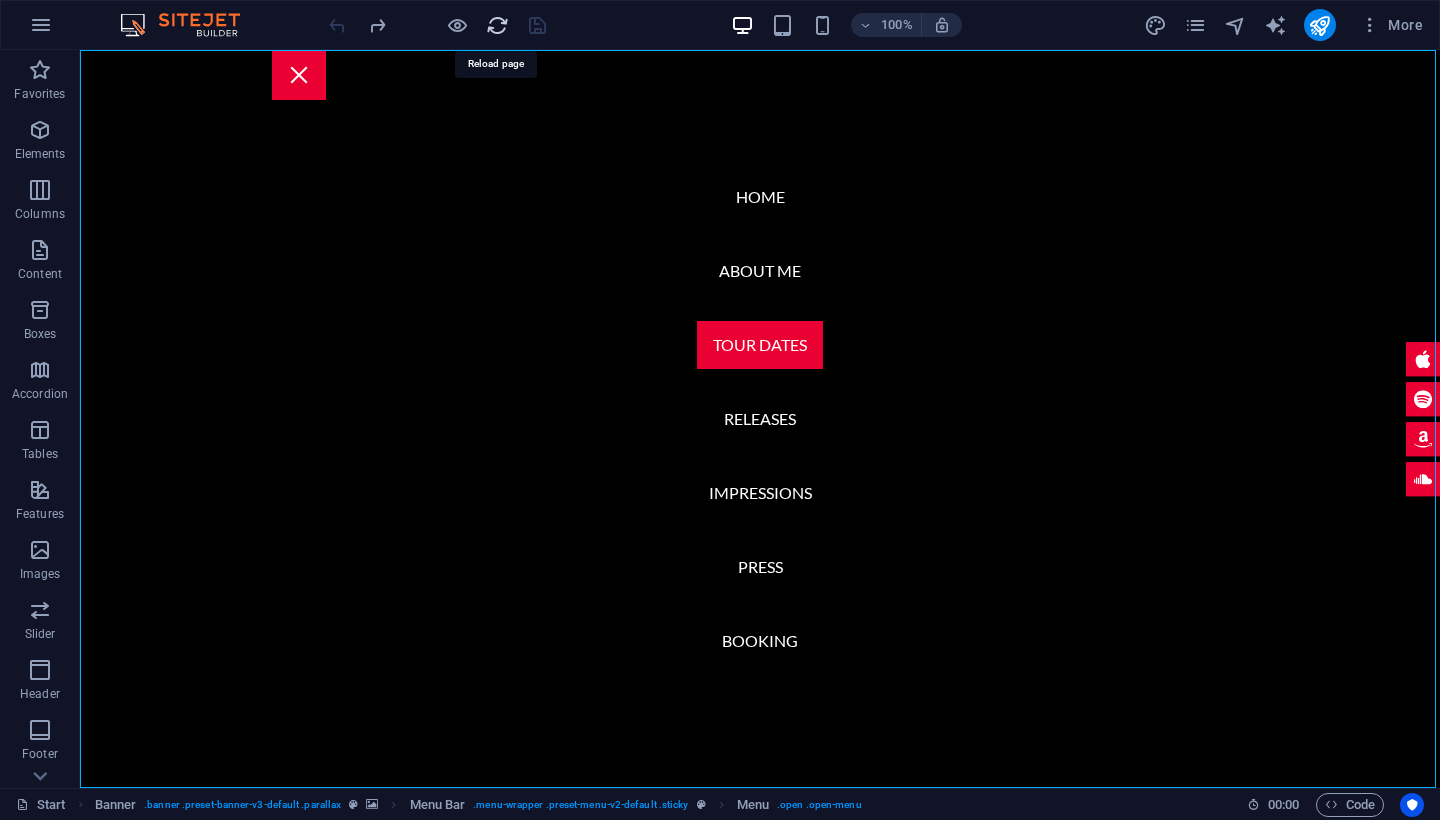 click at bounding box center [497, 25] 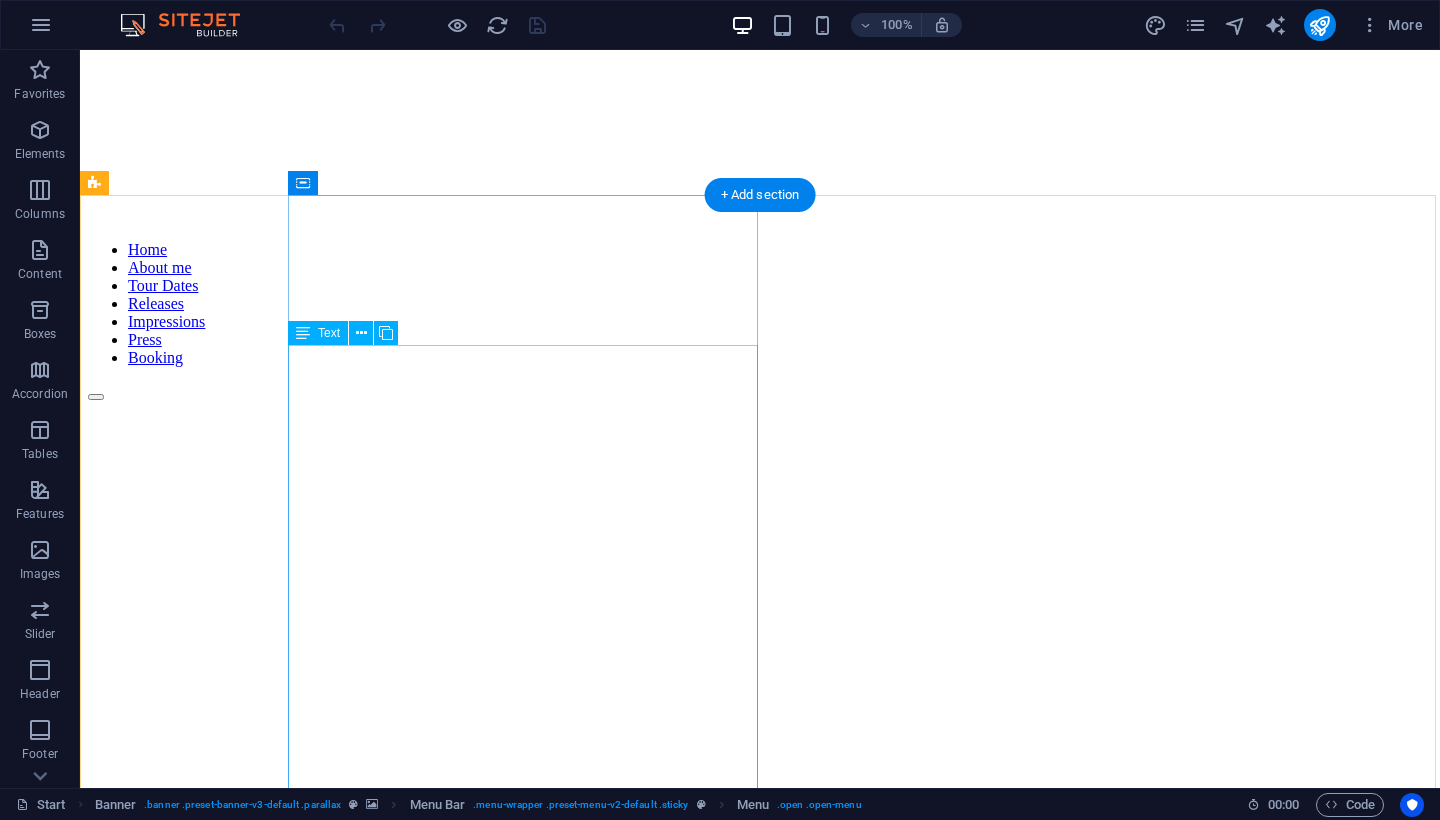 scroll, scrollTop: 593, scrollLeft: 0, axis: vertical 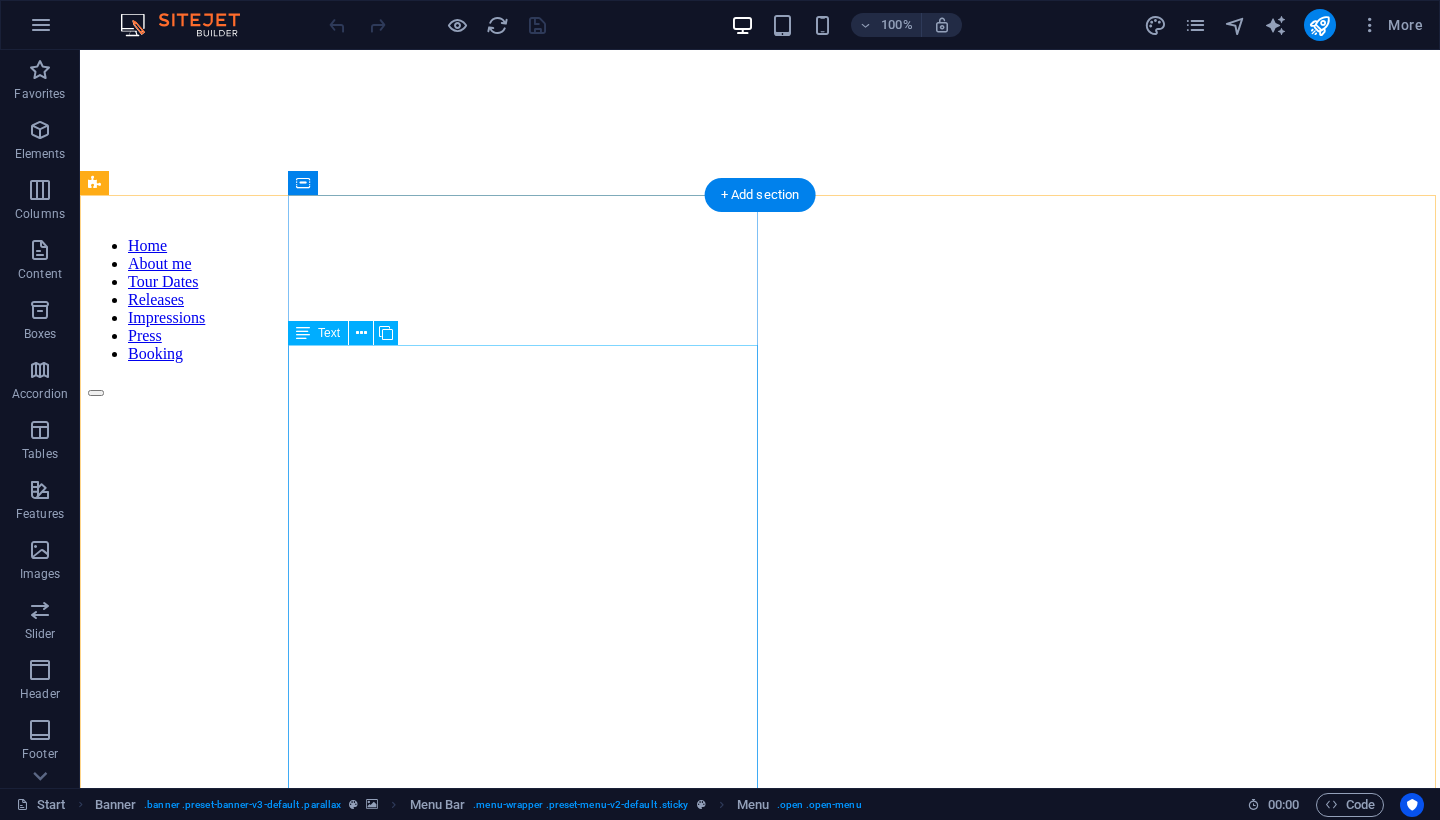 click on "Welcome to the Ultimate Experience with [NAME] XO CLUB At [NAME] XO CLUB , we don’t just offer a night out—we deliver an exclusive experience , where every detail is crafted to make you feel extraordinary. VIP Treatment from the Moment You Book Skip the lines and the hassle. Your VIP status begins as soon as you reserve with us: priority access , personalized service, and seamless entry—so your night is all about enjoyment, not waiting. Exceptional Service, Unmatched Attention Our dedicated team takes care of everything so you can immerse yourself in the moment. Reserved tables, premium drinks served with elegance , and discreet yet attentive service—you’re here to shine, and we make sure you do. Luxury Without Compromise, Competitive Pricing Exclusivity doesn’t have to mean excess. At [NAME] XO CLUB , we believe luxury should be accessible: tailored packages , exclusive deals, and an unforgettable experience—with no unwelcome surprises. Book now you’re the priority ." at bounding box center (760, 6780) 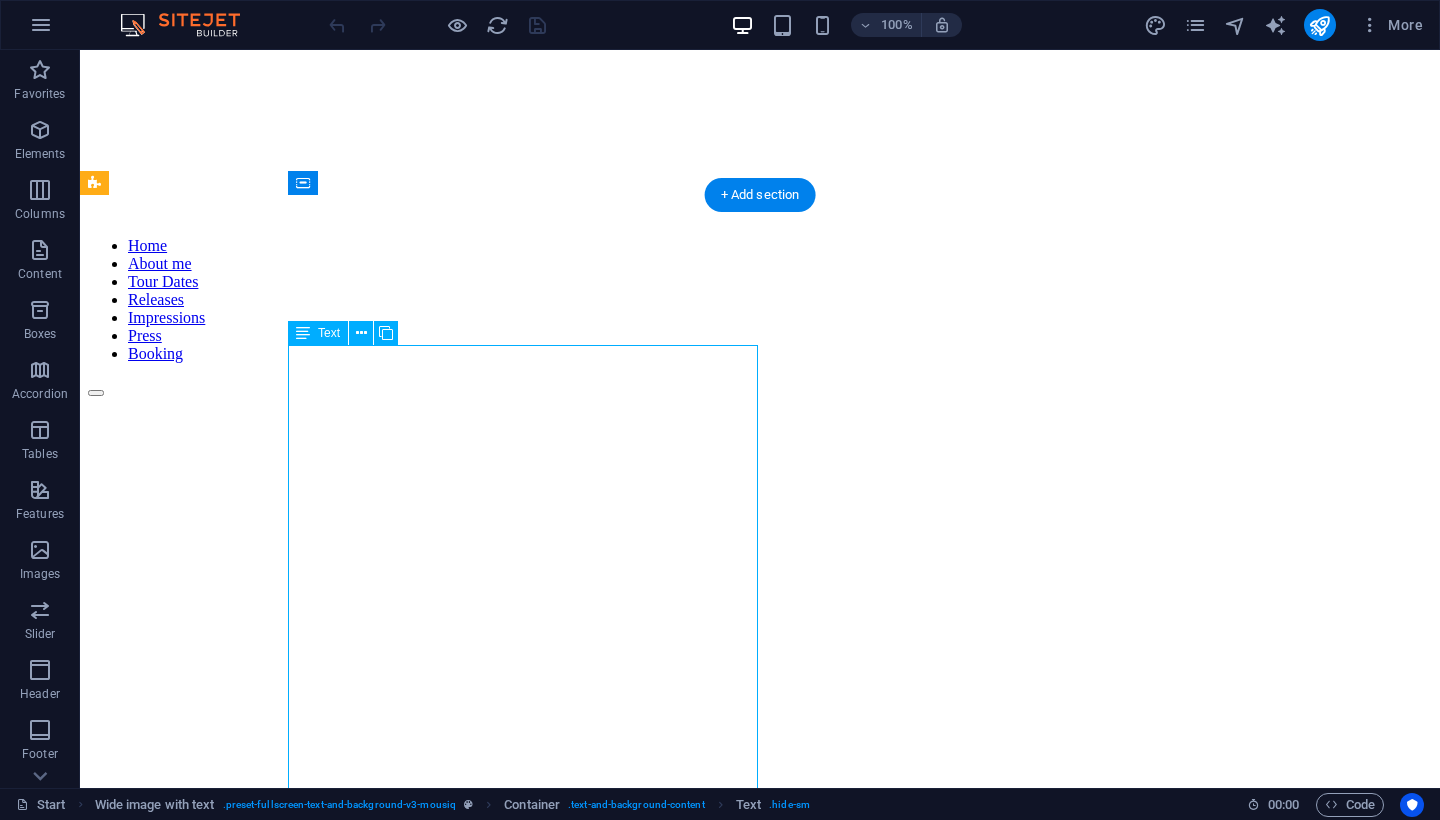 click on "Welcome to the Ultimate Experience with [NAME] XO CLUB At [NAME] XO CLUB , we don’t just offer a night out—we deliver an exclusive experience , where every detail is crafted to make you feel extraordinary. VIP Treatment from the Moment You Book Skip the lines and the hassle. Your VIP status begins as soon as you reserve with us: priority access , personalized service, and seamless entry—so your night is all about enjoyment, not waiting. Exceptional Service, Unmatched Attention Our dedicated team takes care of everything so you can immerse yourself in the moment. Reserved tables, premium drinks served with elegance , and discreet yet attentive service—you’re here to shine, and we make sure you do. Luxury Without Compromise, Competitive Pricing Exclusivity doesn’t have to mean excess. At [NAME] XO CLUB , we believe luxury should be accessible: tailored packages , exclusive deals, and an unforgettable experience—with no unwelcome surprises. Book now you’re the priority ." at bounding box center [760, 6780] 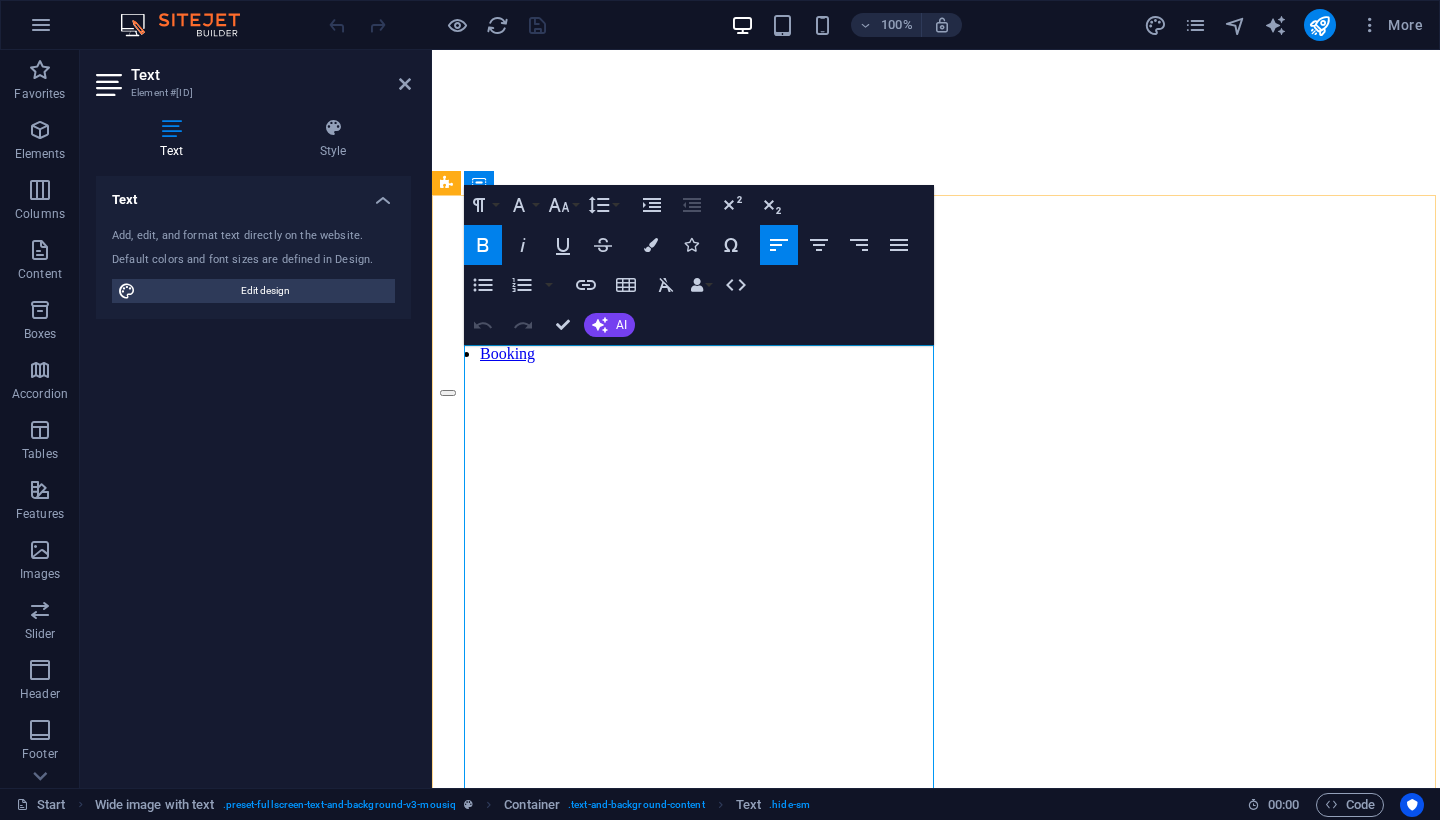 click on "[FIRST] XO CLUB" at bounding box center [523, 5393] 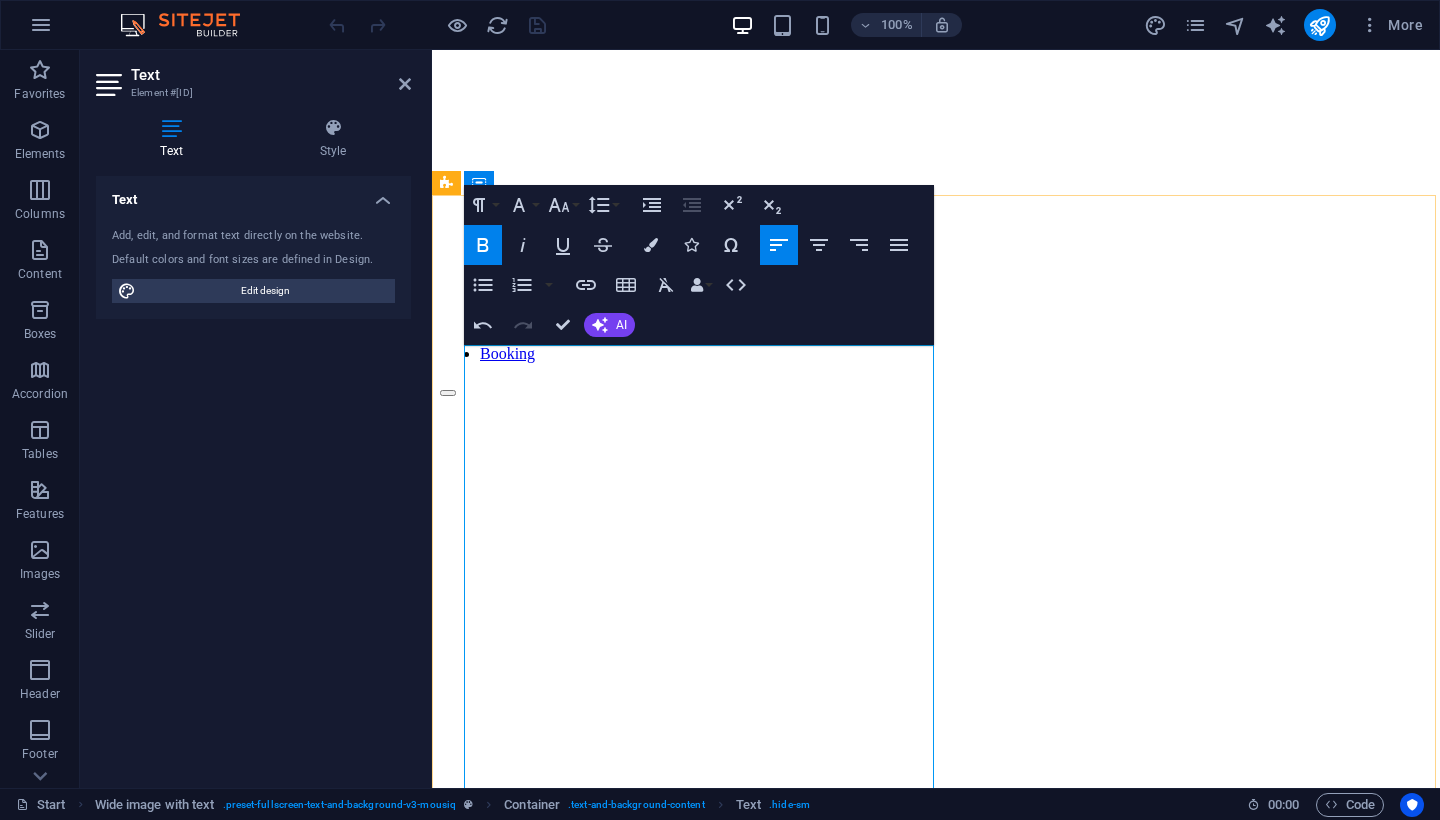 drag, startPoint x: 851, startPoint y: 387, endPoint x: 752, endPoint y: 386, distance: 99.00505 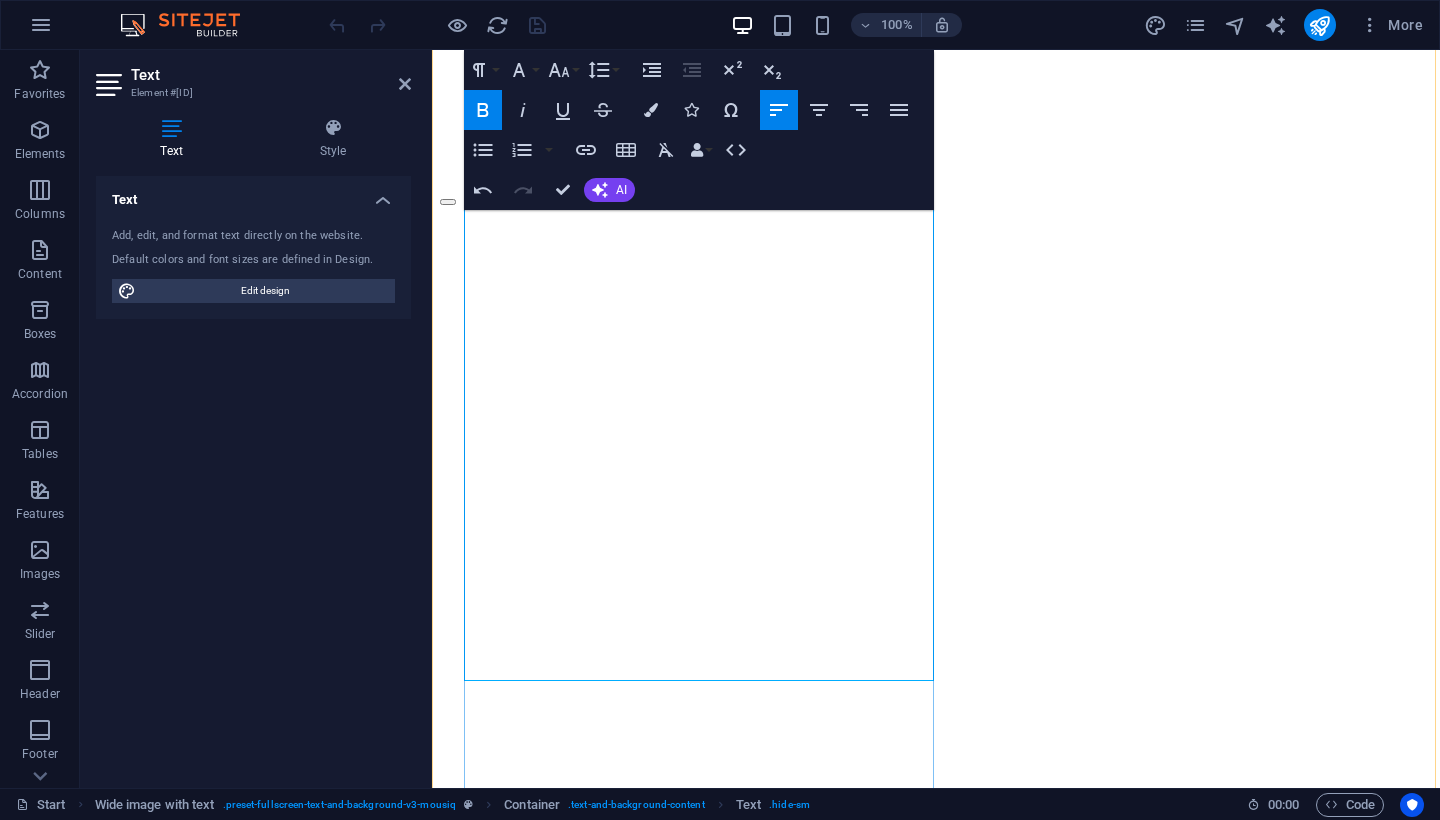 scroll, scrollTop: 796, scrollLeft: 0, axis: vertical 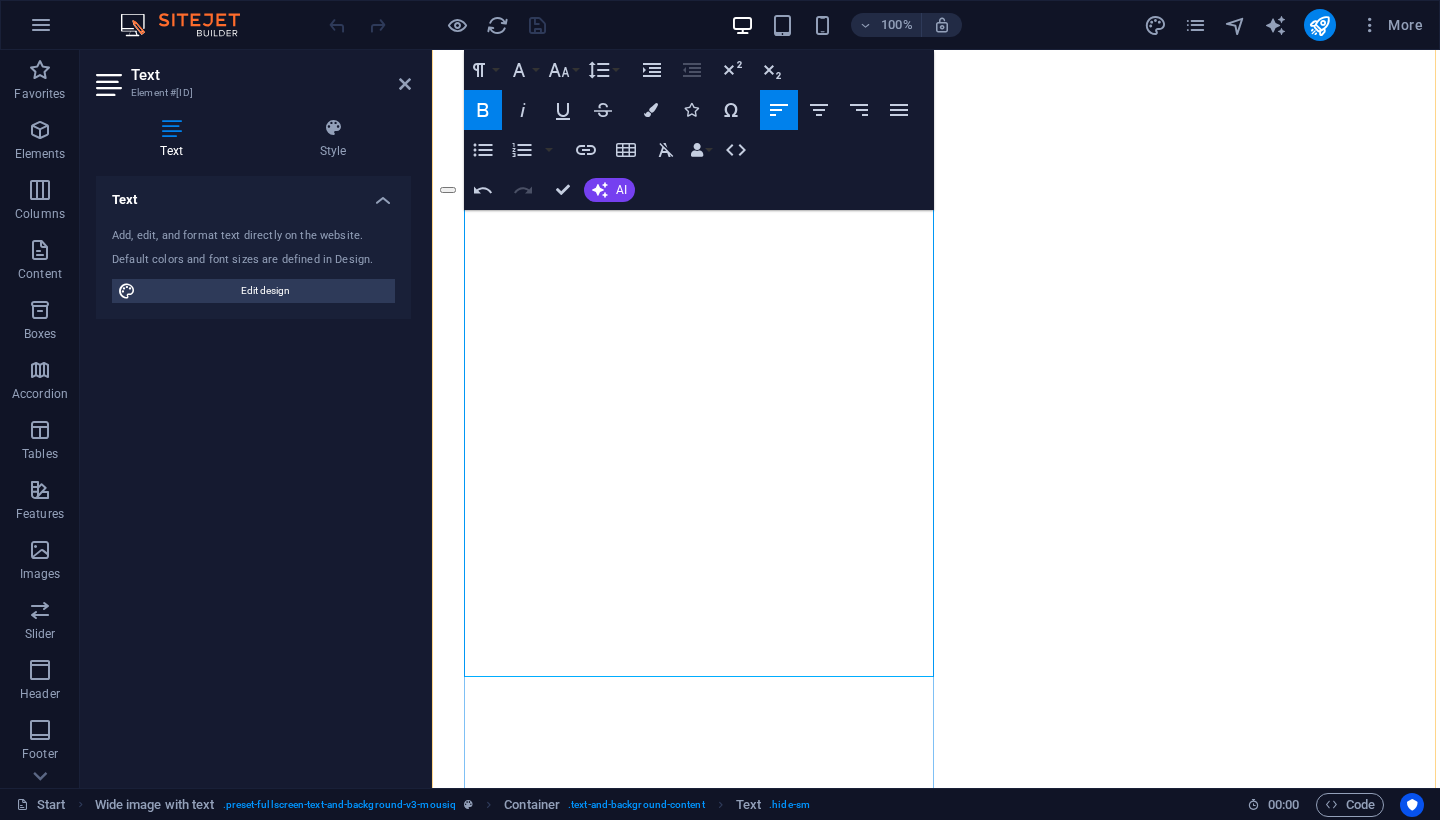 drag, startPoint x: 811, startPoint y: 542, endPoint x: 769, endPoint y: 543, distance: 42.0119 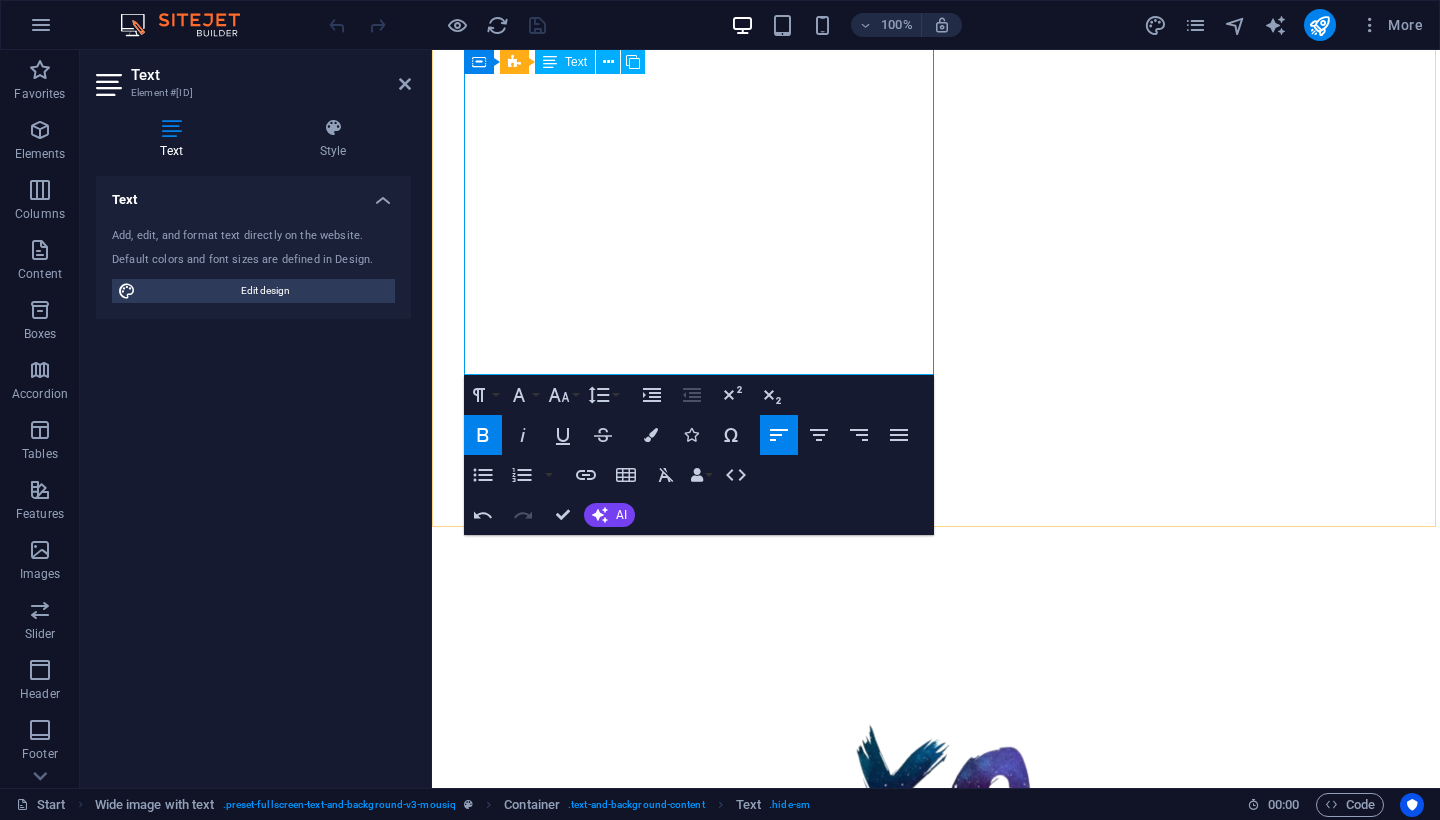 scroll, scrollTop: 1042, scrollLeft: 0, axis: vertical 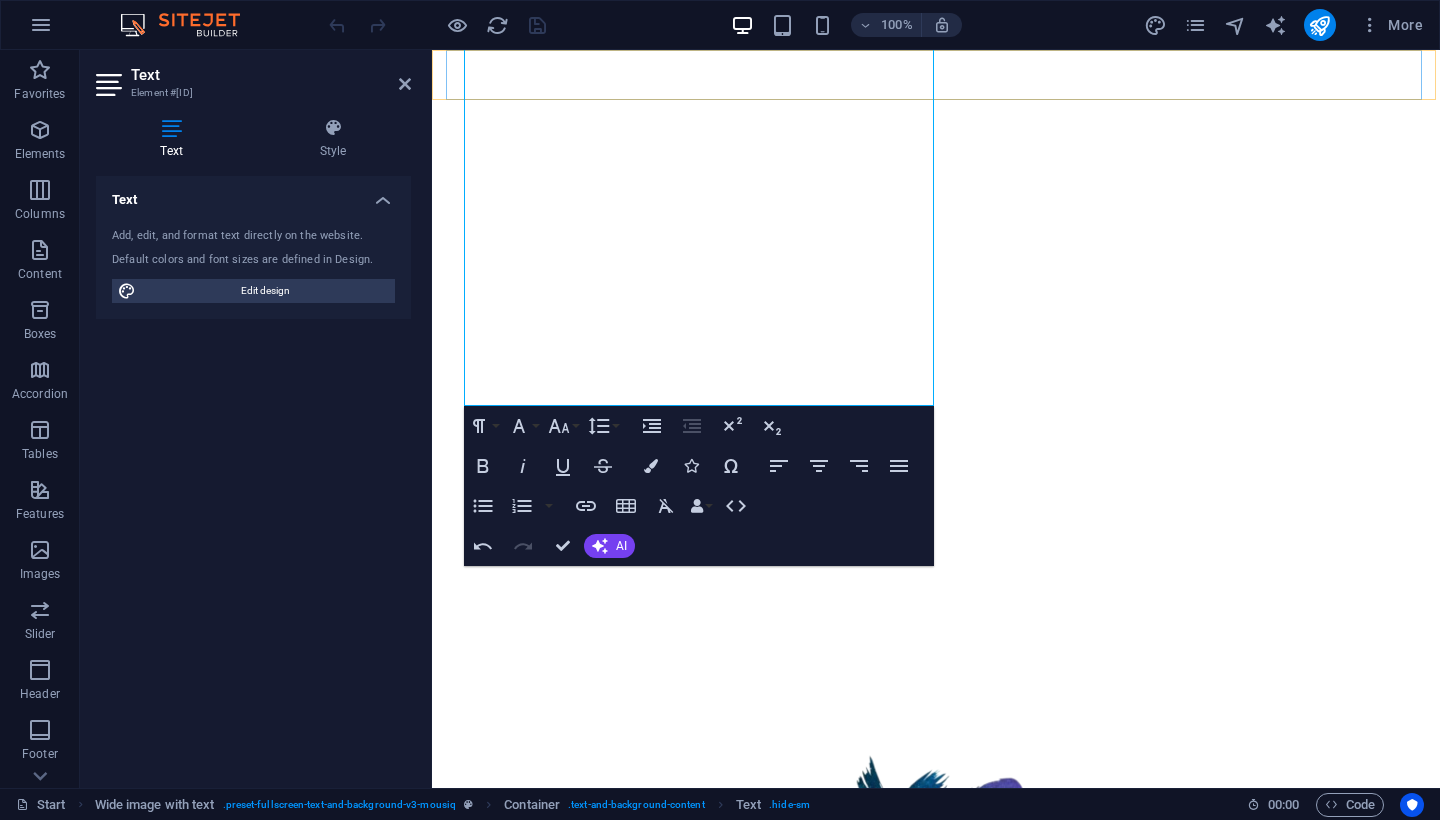 click at bounding box center [437, 25] 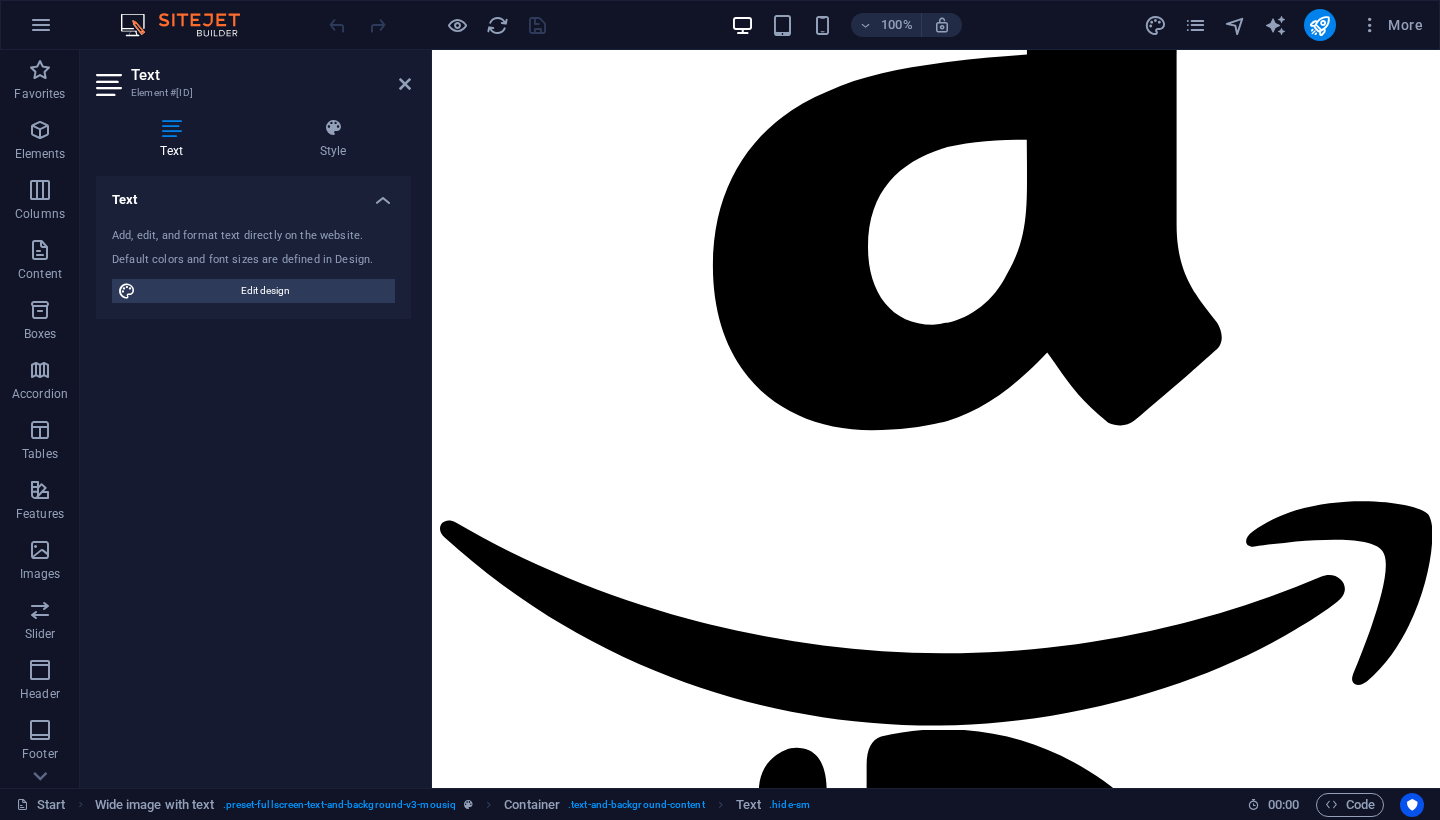 scroll, scrollTop: 4504, scrollLeft: 0, axis: vertical 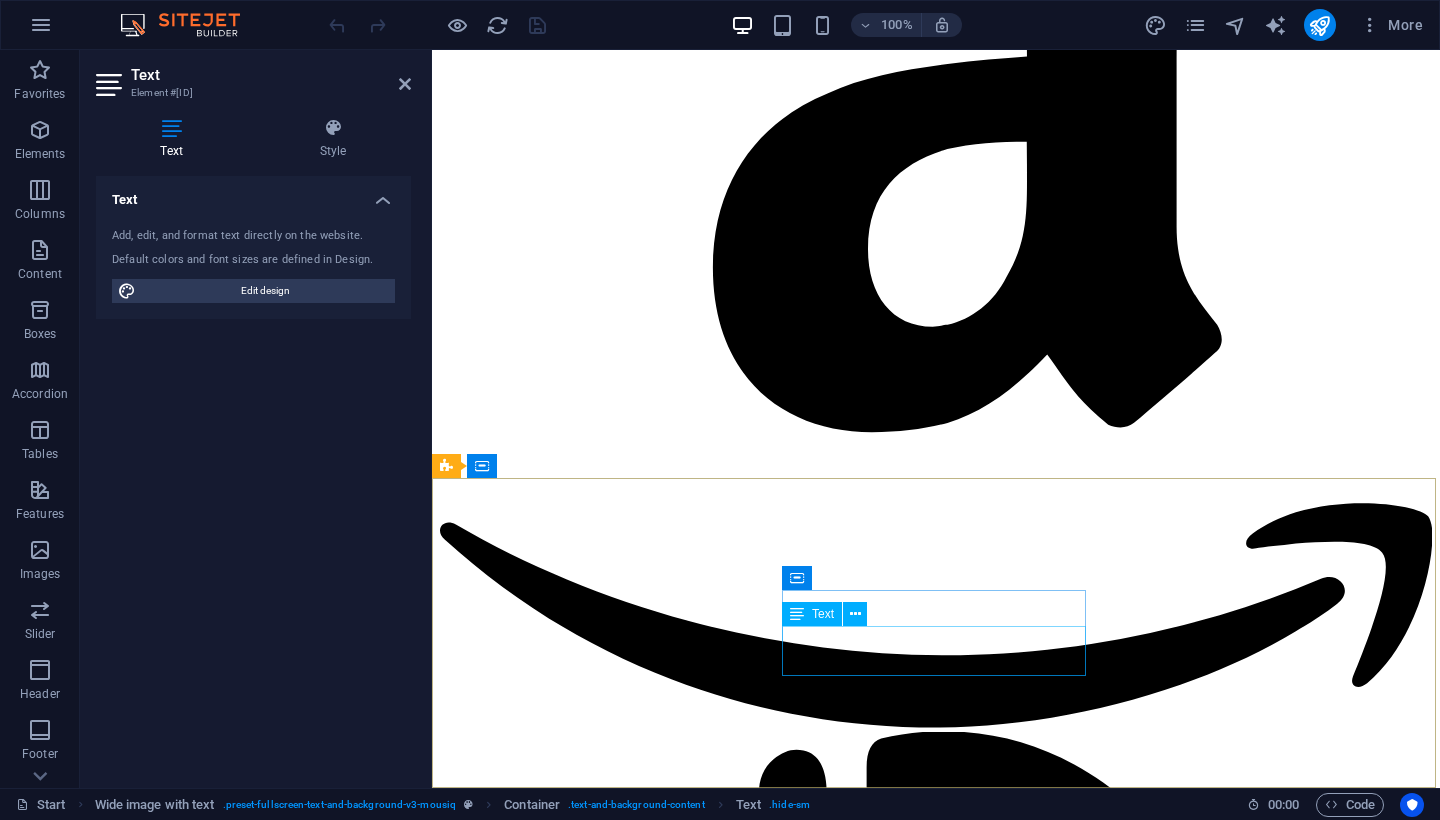 click on "P: +1-[PHONE]" at bounding box center [936, 15786] 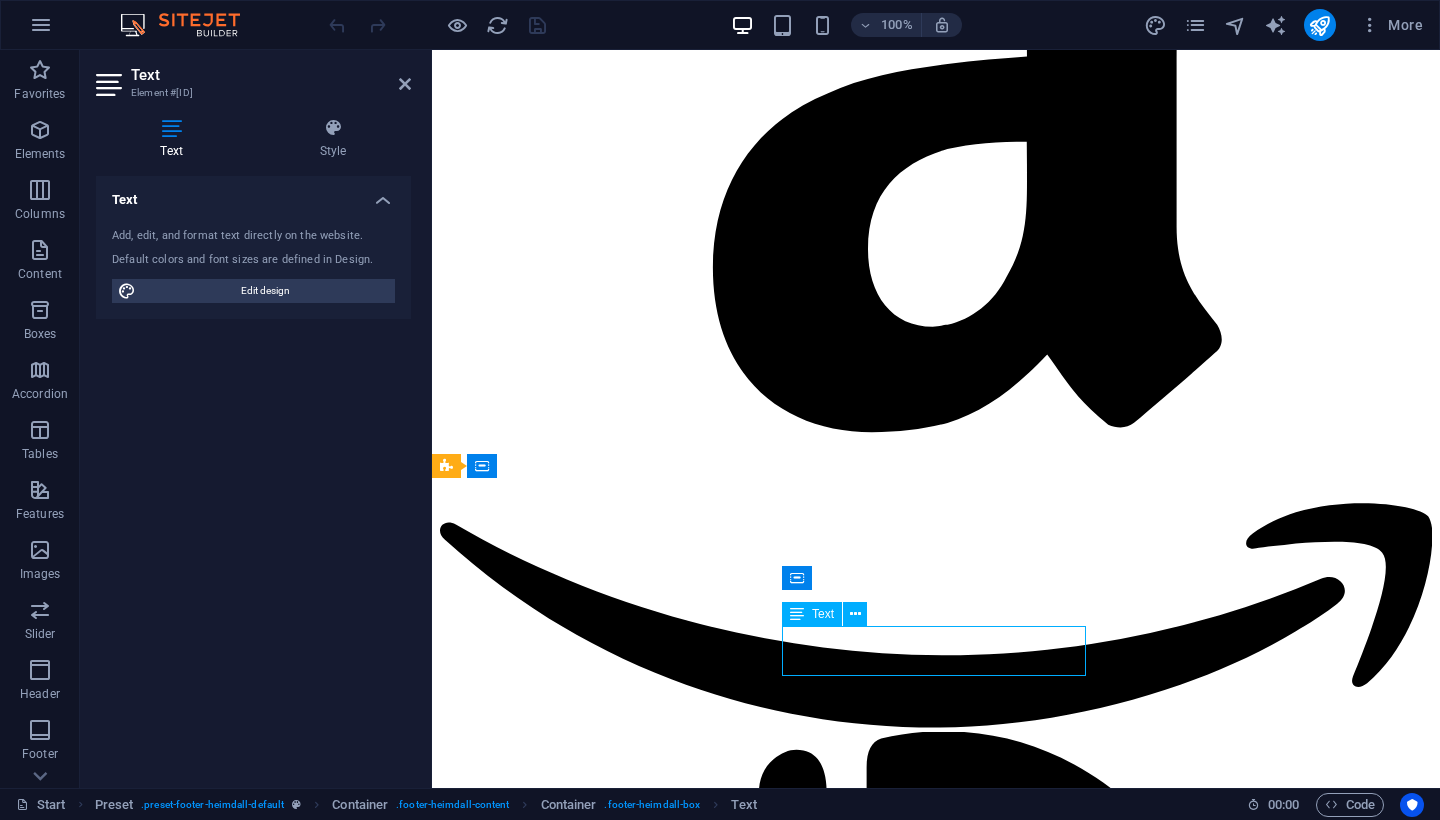 click on "P: +1-[PHONE]" at bounding box center (936, 15786) 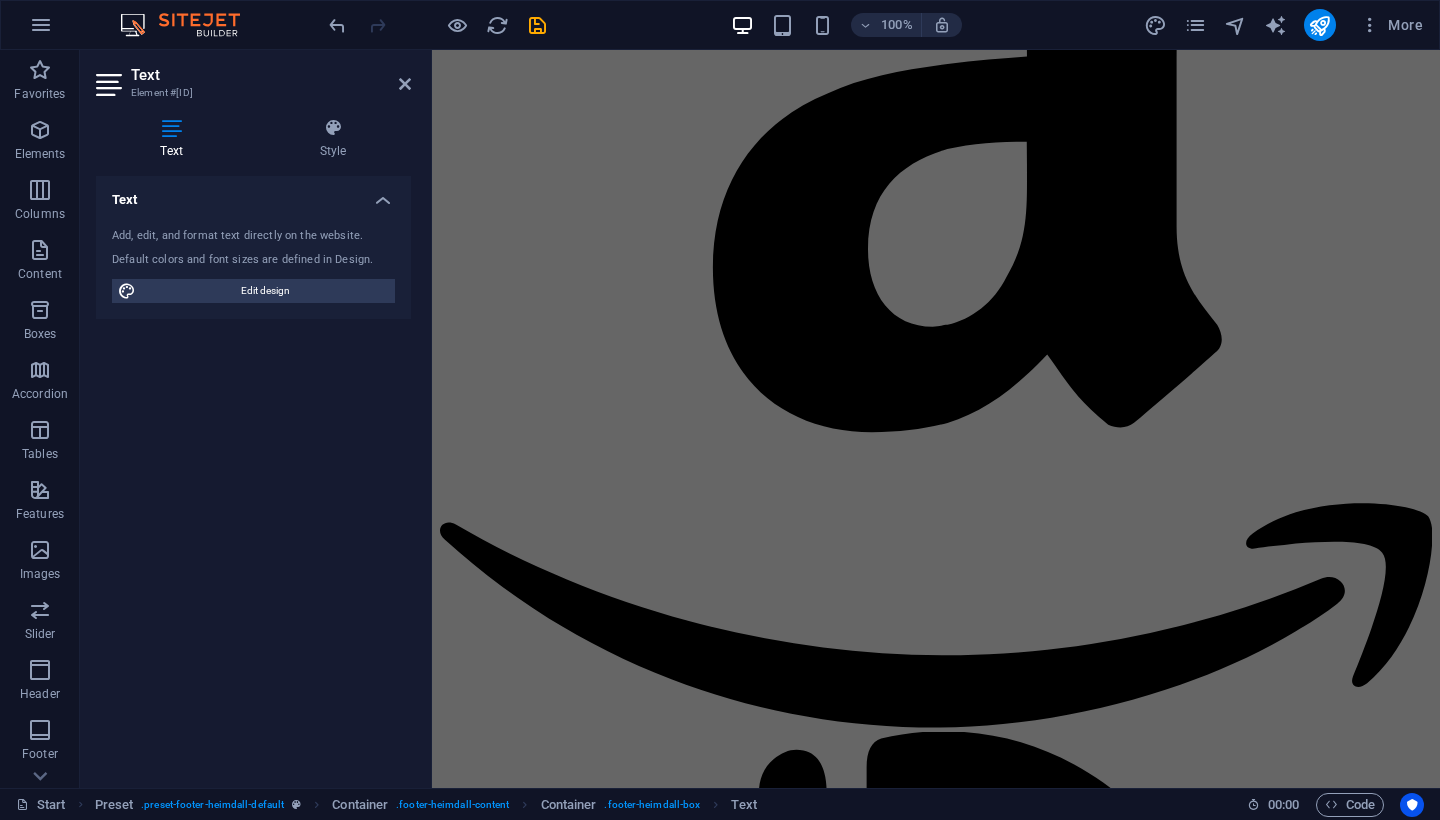 scroll, scrollTop: 4504, scrollLeft: 0, axis: vertical 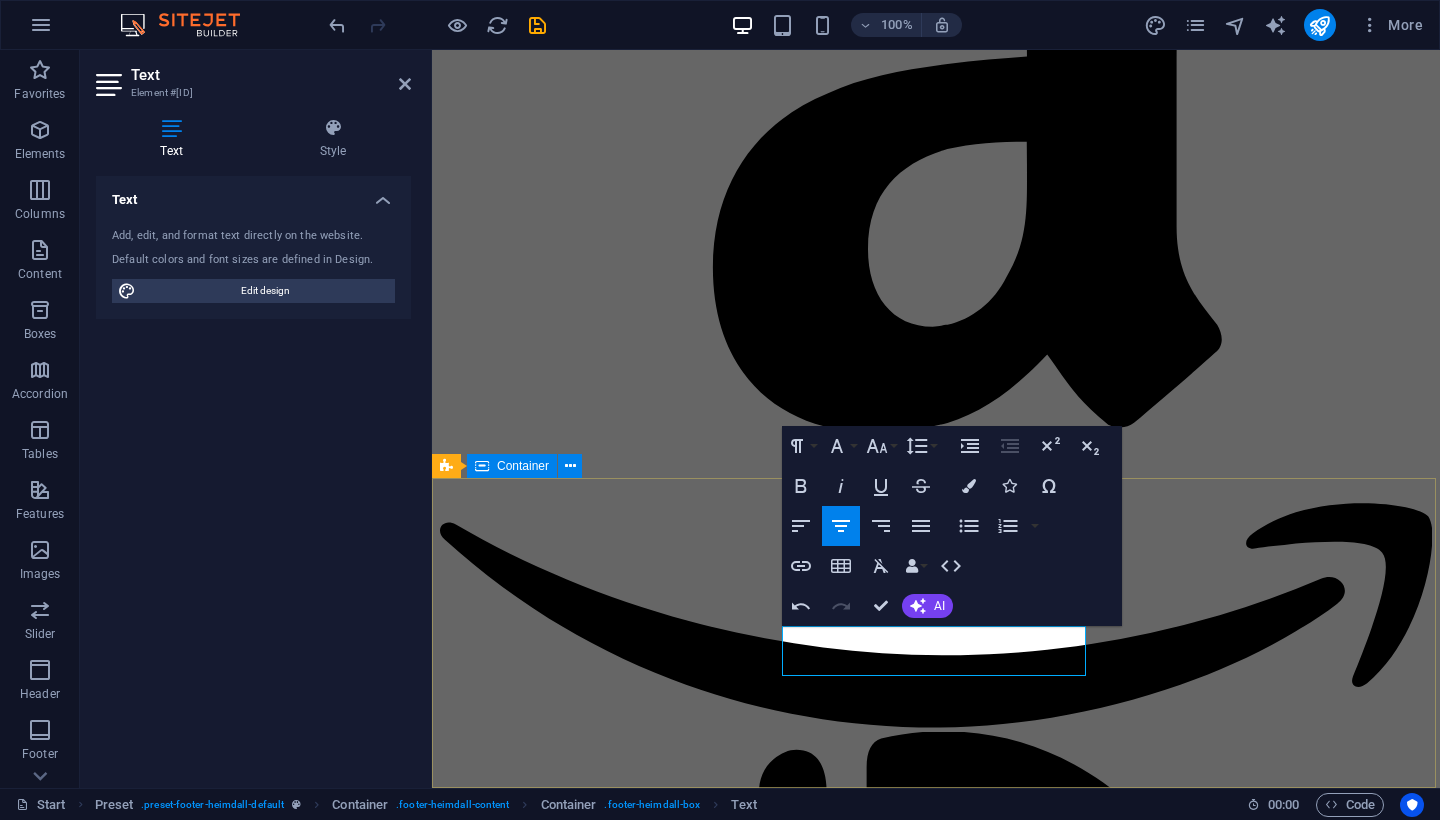 click on "Address [NUMBER] [STREET] [CITY], [STATE] Phone P: +1-[PHONE] M: Contact [EMAIL] Legal Notice | Privacy" at bounding box center (936, 15767) 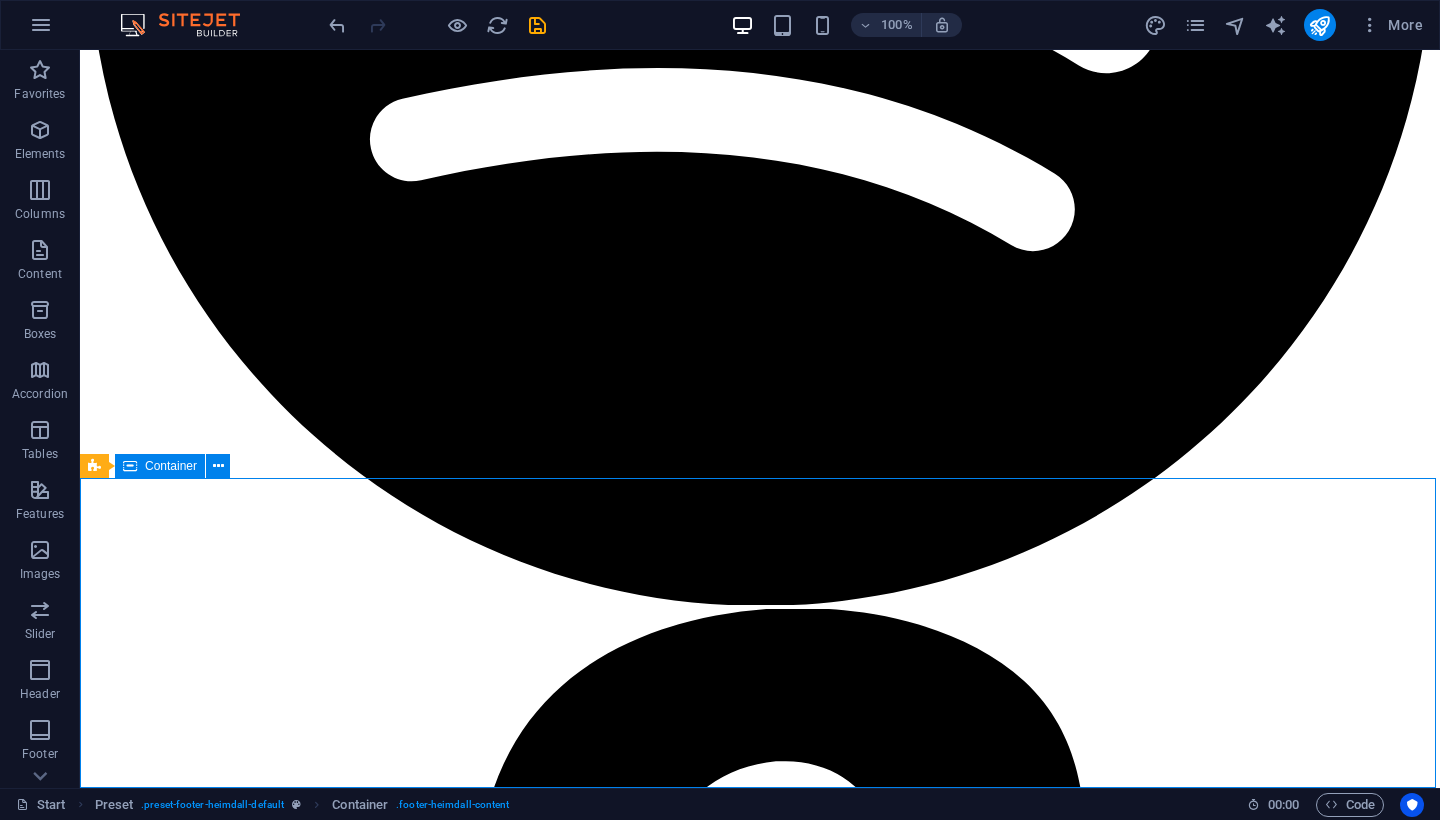 click on "Address [NUMBER] [STREET] [CITY], [STATE] Phone P: +1-[PHONE] M: Contact [EMAIL] Legal Notice | Privacy" at bounding box center [760, 18333] 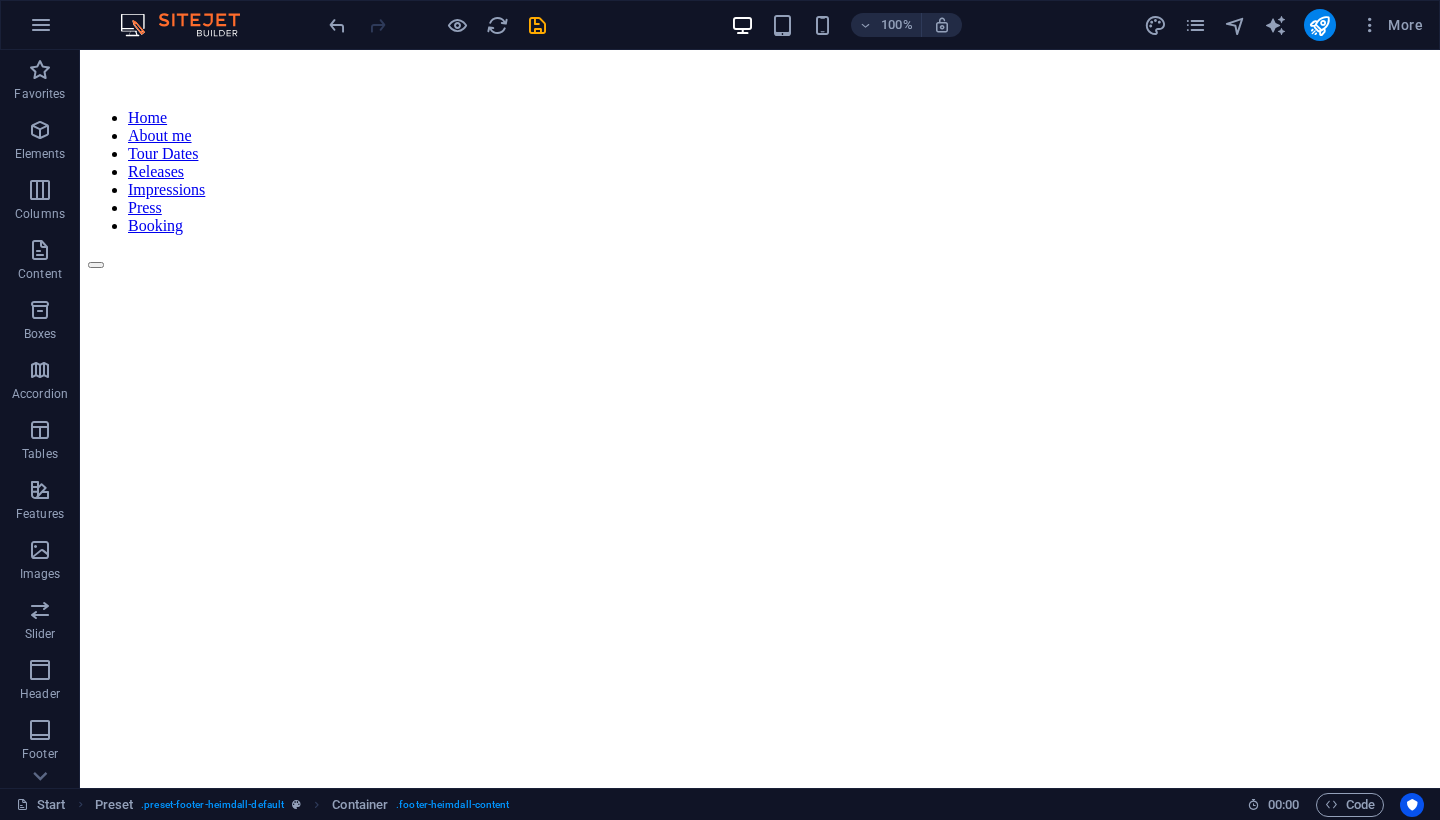 scroll, scrollTop: 722, scrollLeft: 0, axis: vertical 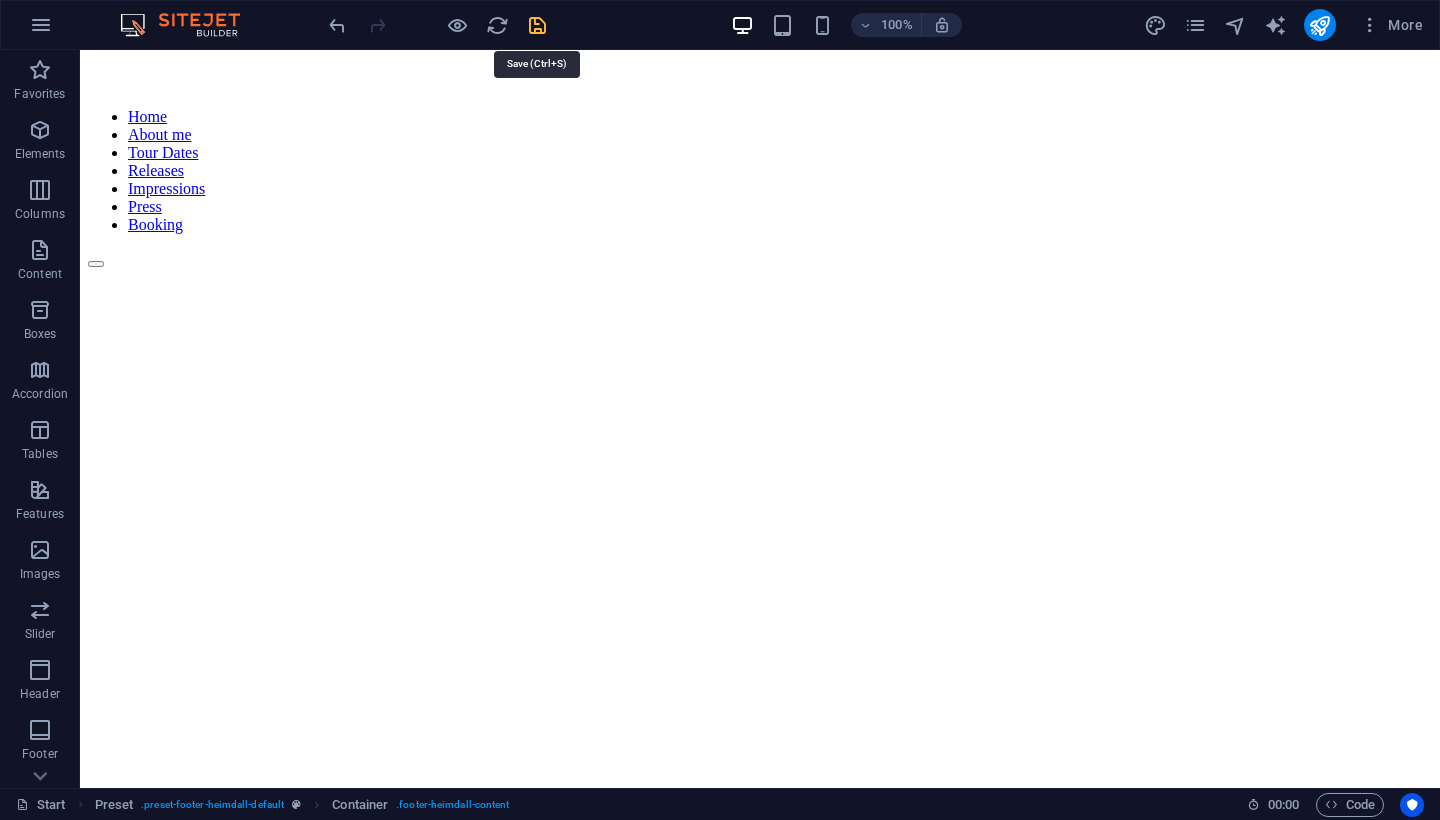 click at bounding box center [537, 25] 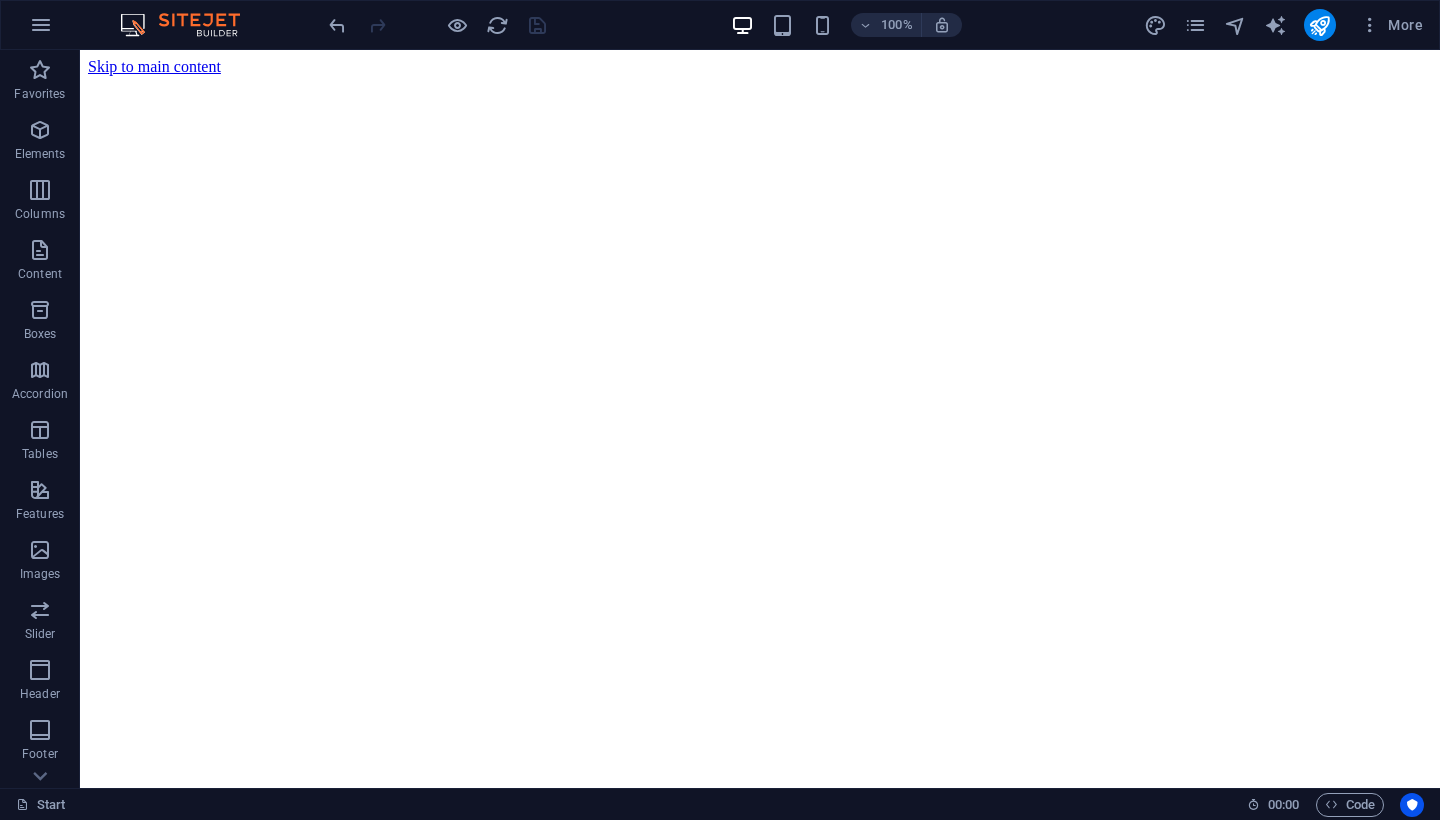scroll, scrollTop: 0, scrollLeft: 0, axis: both 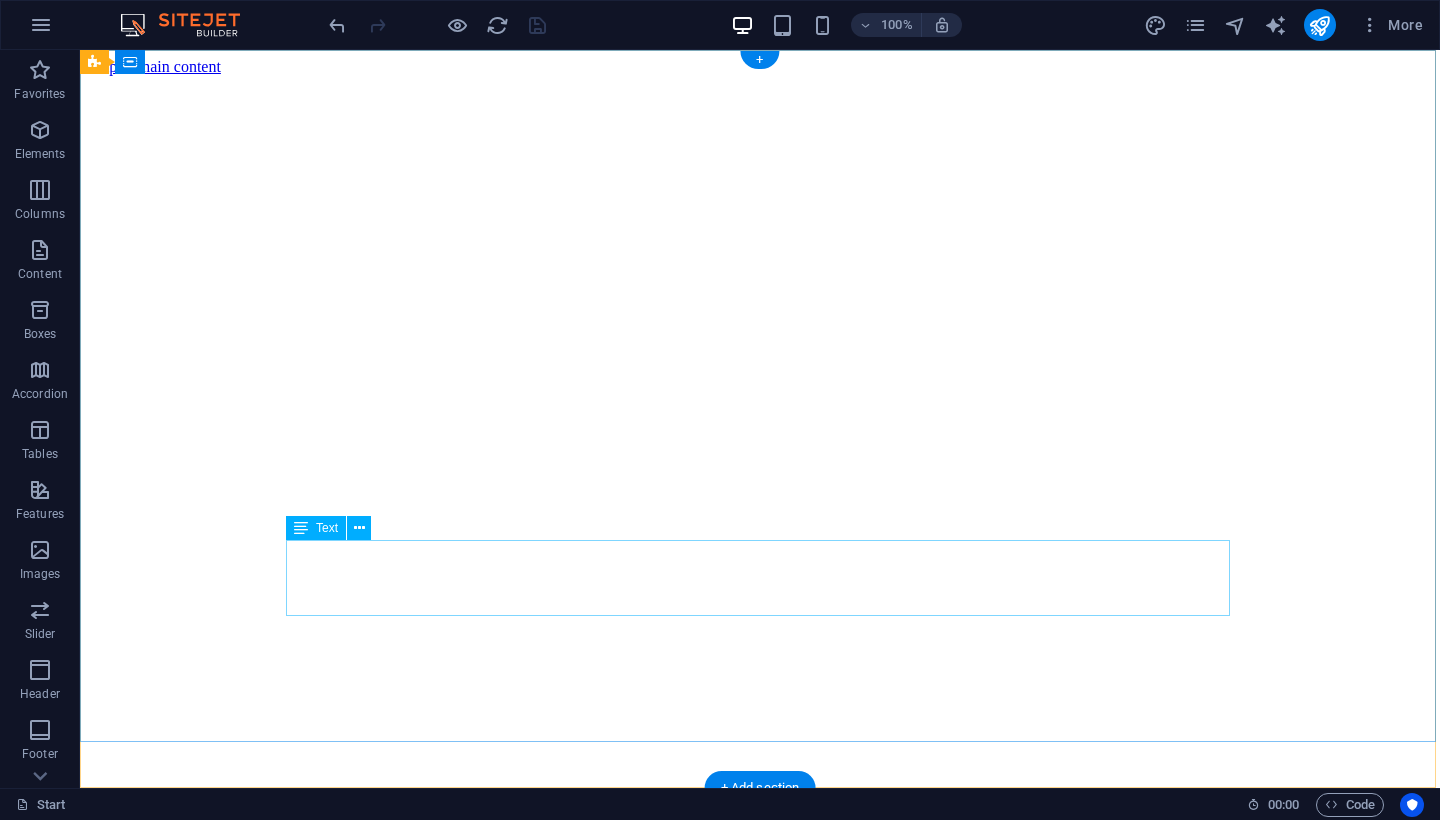 click on "AHMED XO CLUB" at bounding box center (760, 2063) 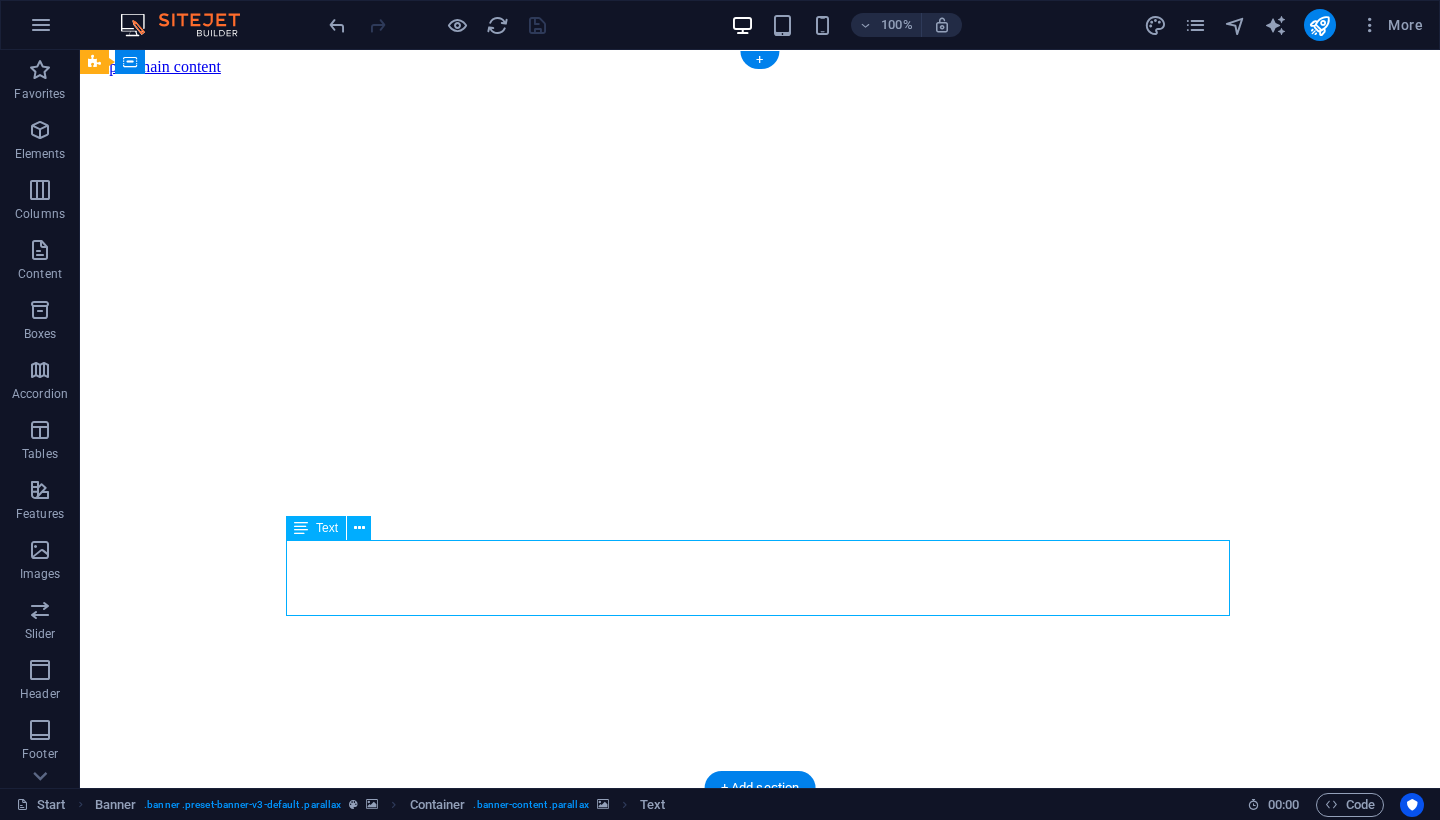 click on "AHMED XO CLUB" at bounding box center (760, 2063) 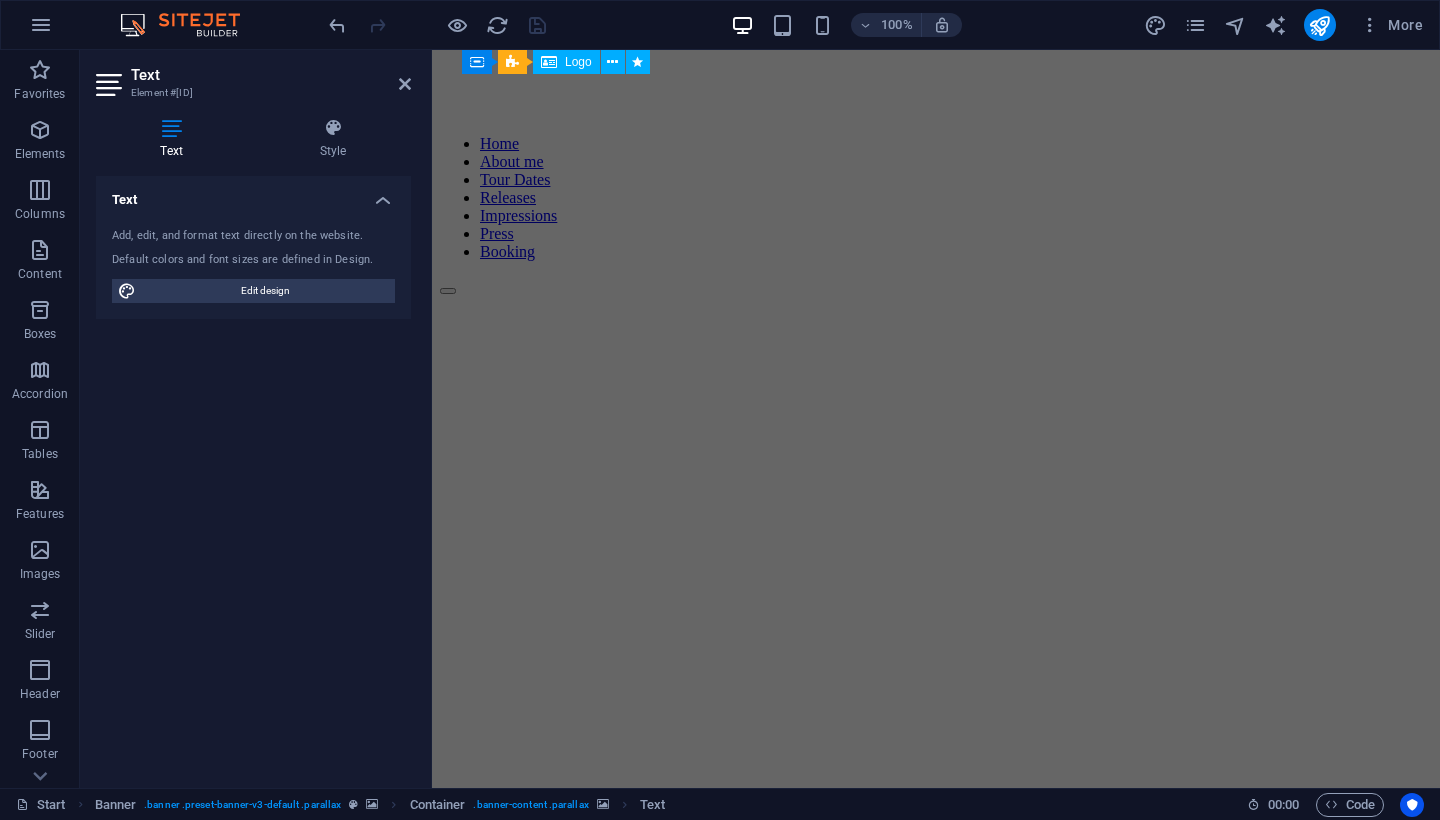 scroll, scrollTop: 794, scrollLeft: 0, axis: vertical 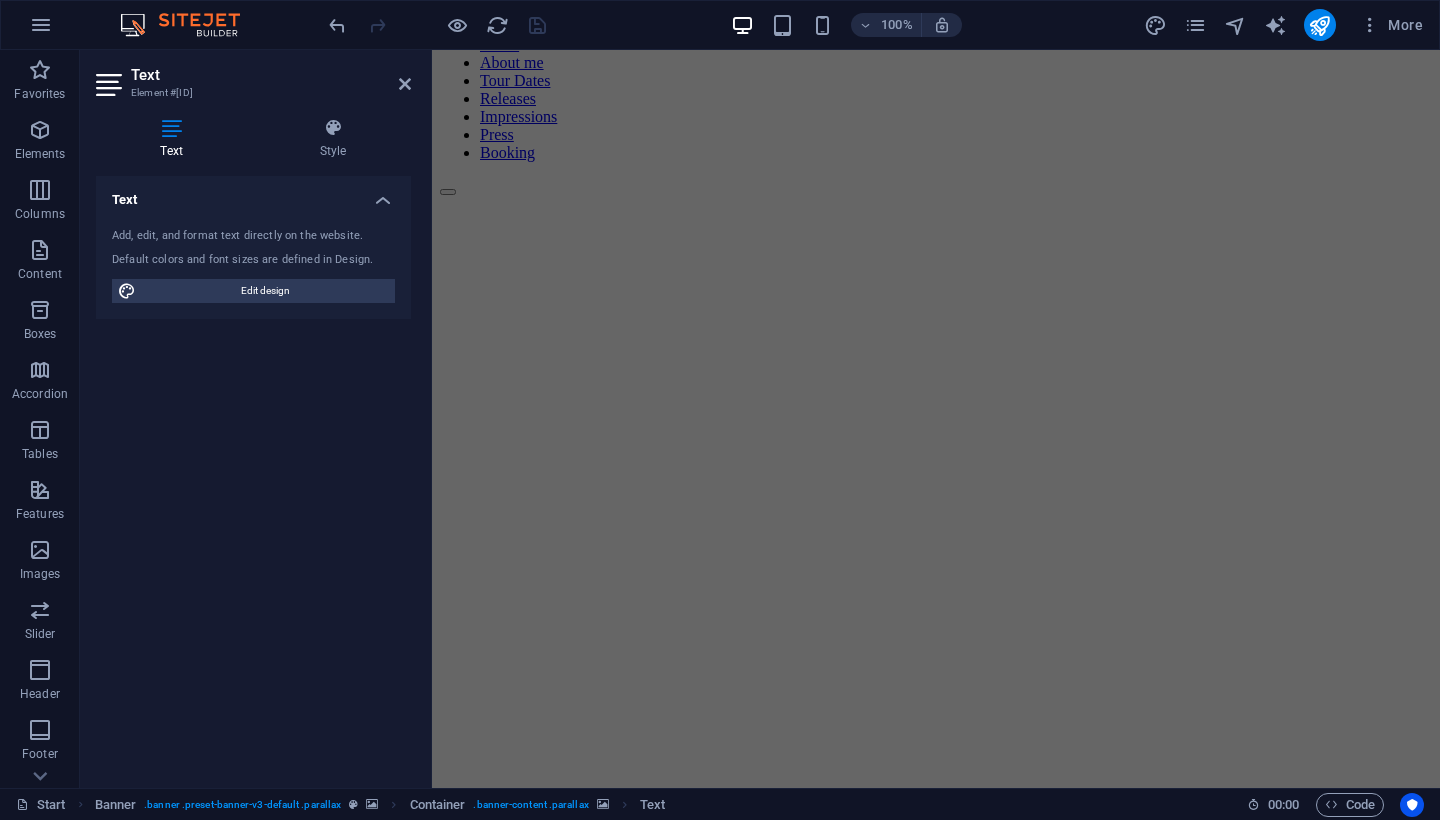 click at bounding box center [936, 5593] 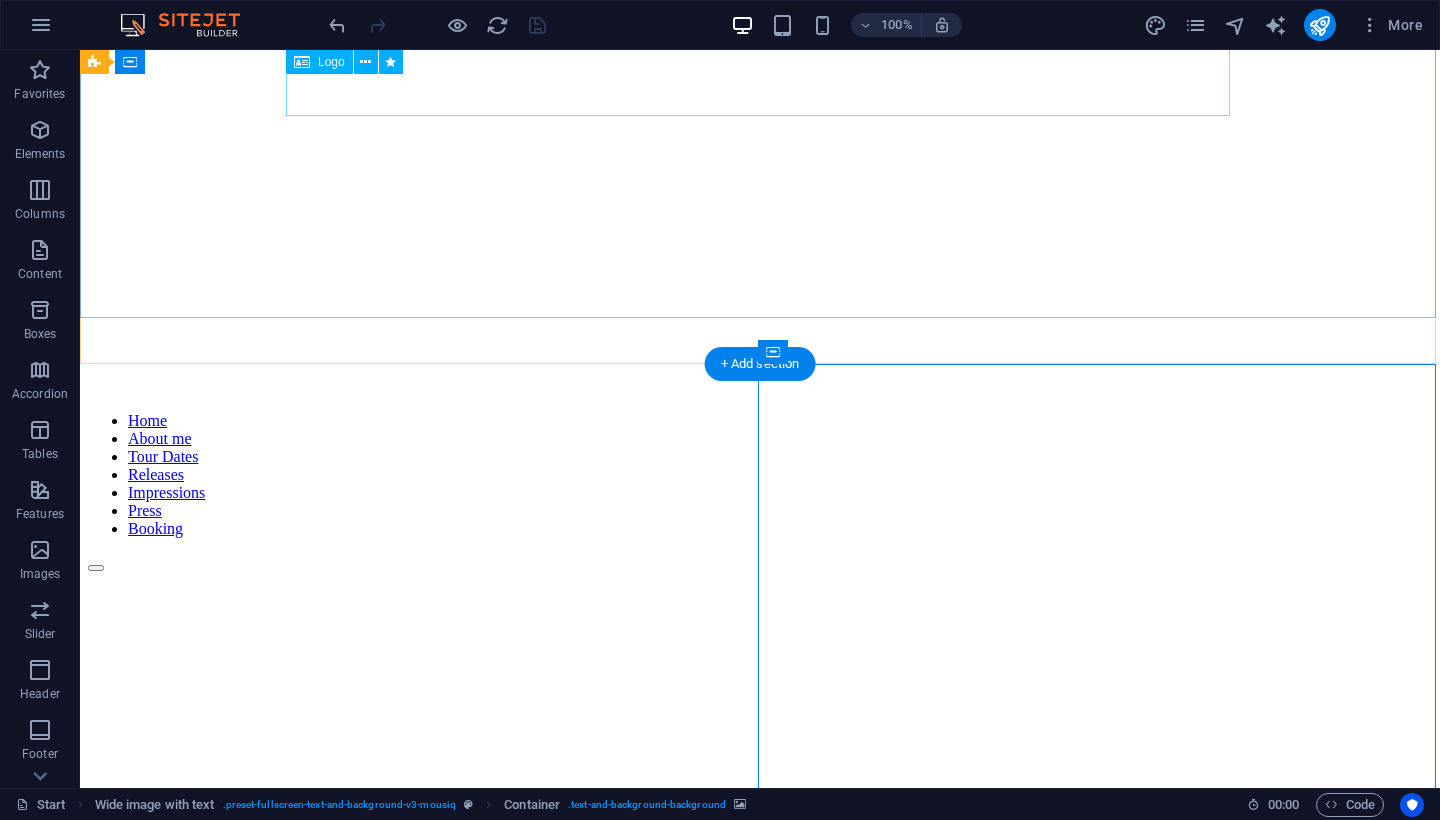 scroll, scrollTop: 424, scrollLeft: 0, axis: vertical 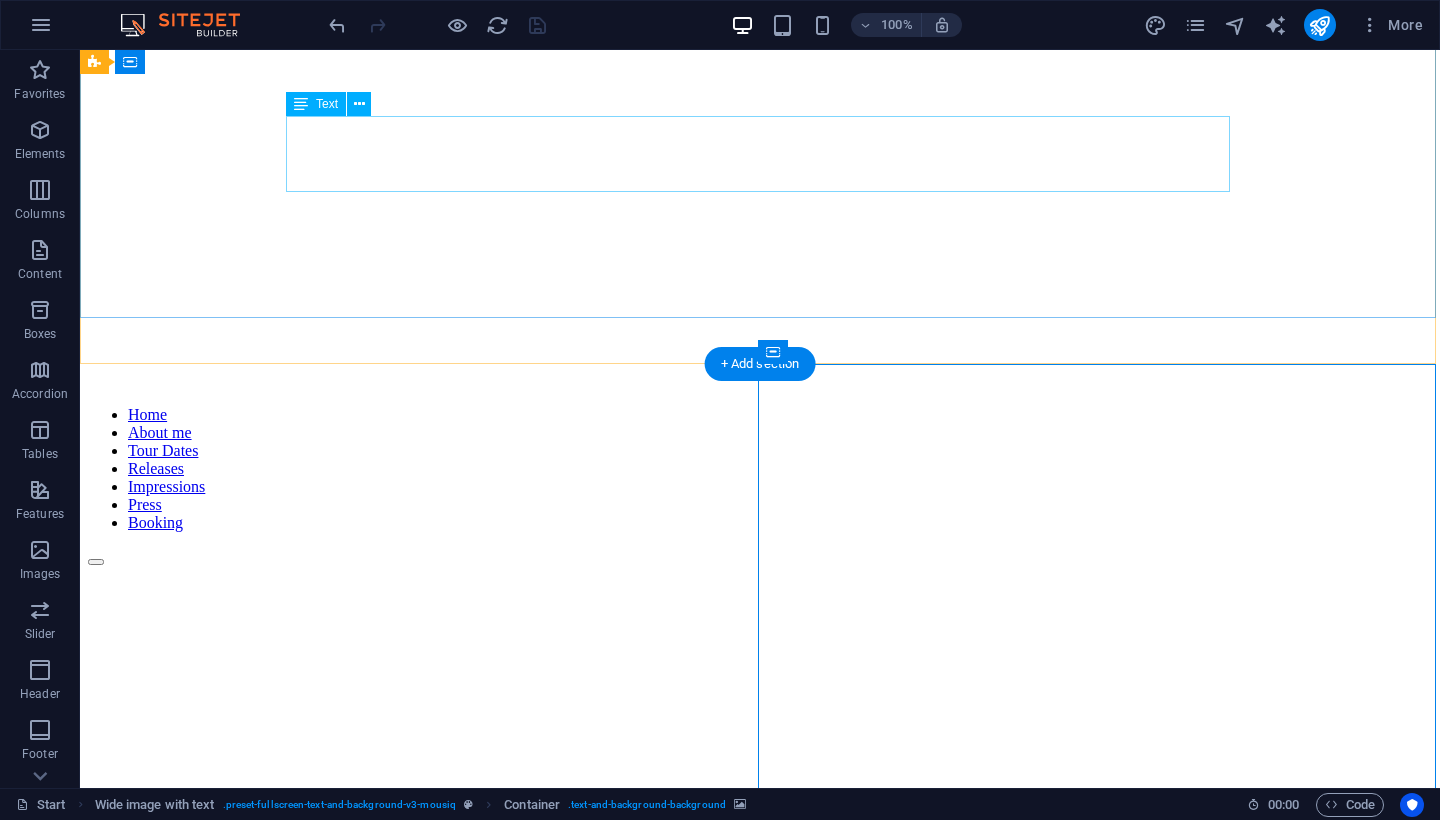 click on "AHMED XO CLUB" at bounding box center (760, 1639) 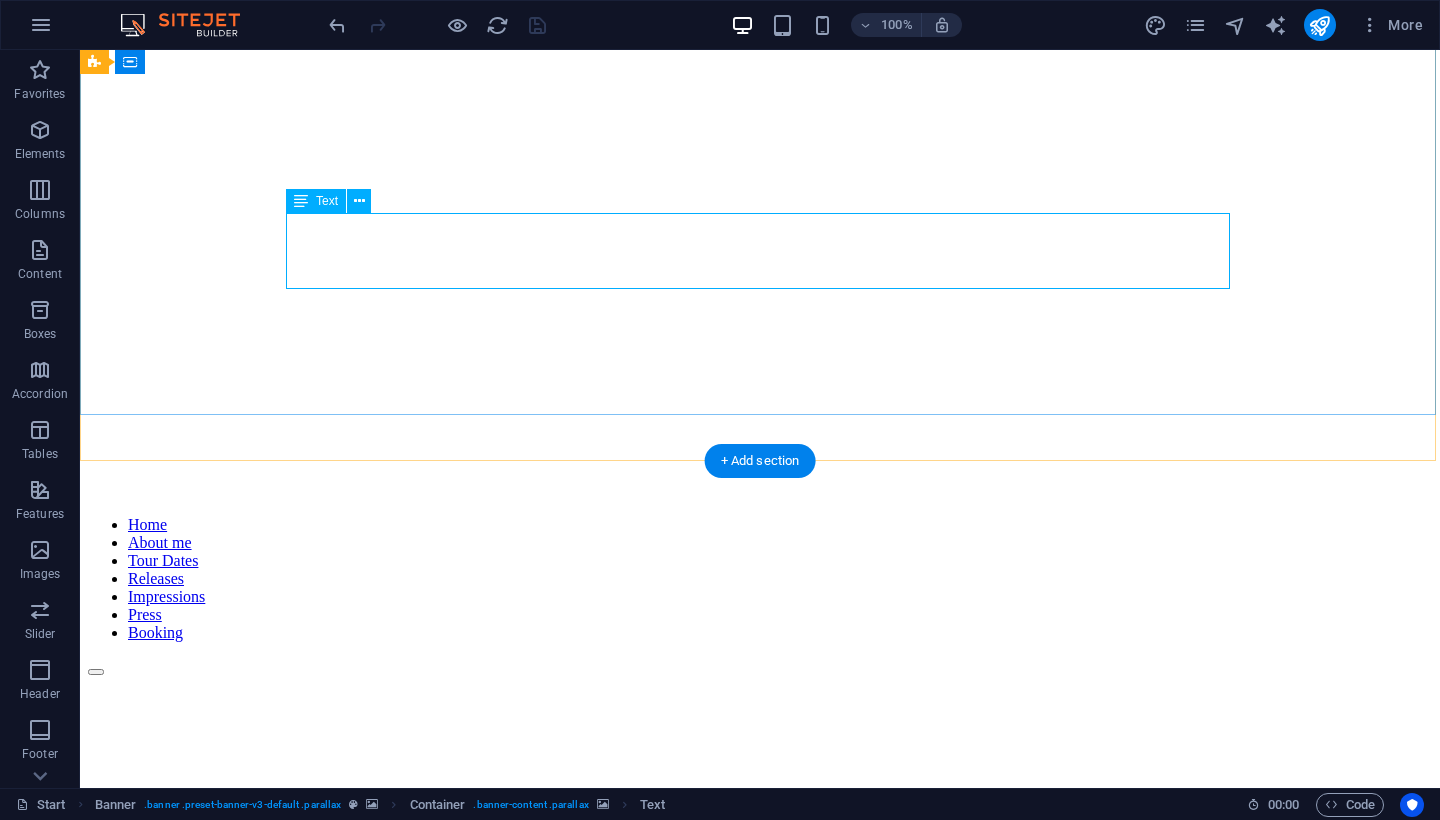 scroll, scrollTop: 312, scrollLeft: 0, axis: vertical 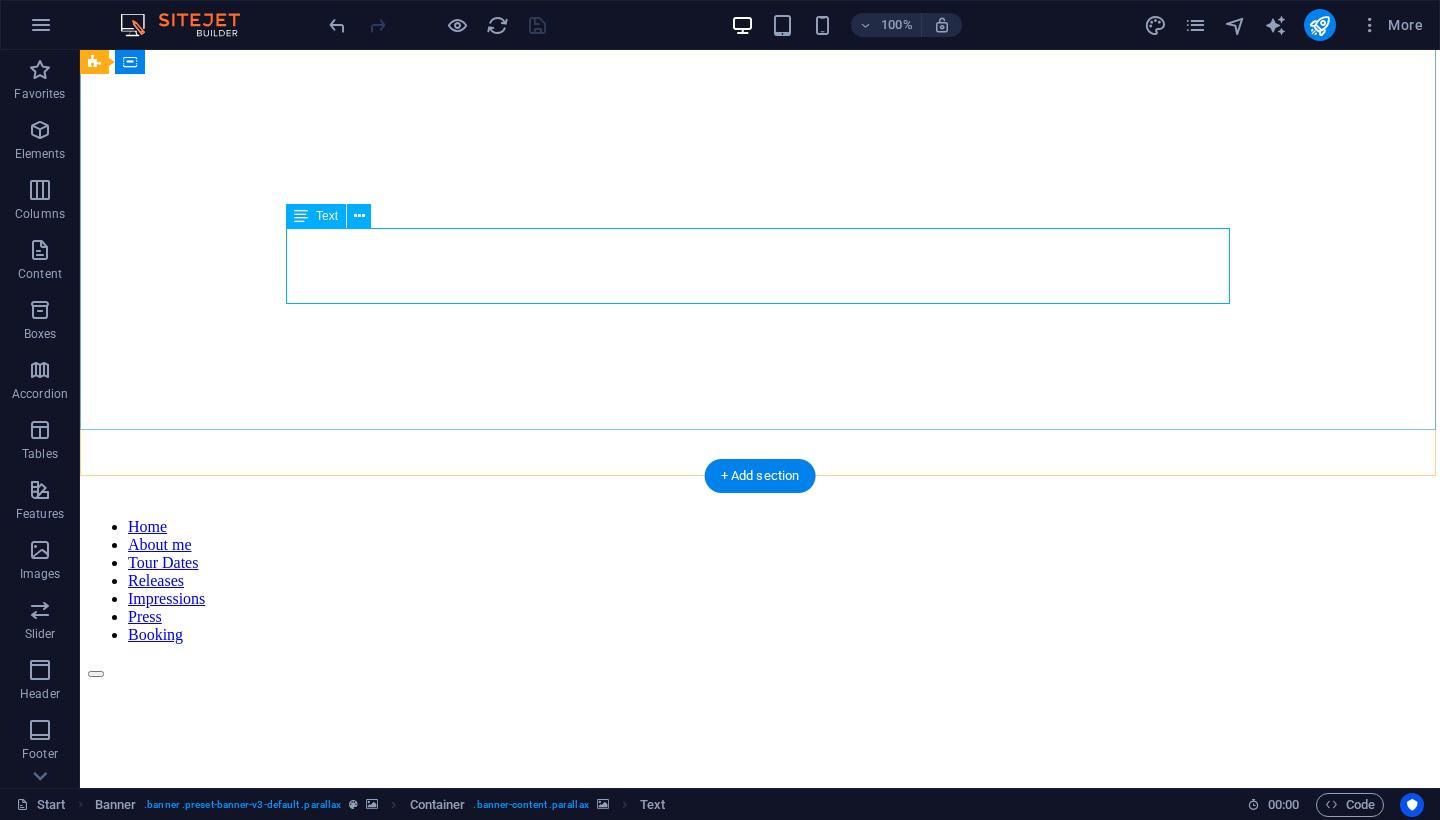 click on "AHMED XO CLUB" at bounding box center [760, 1751] 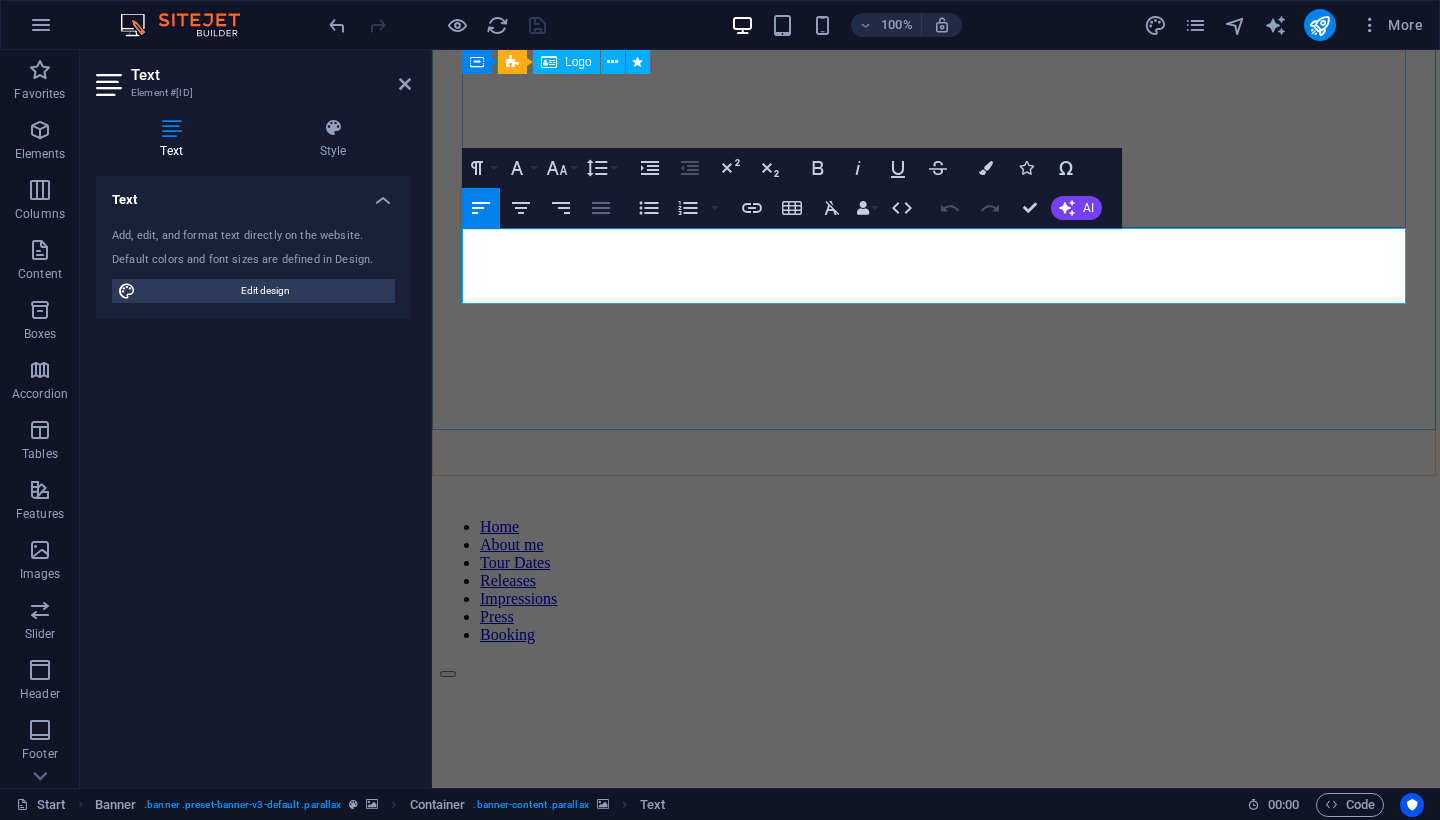 click 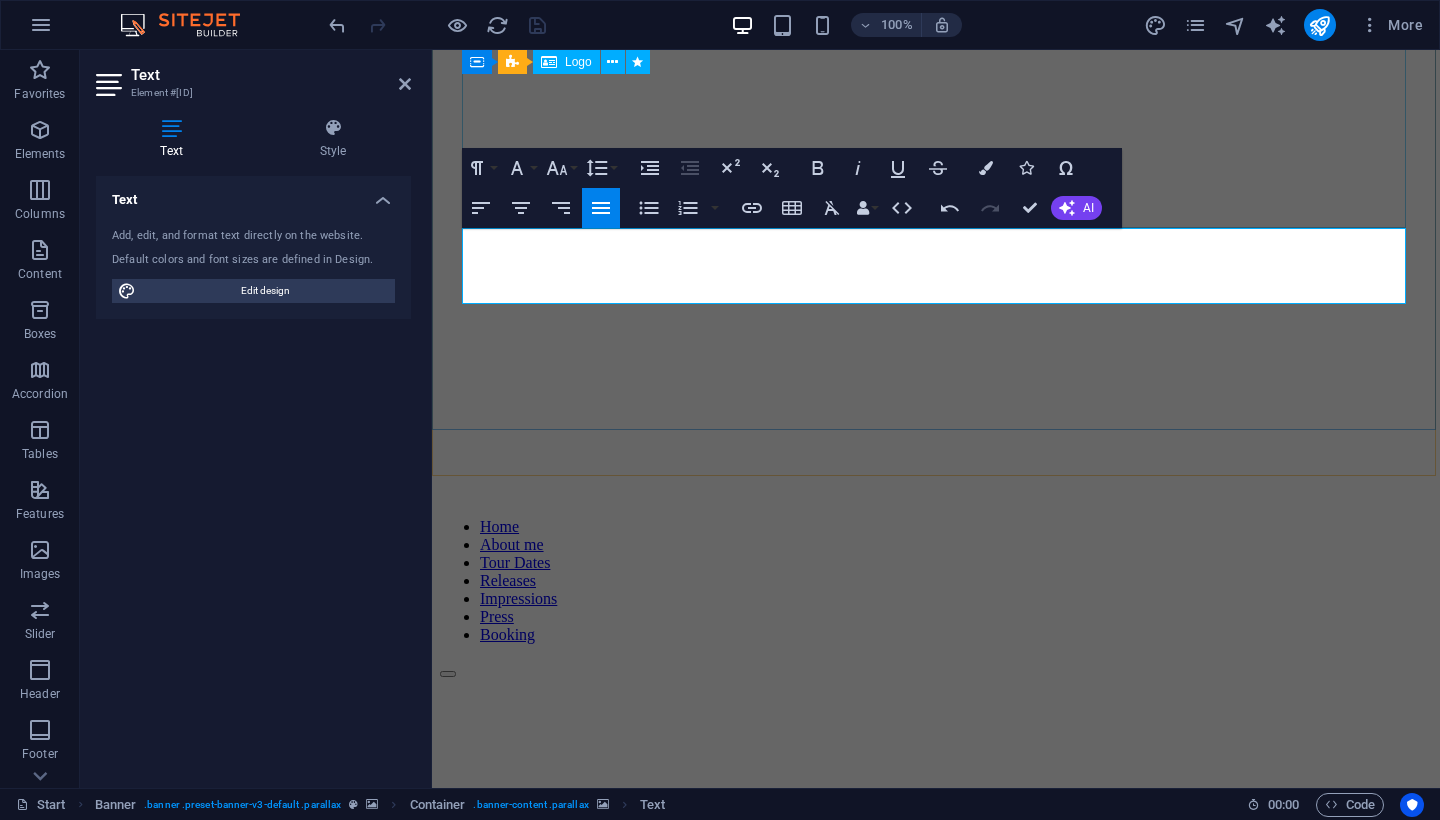click 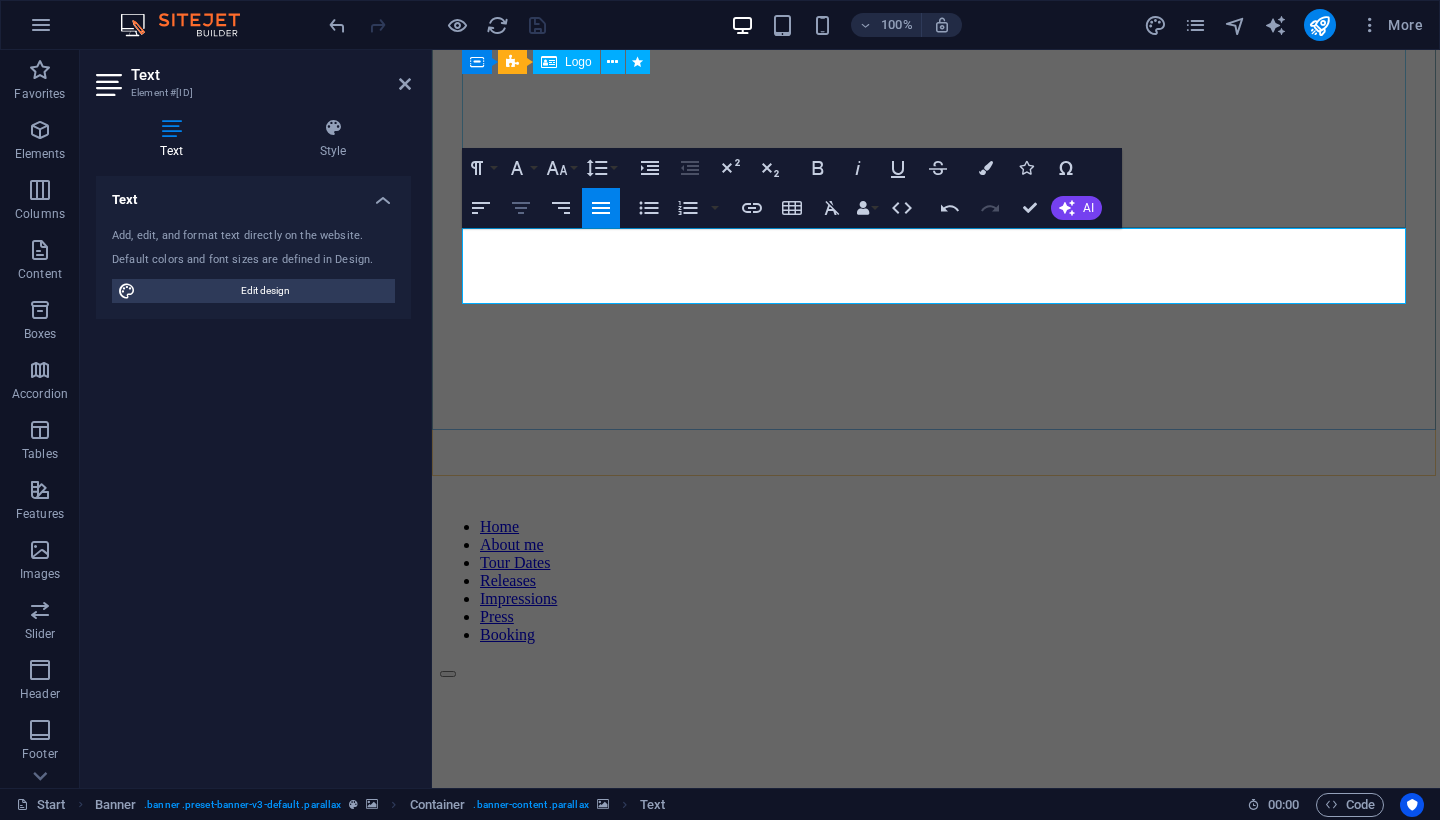 click 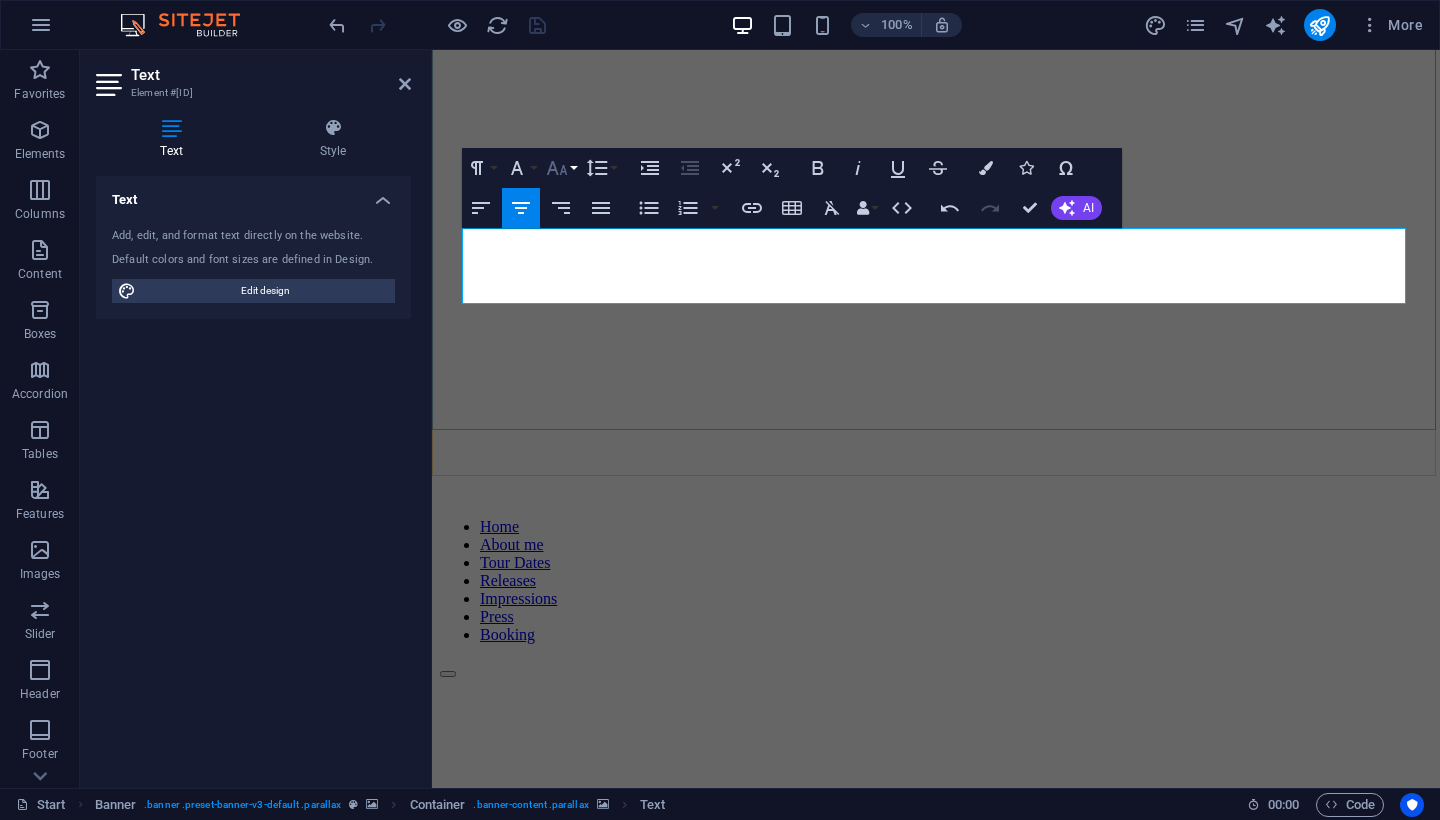 click on "Font Size" at bounding box center [561, 168] 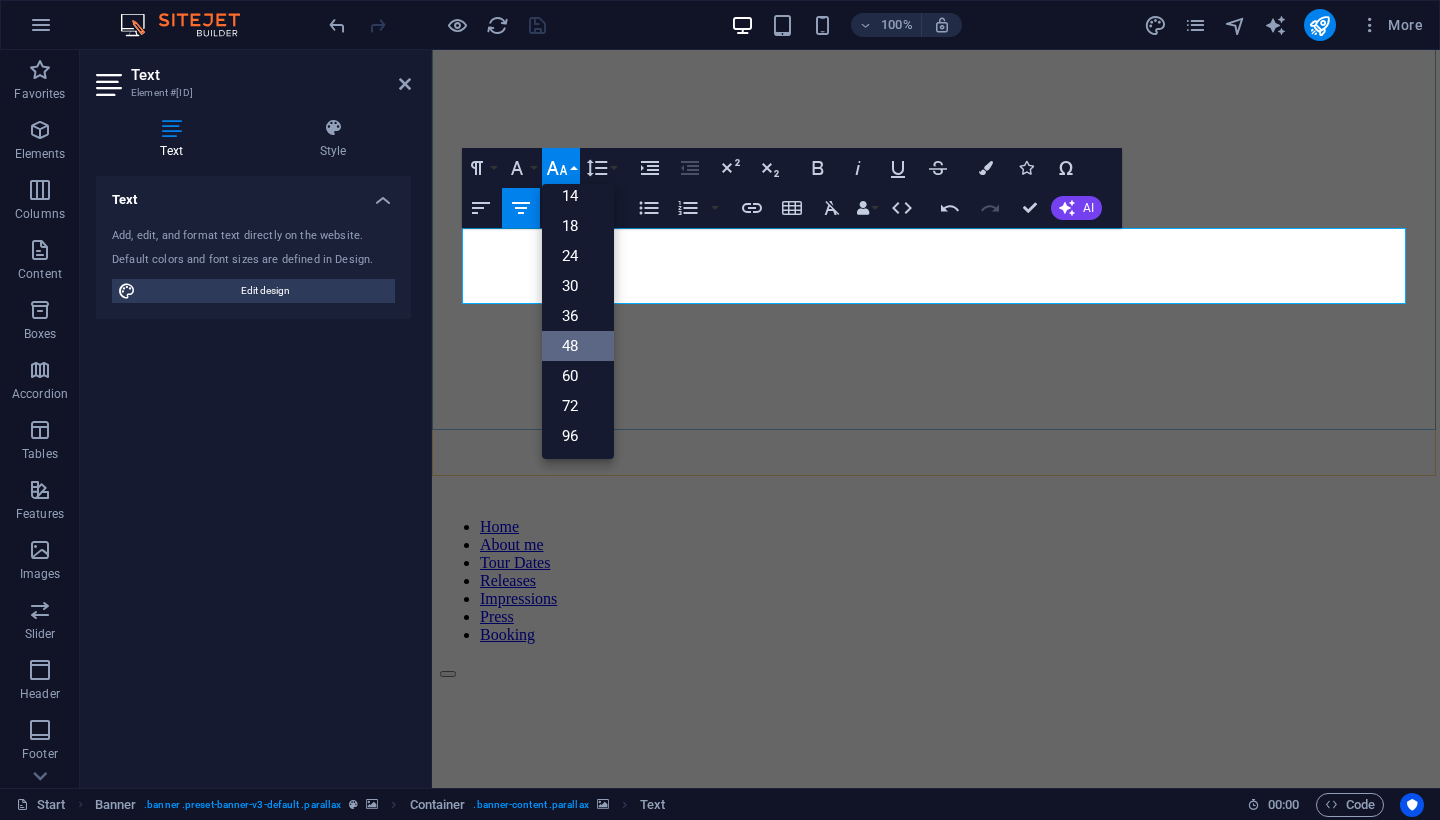 scroll, scrollTop: 161, scrollLeft: 0, axis: vertical 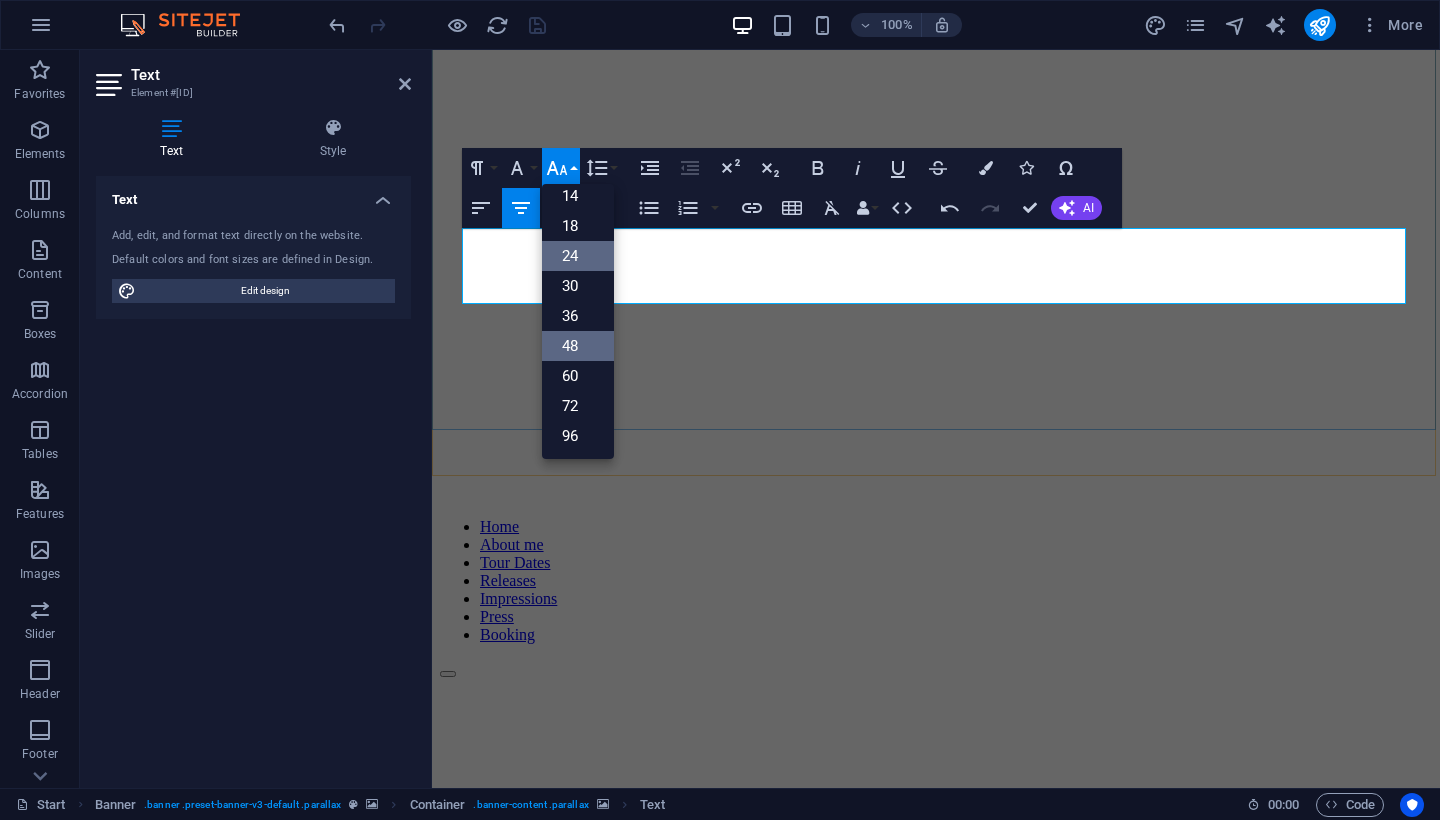 click on "24" at bounding box center [578, 256] 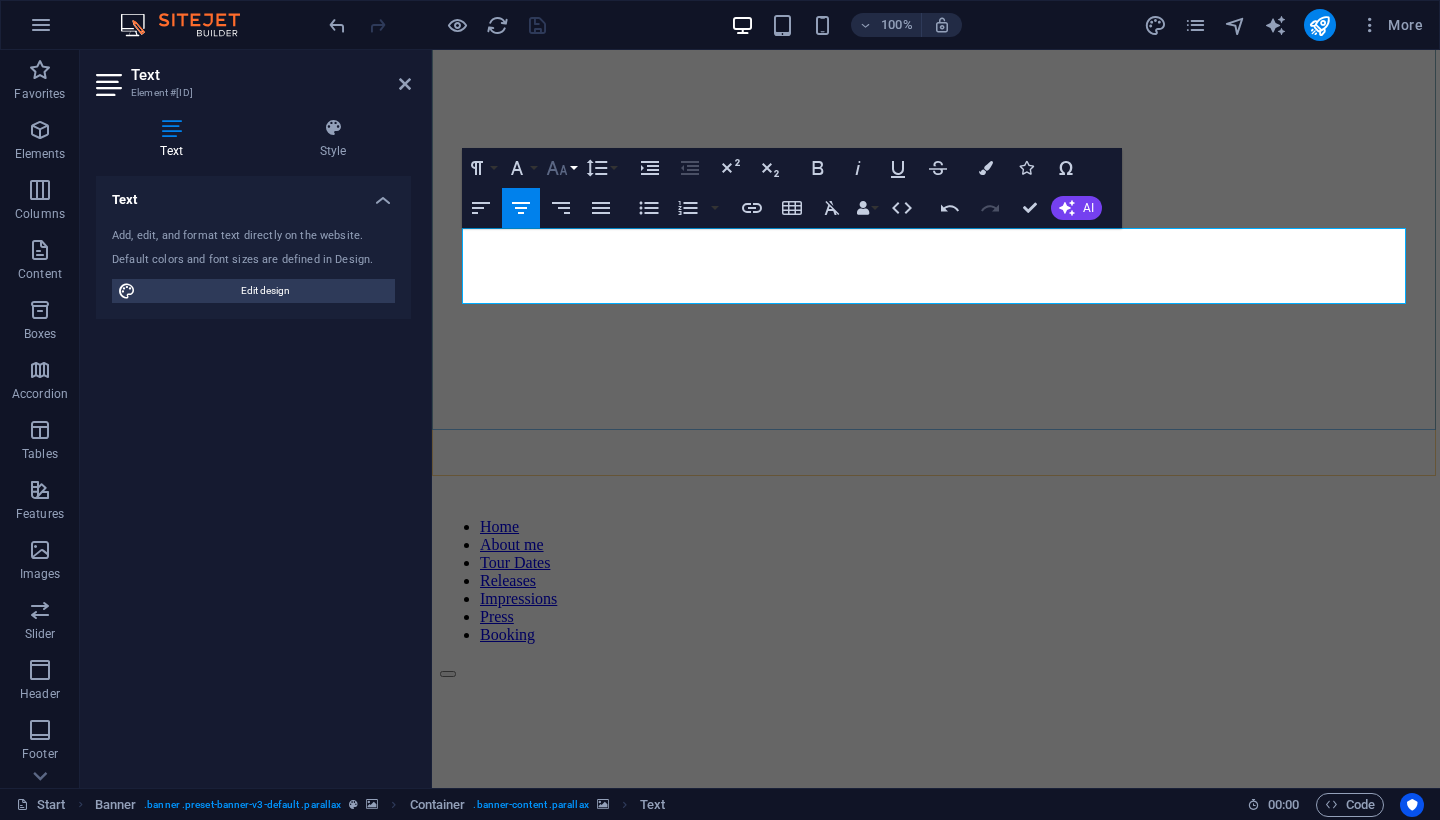 click on "Font Size" at bounding box center [561, 168] 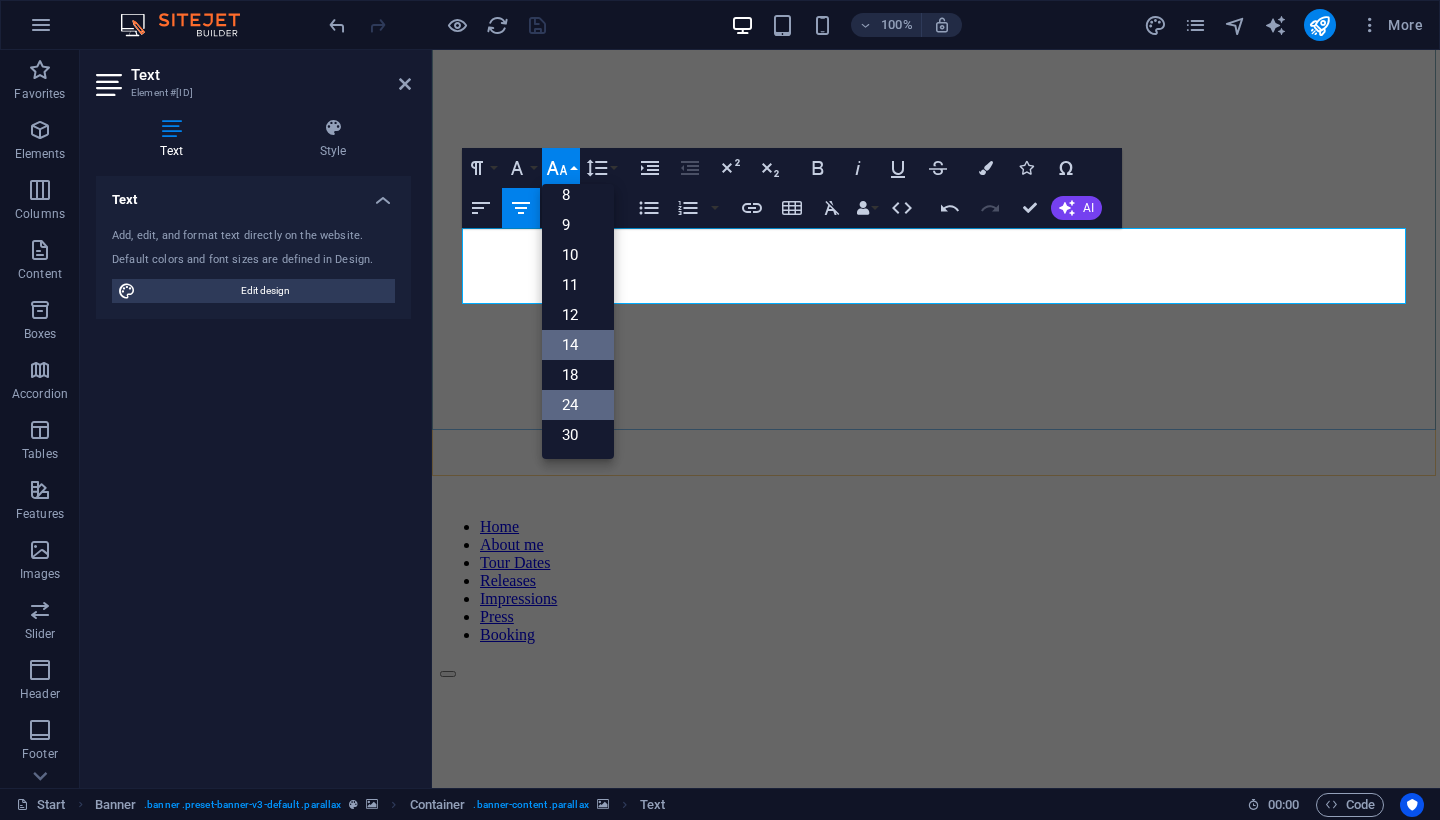 scroll, scrollTop: 10, scrollLeft: 0, axis: vertical 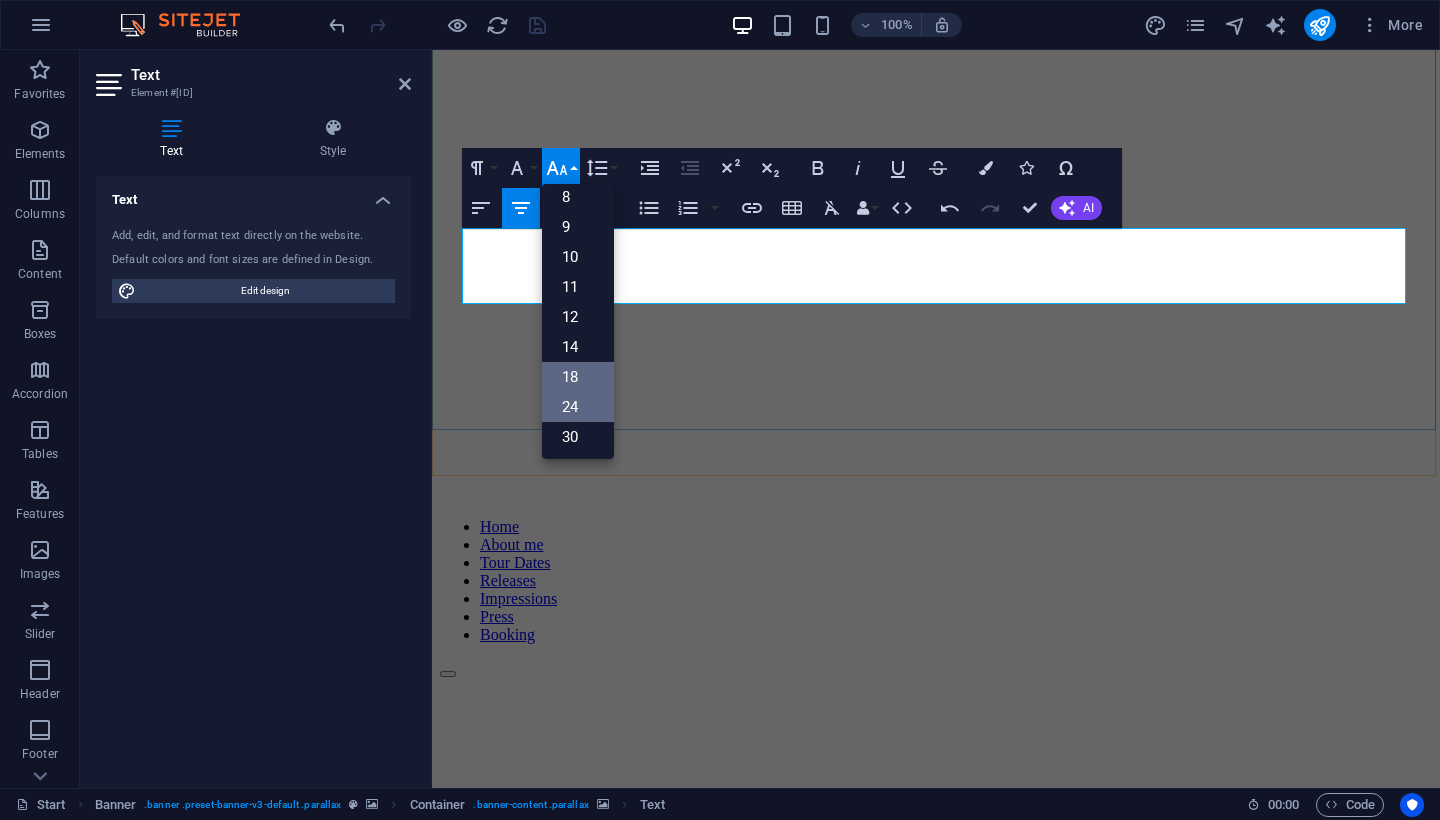 click on "18" at bounding box center [578, 377] 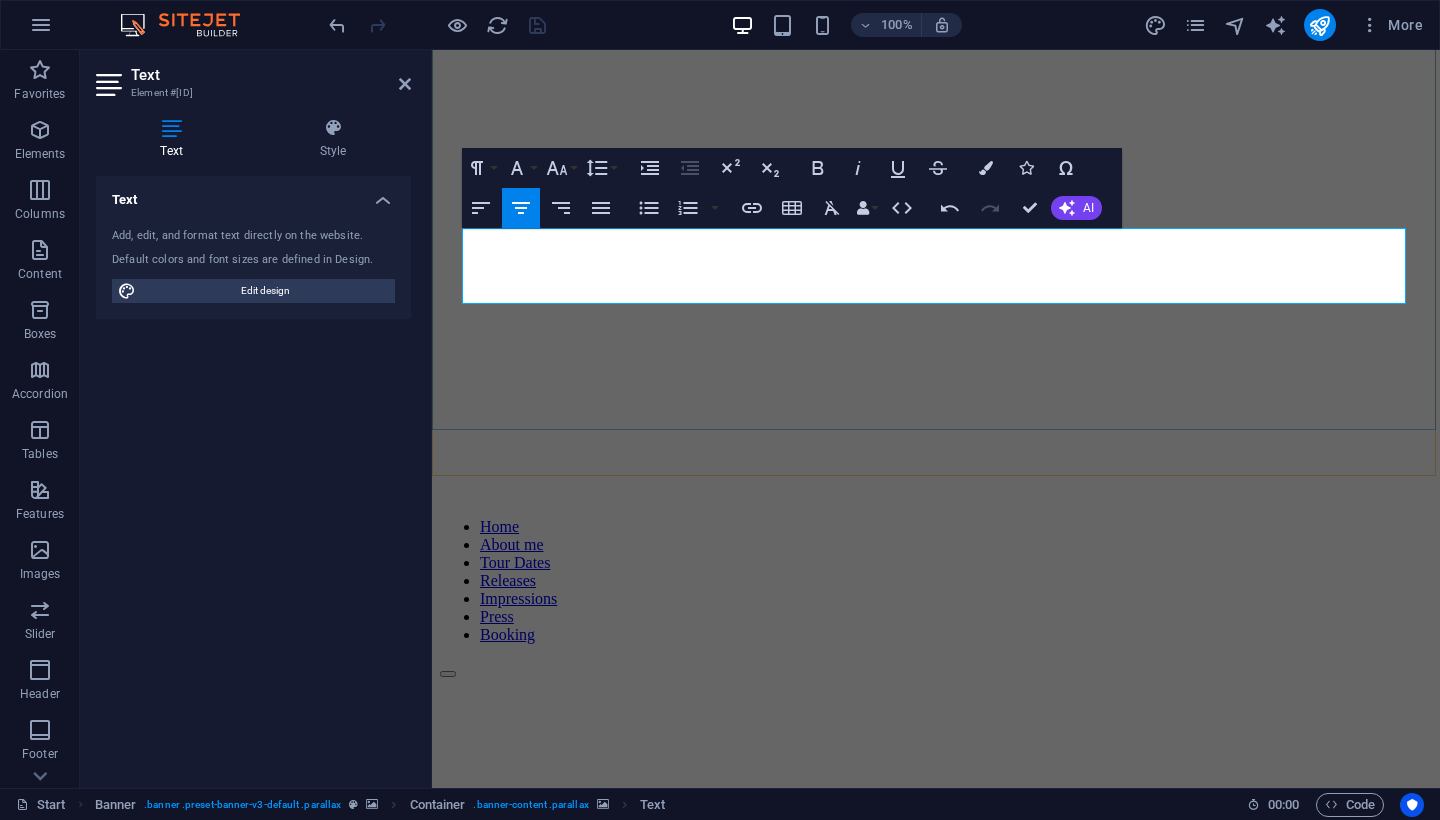 drag, startPoint x: 733, startPoint y: 270, endPoint x: 1113, endPoint y: 282, distance: 380.18942 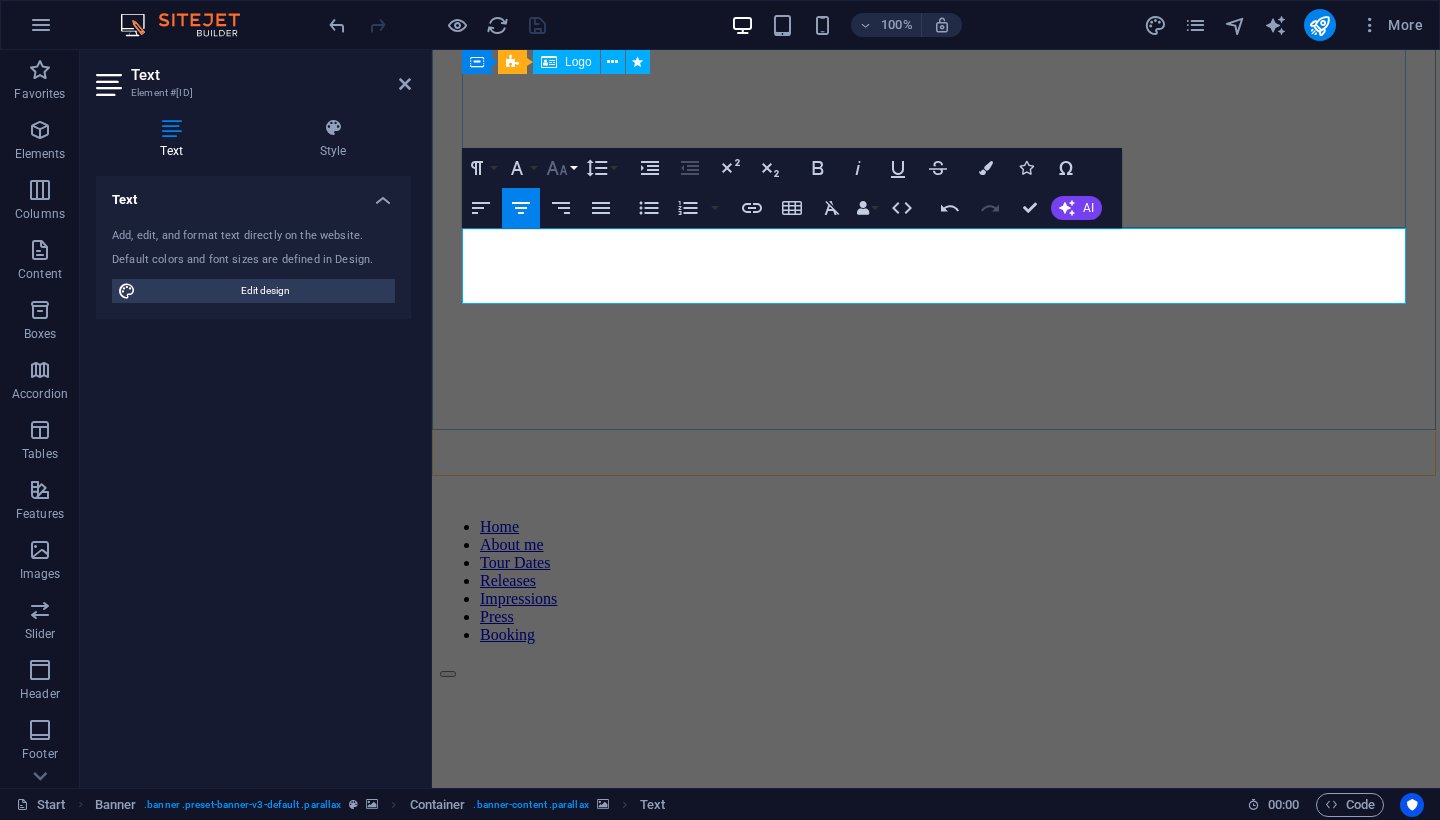 click 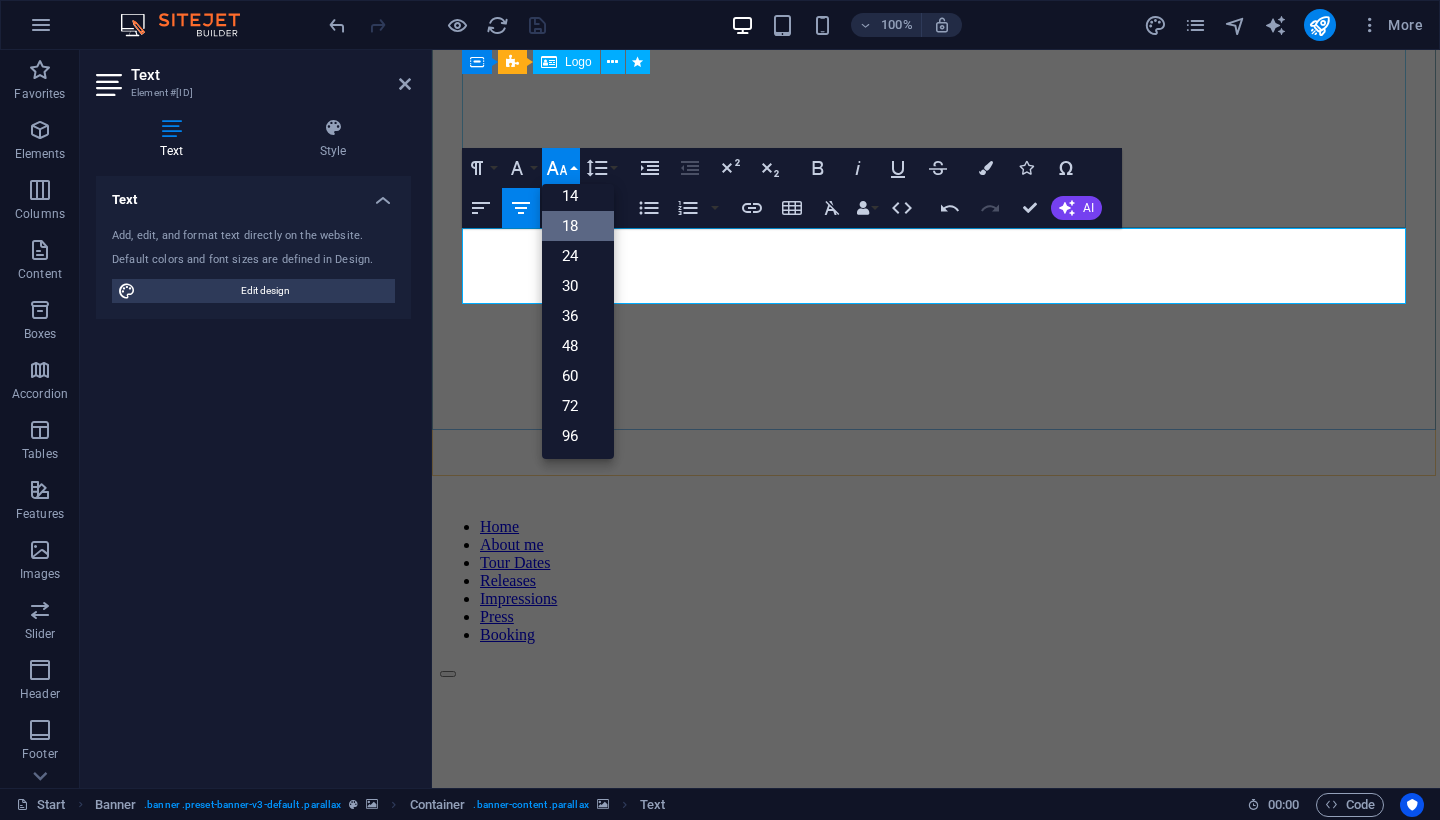 scroll, scrollTop: 161, scrollLeft: 0, axis: vertical 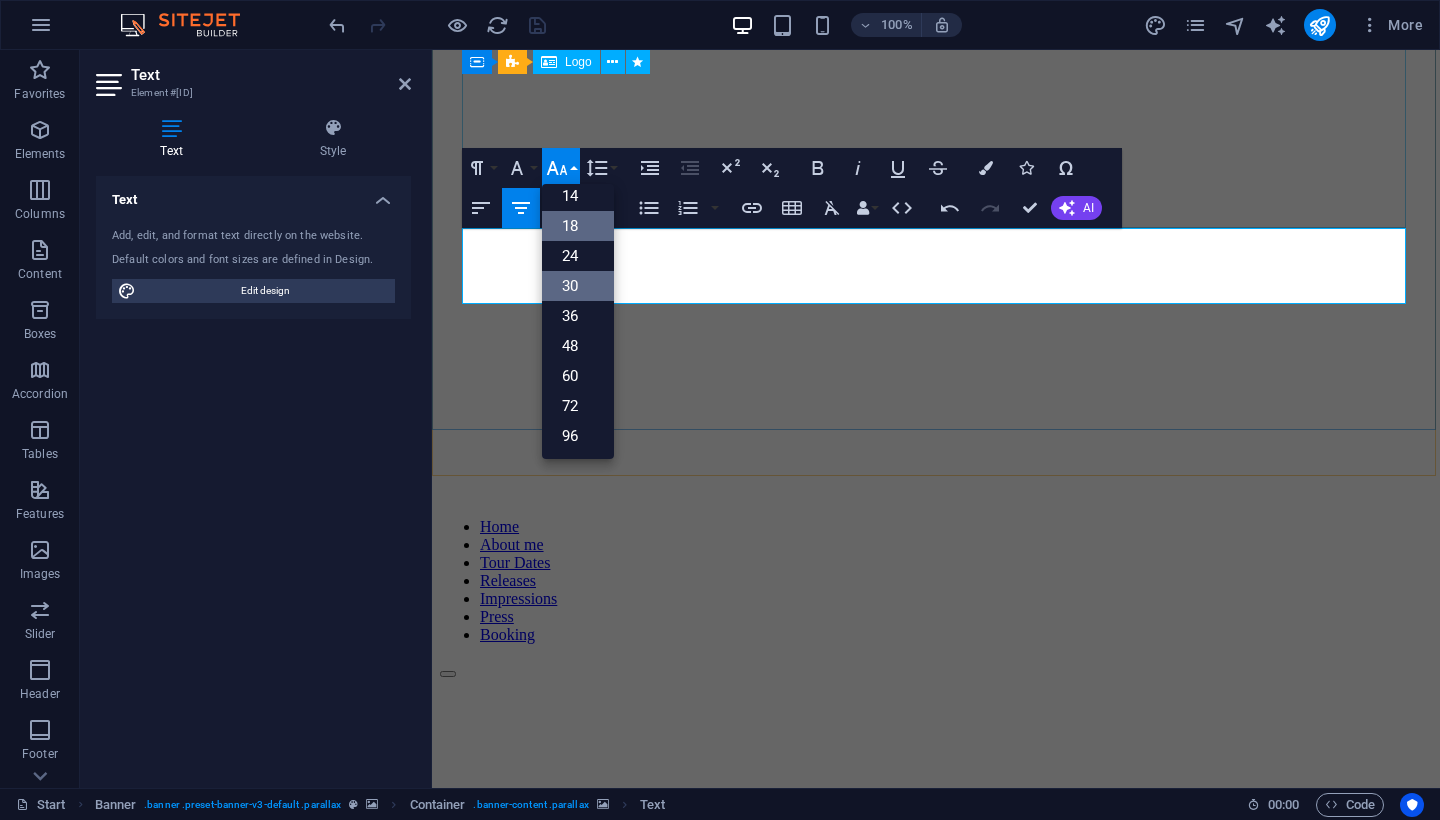 click on "30" at bounding box center [578, 286] 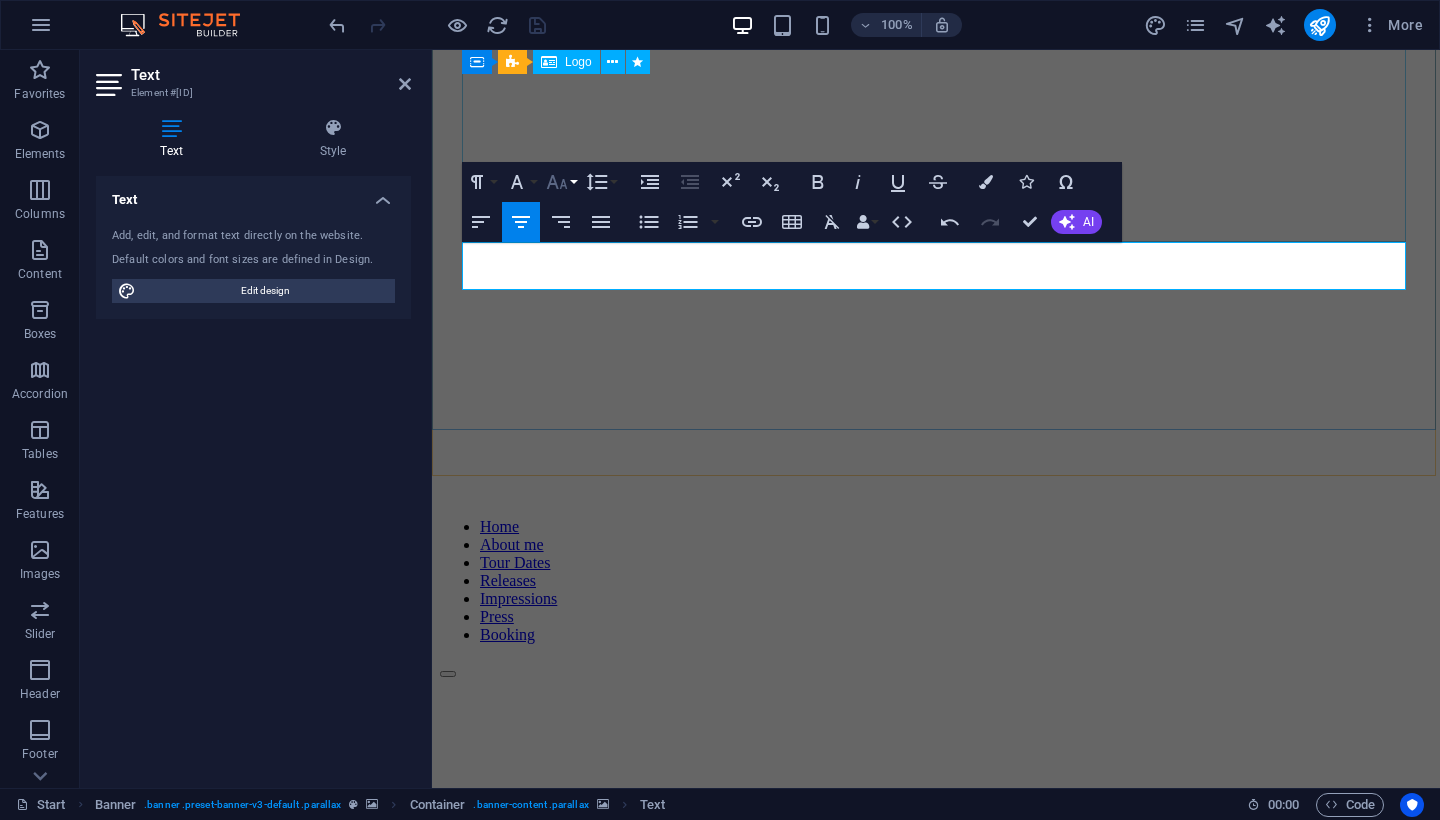click 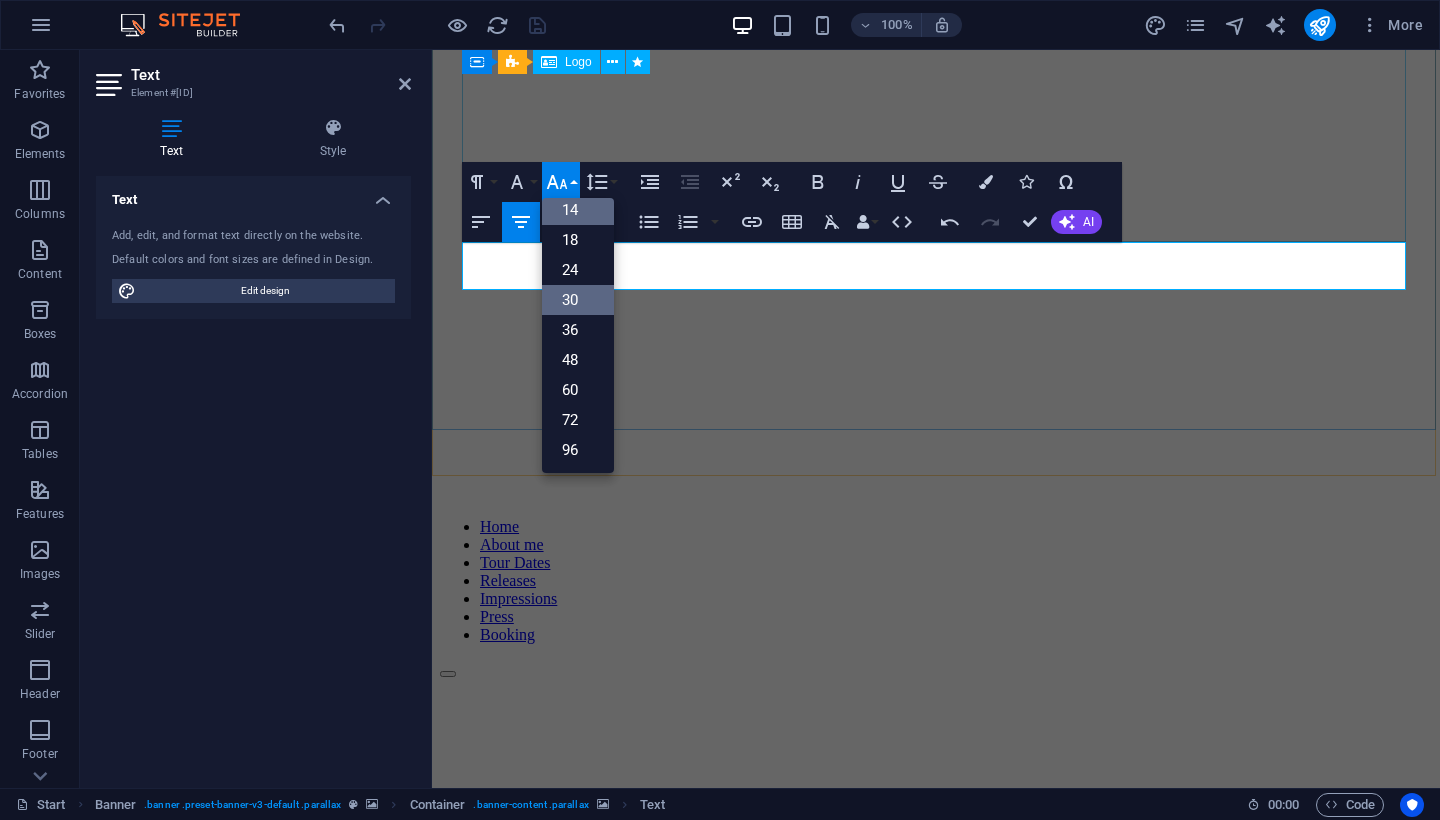 scroll, scrollTop: 161, scrollLeft: 0, axis: vertical 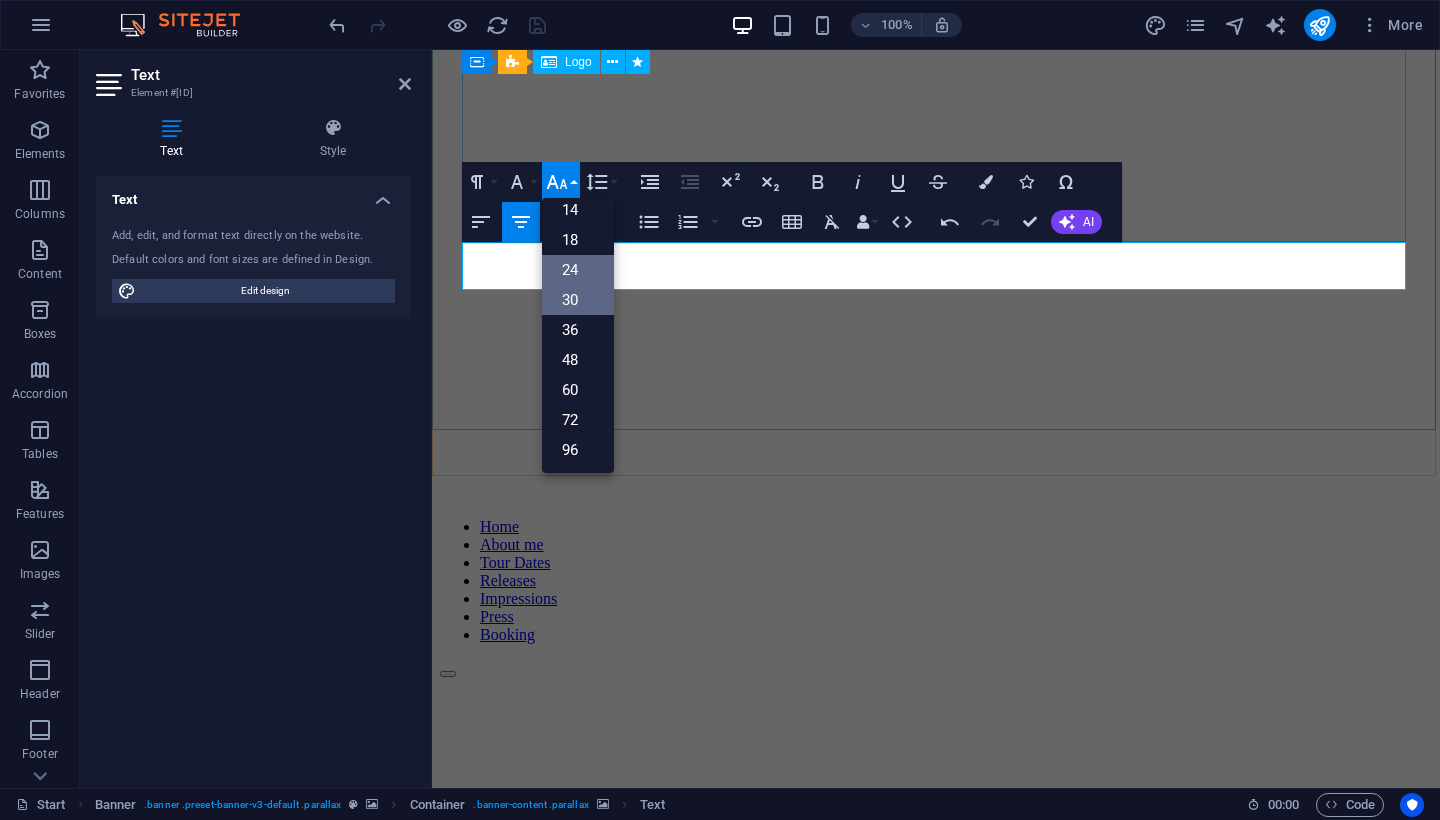 click on "24" at bounding box center (578, 270) 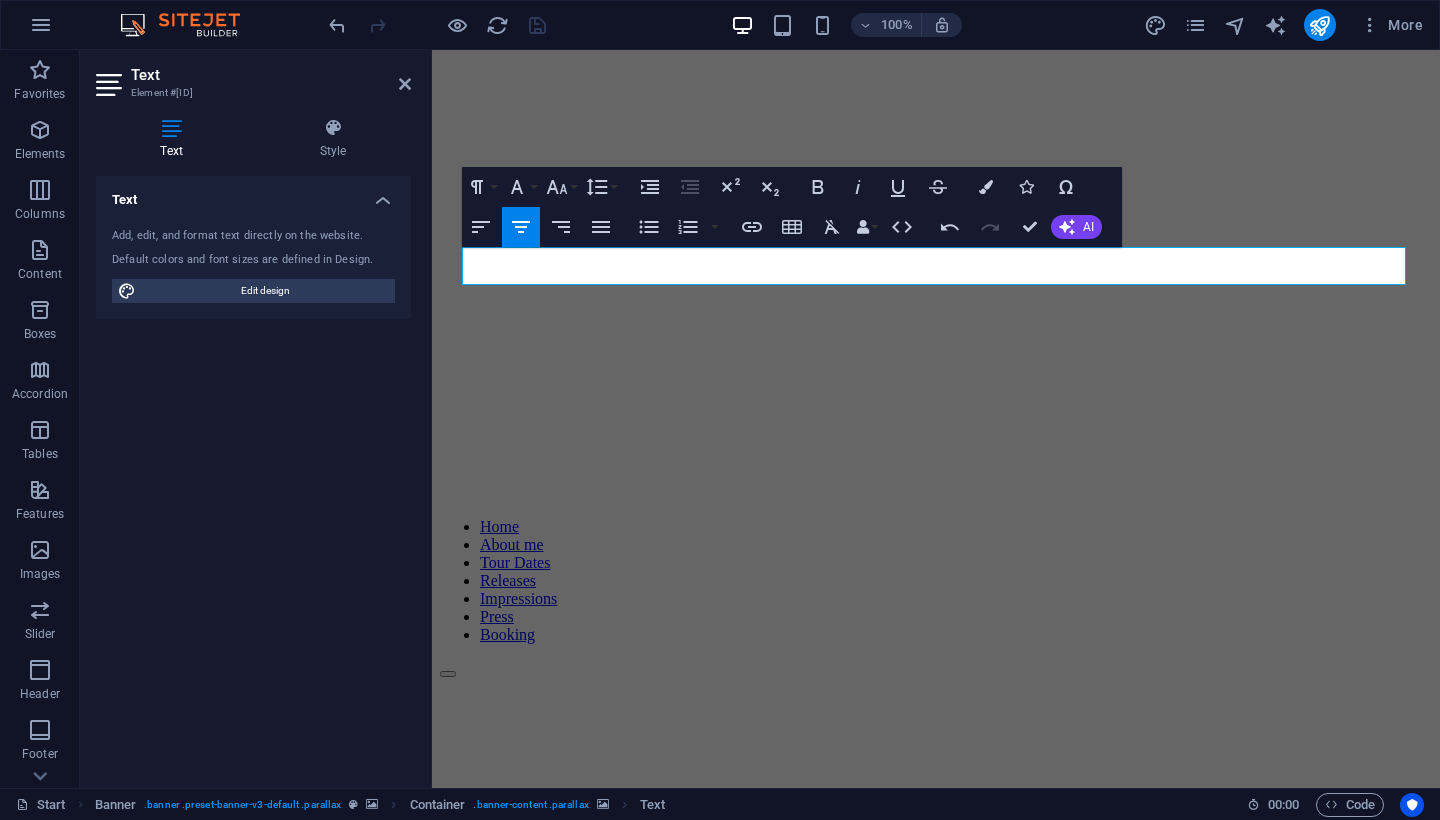 click on "Text Add, edit, and format text directly on the website. Default colors and font sizes are defined in Design. Edit design Alignment Left aligned Centered Right aligned" at bounding box center [253, 474] 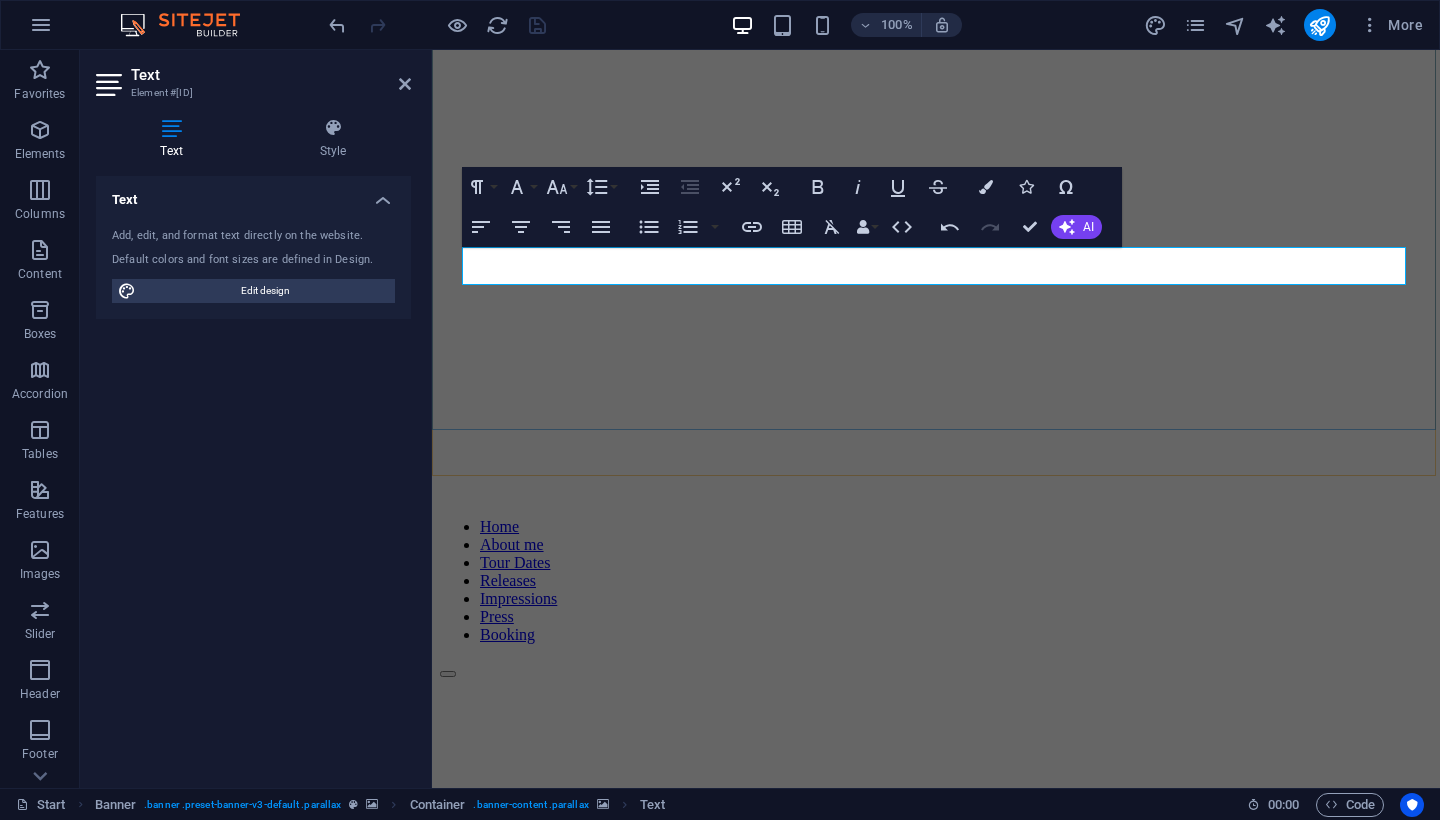 click on "​AHMED XO CLUB" at bounding box center (936, 1737) 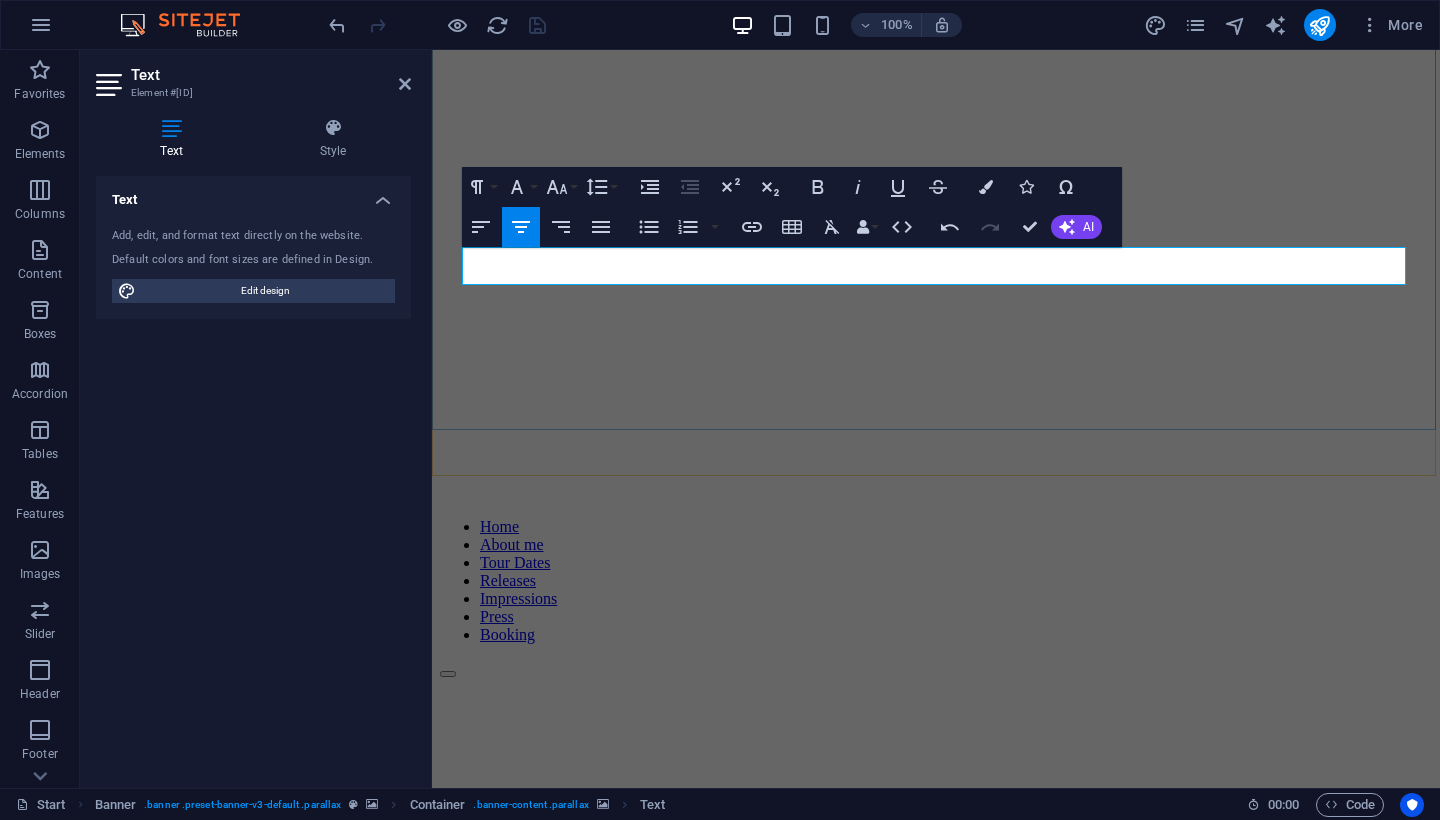 drag, startPoint x: 844, startPoint y: 268, endPoint x: 1069, endPoint y: 265, distance: 225.02 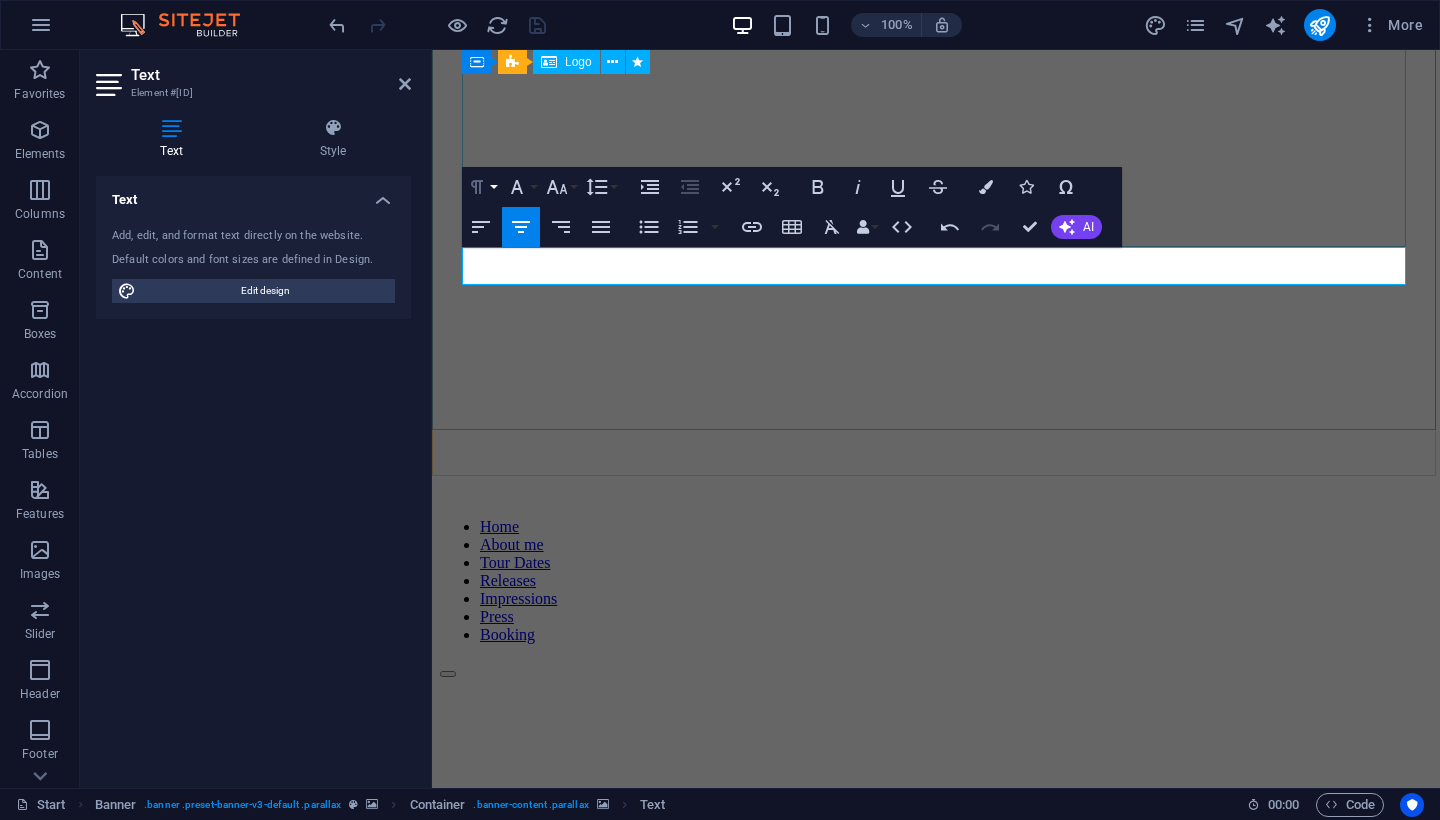 click on "Paragraph Format" at bounding box center (481, 187) 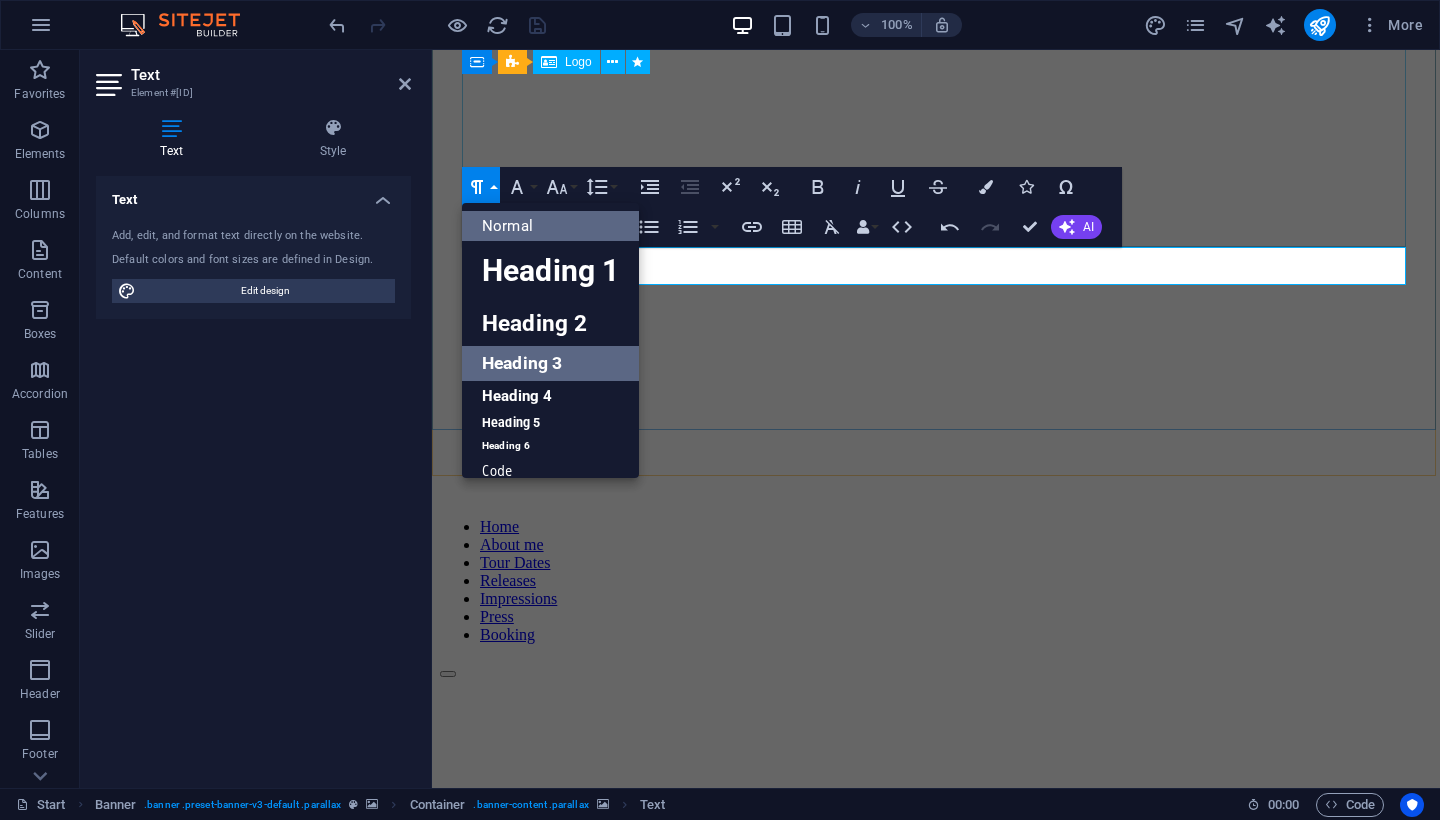 scroll, scrollTop: 0, scrollLeft: 0, axis: both 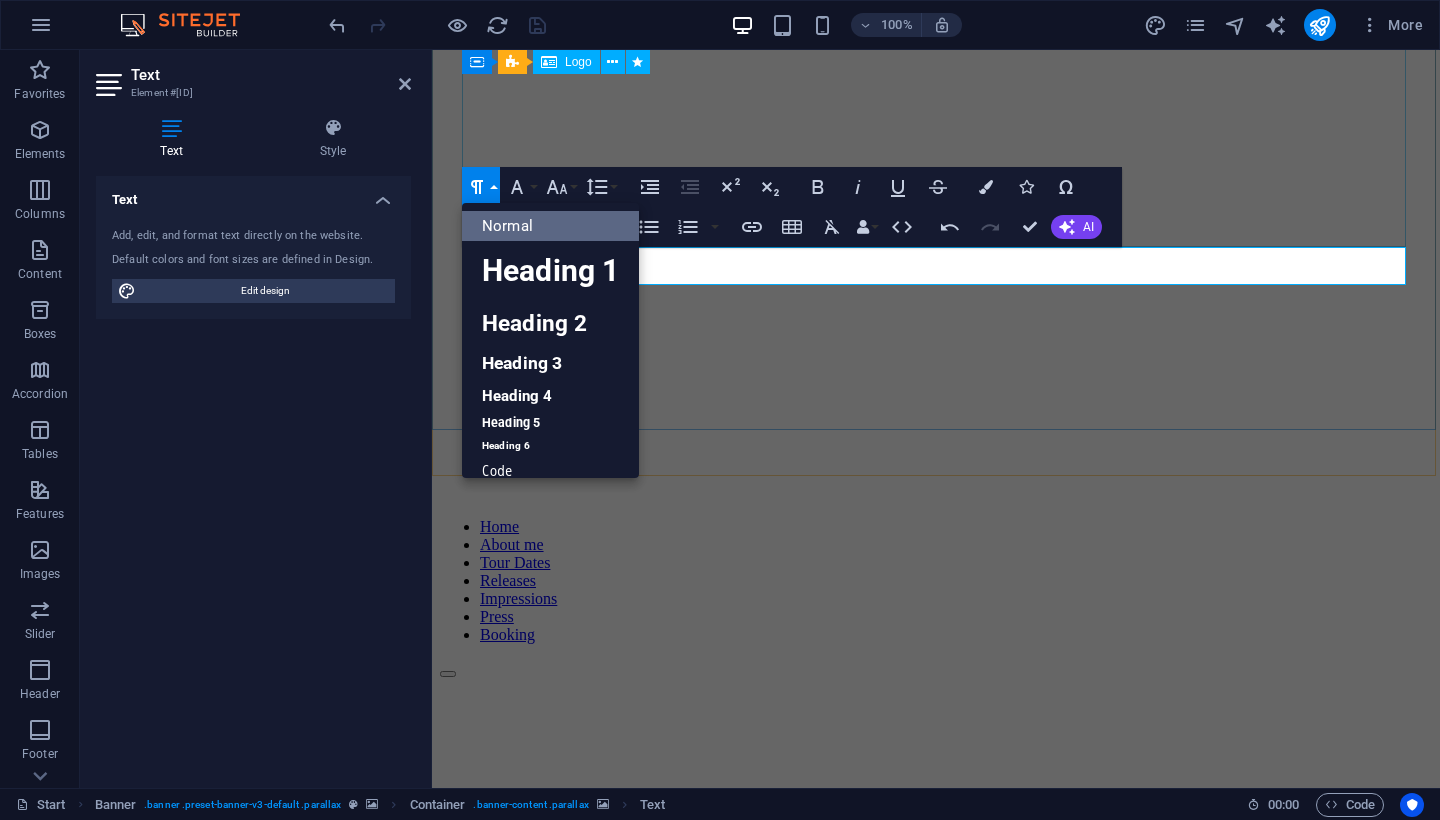 click on "Text Add, edit, and format text directly on the website. Default colors and font sizes are defined in Design. Edit design Alignment Left aligned Centered Right aligned" at bounding box center (253, 474) 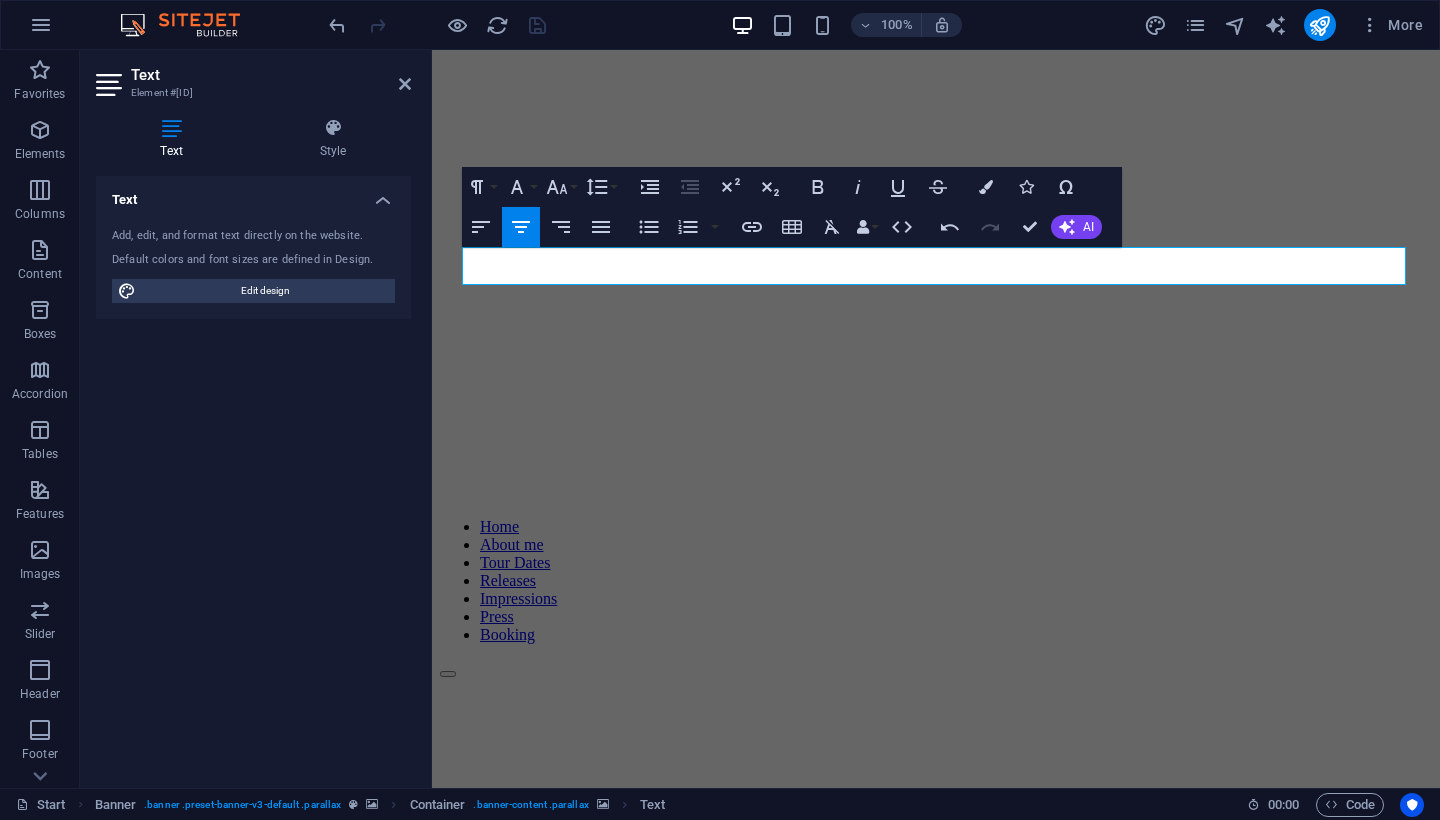 click on "Text Add, edit, and format text directly on the website. Default colors and font sizes are defined in Design. Edit design Alignment Left aligned Centered Right aligned" at bounding box center (253, 474) 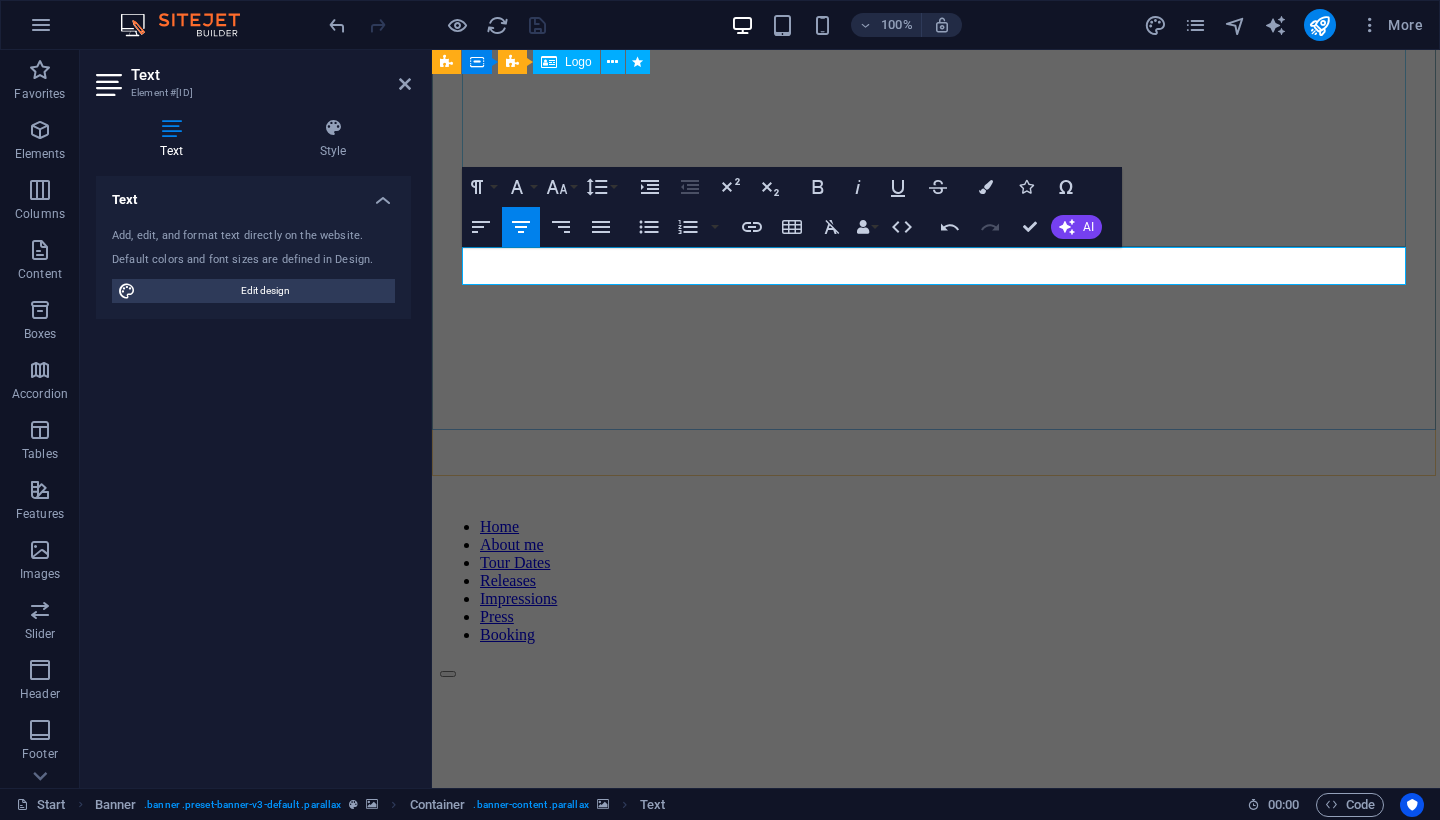 click at bounding box center [936, 1548] 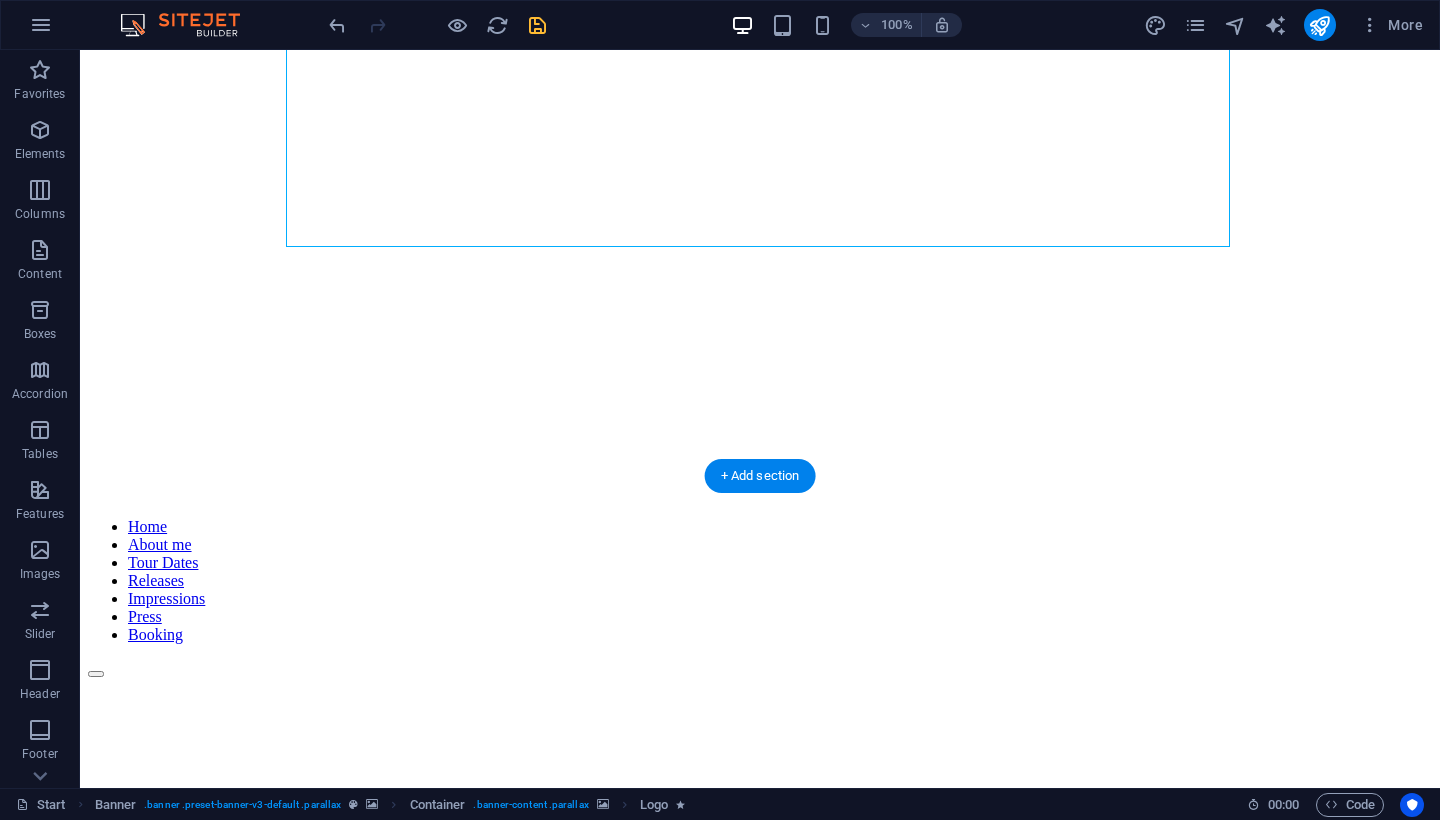 click at bounding box center (760, 1141) 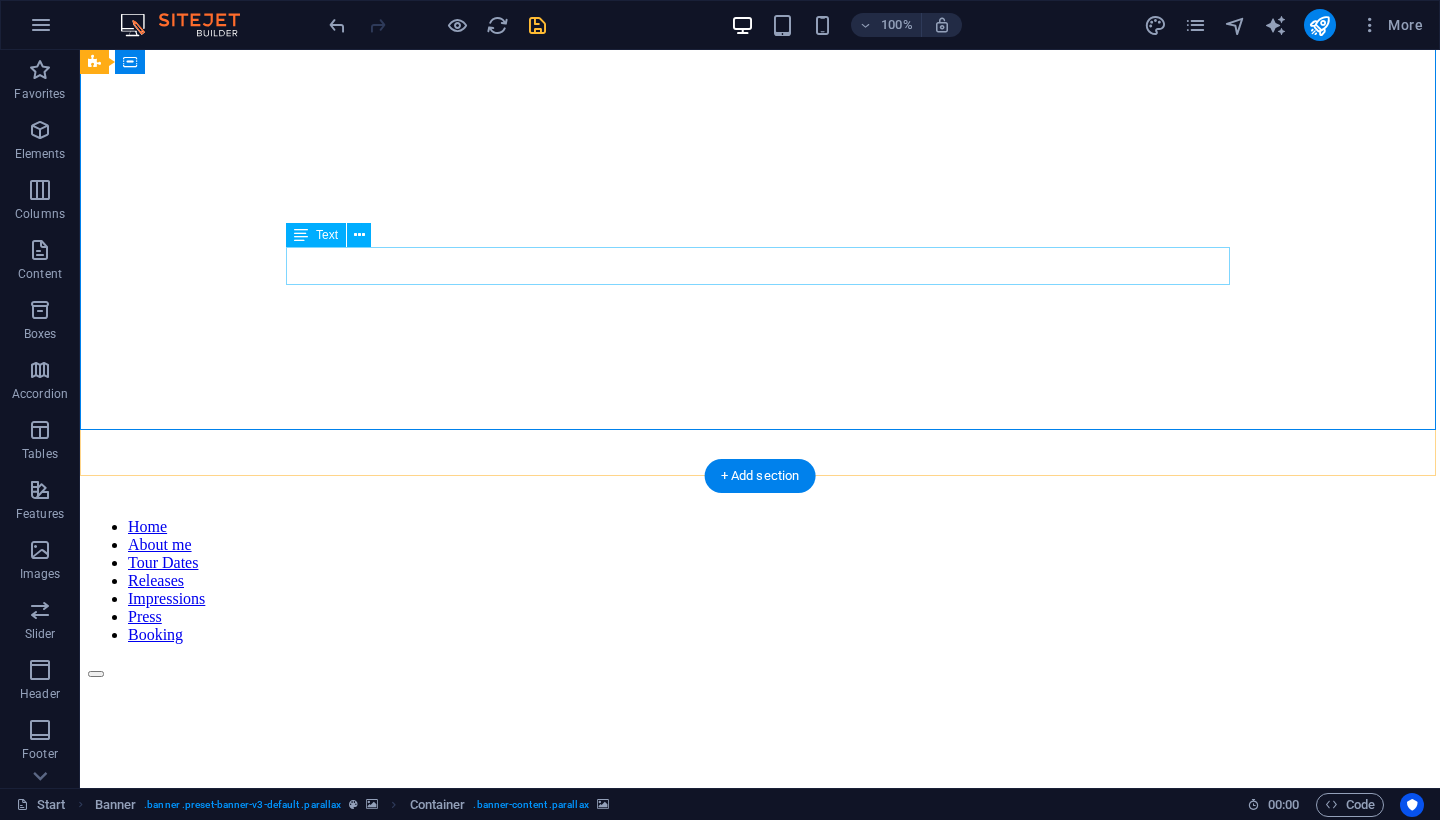 click on "AHMED XO CLUB" at bounding box center (760, 1737) 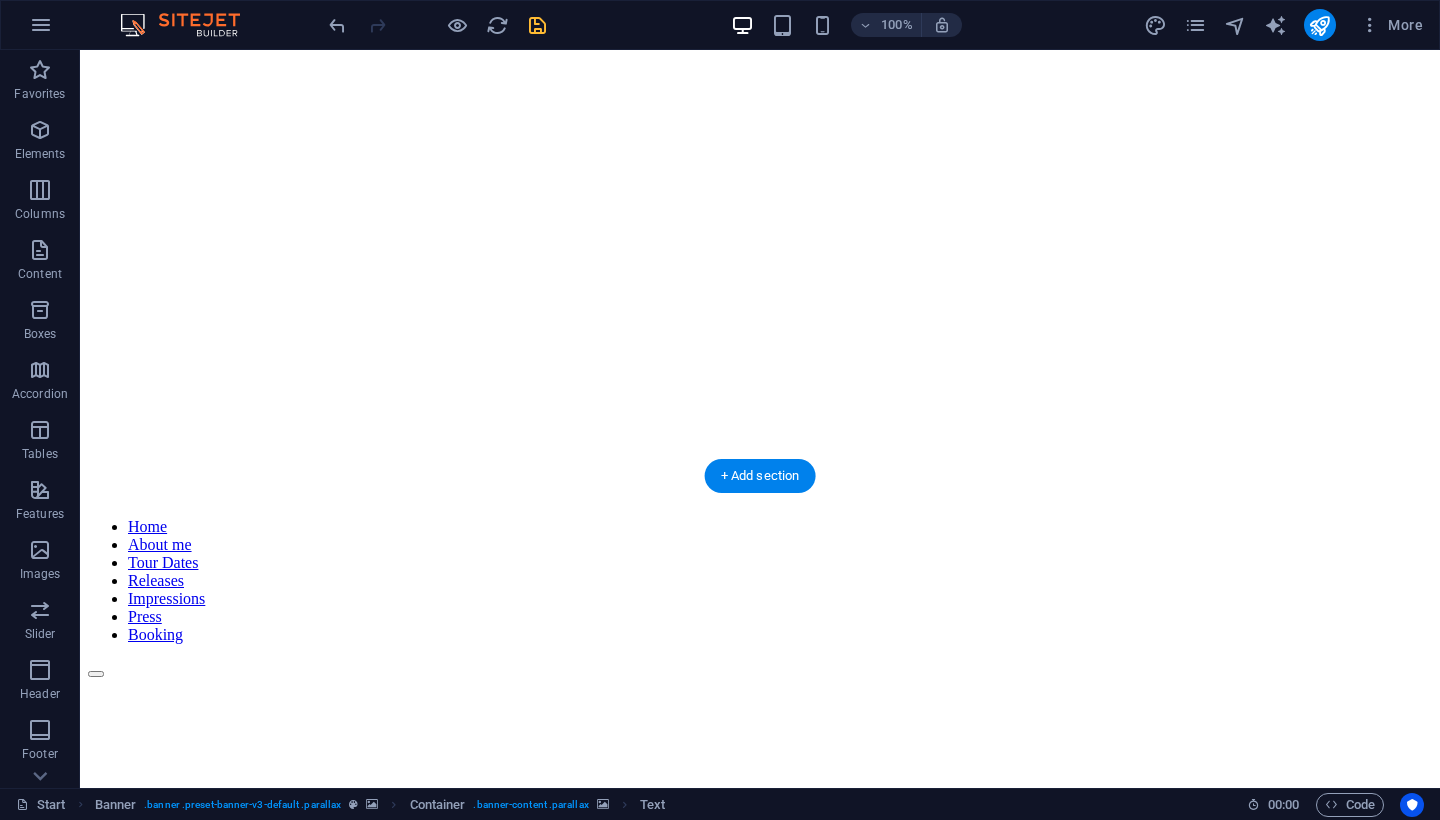 drag, startPoint x: 325, startPoint y: 249, endPoint x: 326, endPoint y: 235, distance: 14.035668 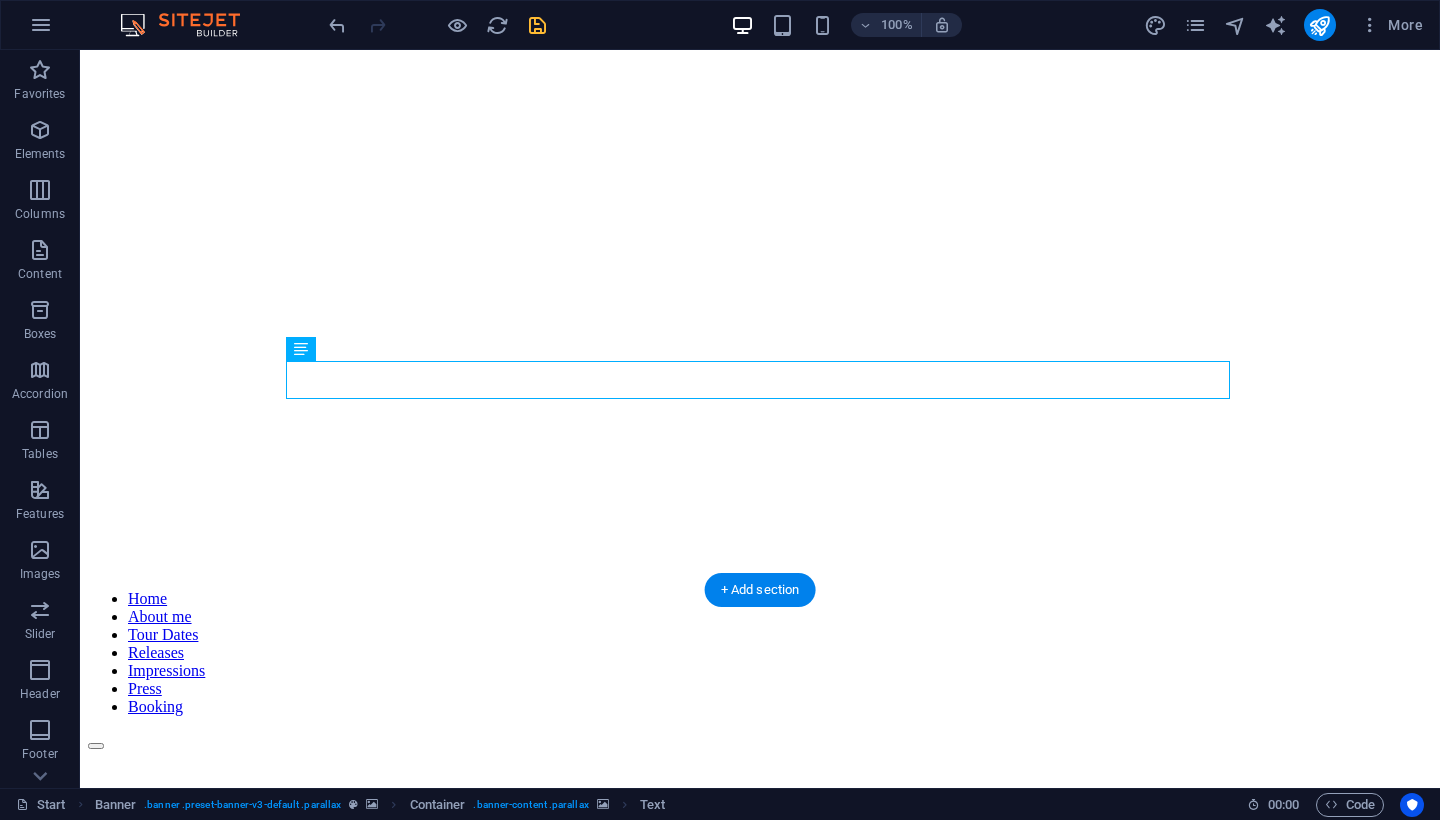 scroll, scrollTop: 261, scrollLeft: 0, axis: vertical 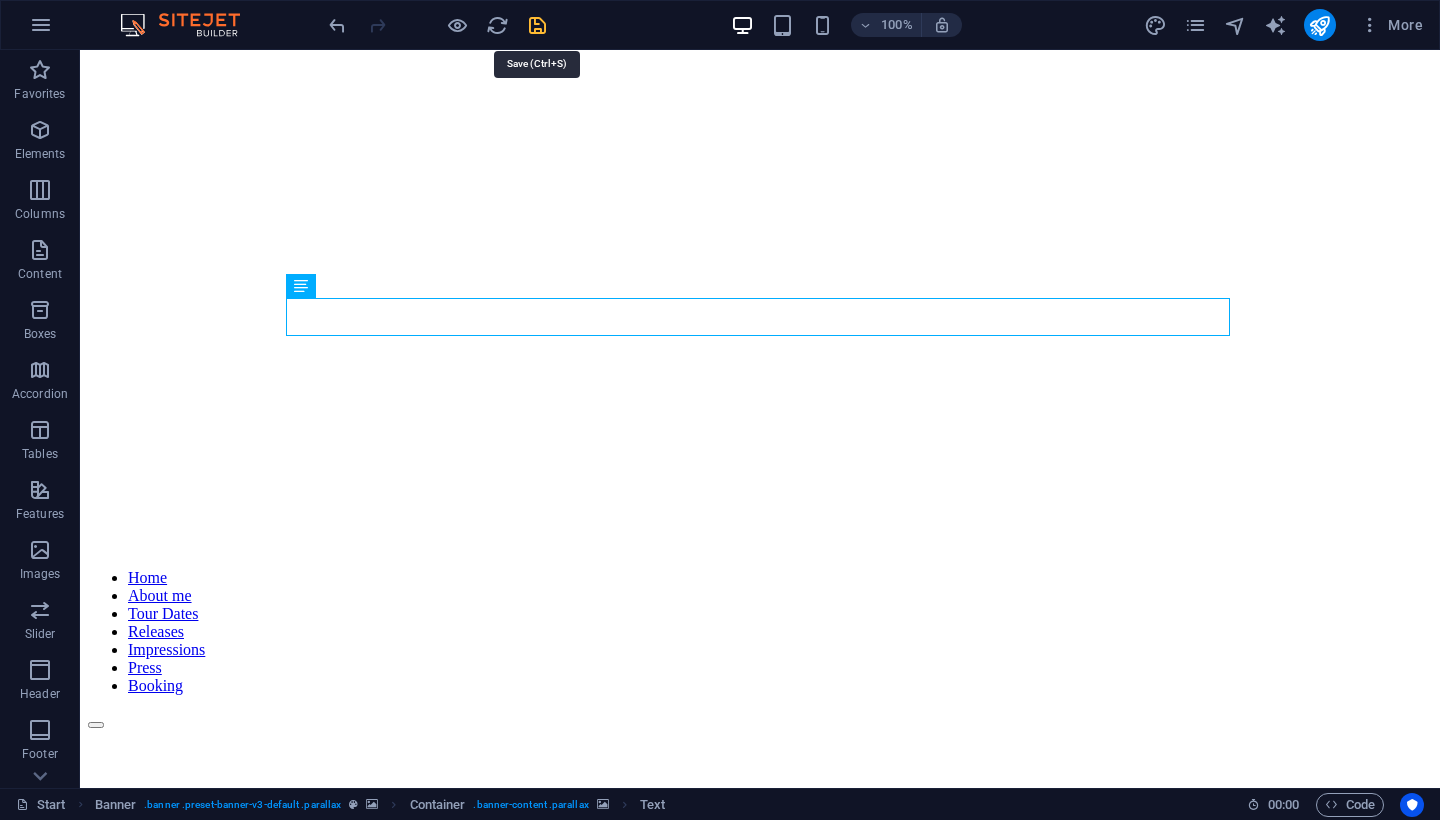 click at bounding box center [537, 25] 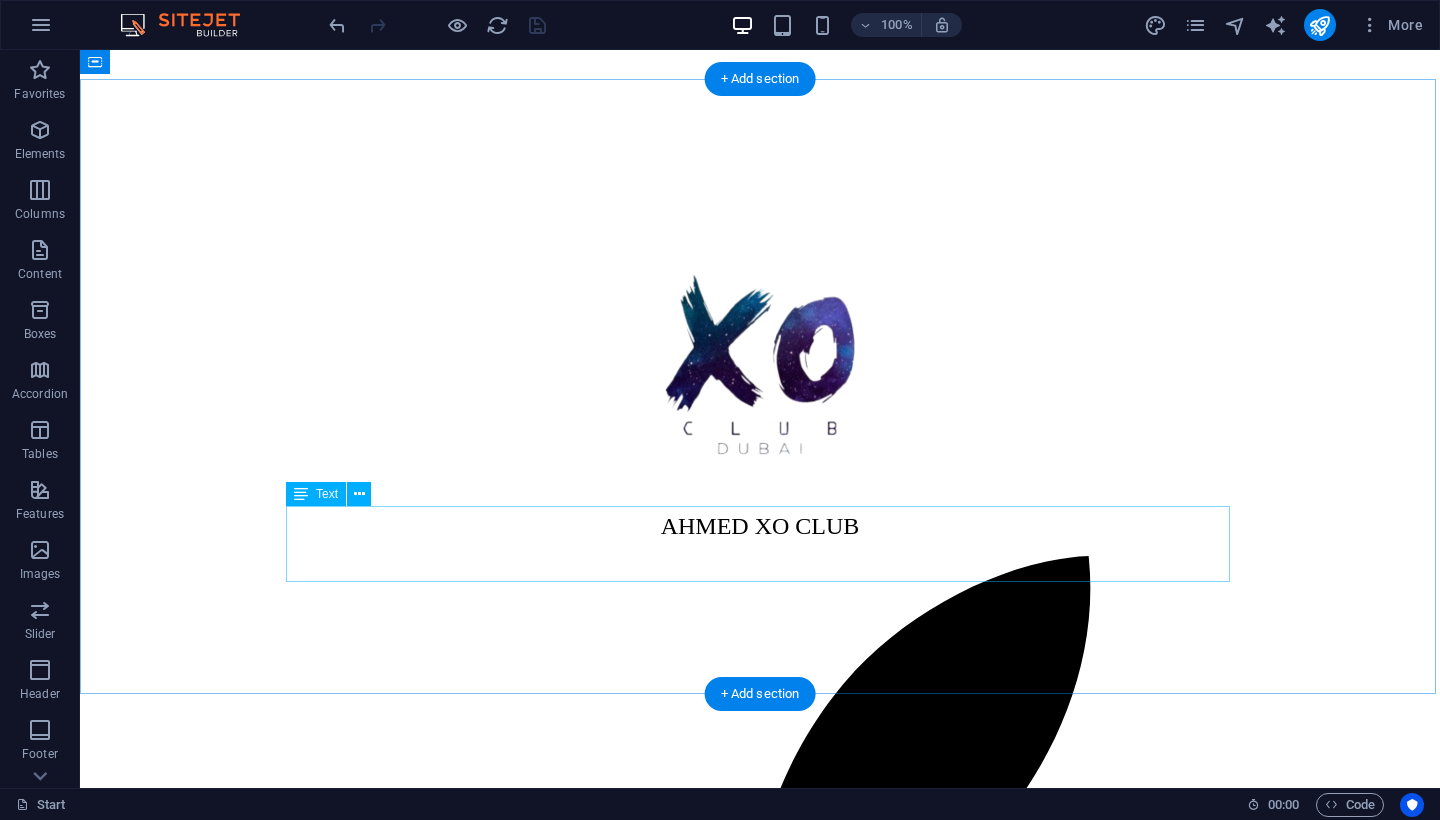 scroll, scrollTop: 1518, scrollLeft: 0, axis: vertical 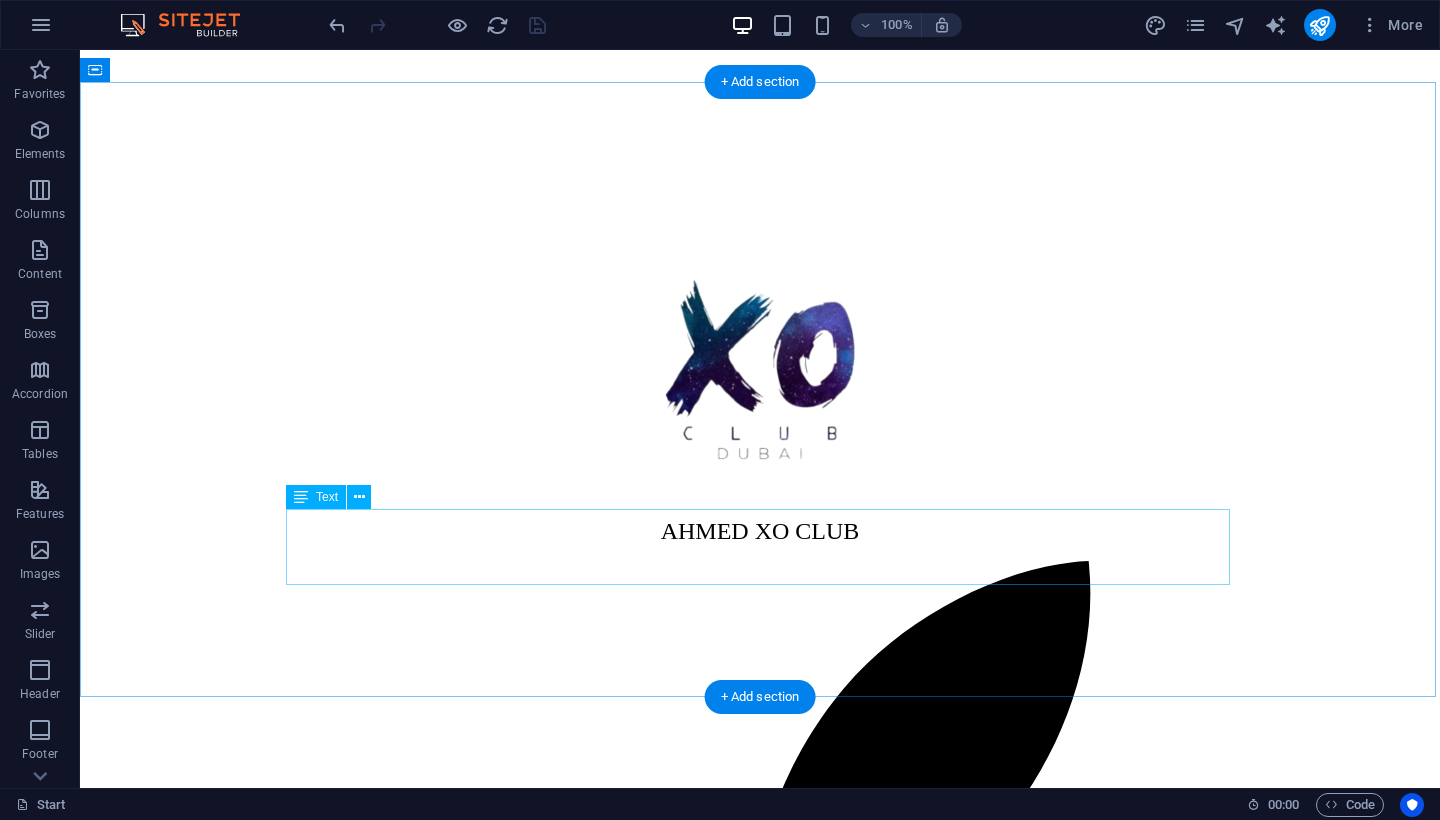 click on "AHMED XO CLUB" at bounding box center [760, 8087] 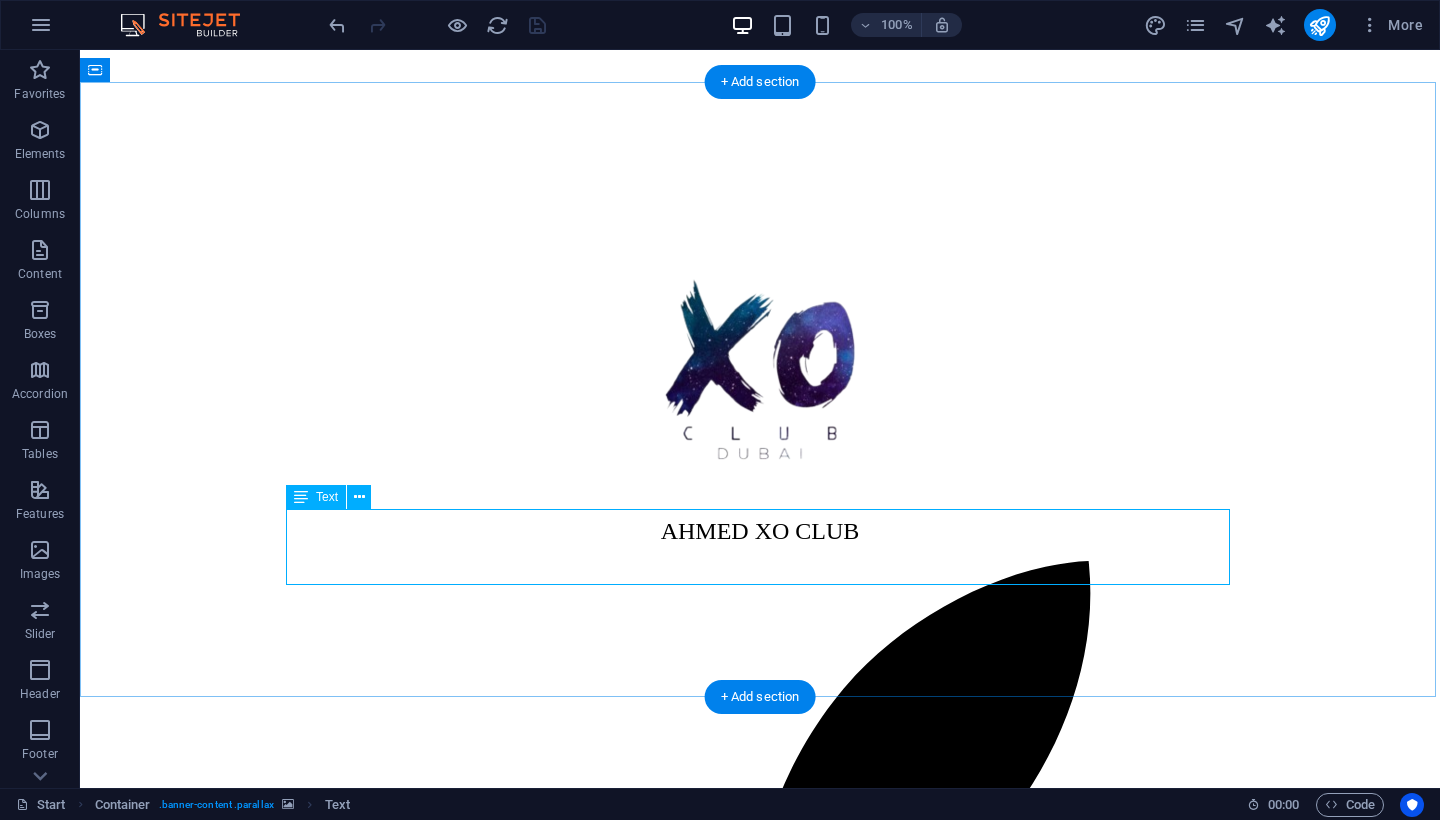 click on "AHMED XO CLUB" at bounding box center [760, 8087] 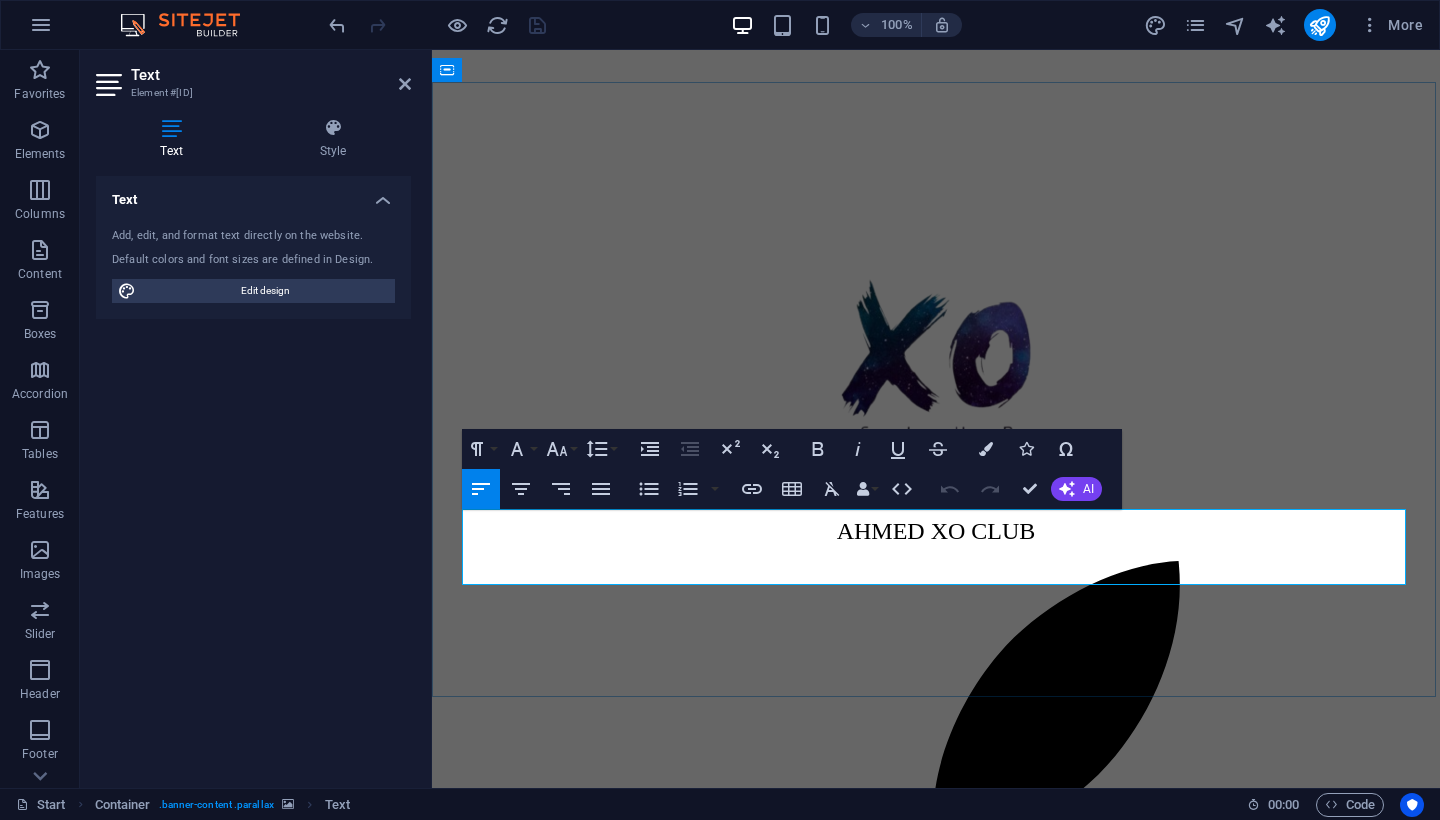 drag, startPoint x: 470, startPoint y: 550, endPoint x: 917, endPoint y: 550, distance: 447 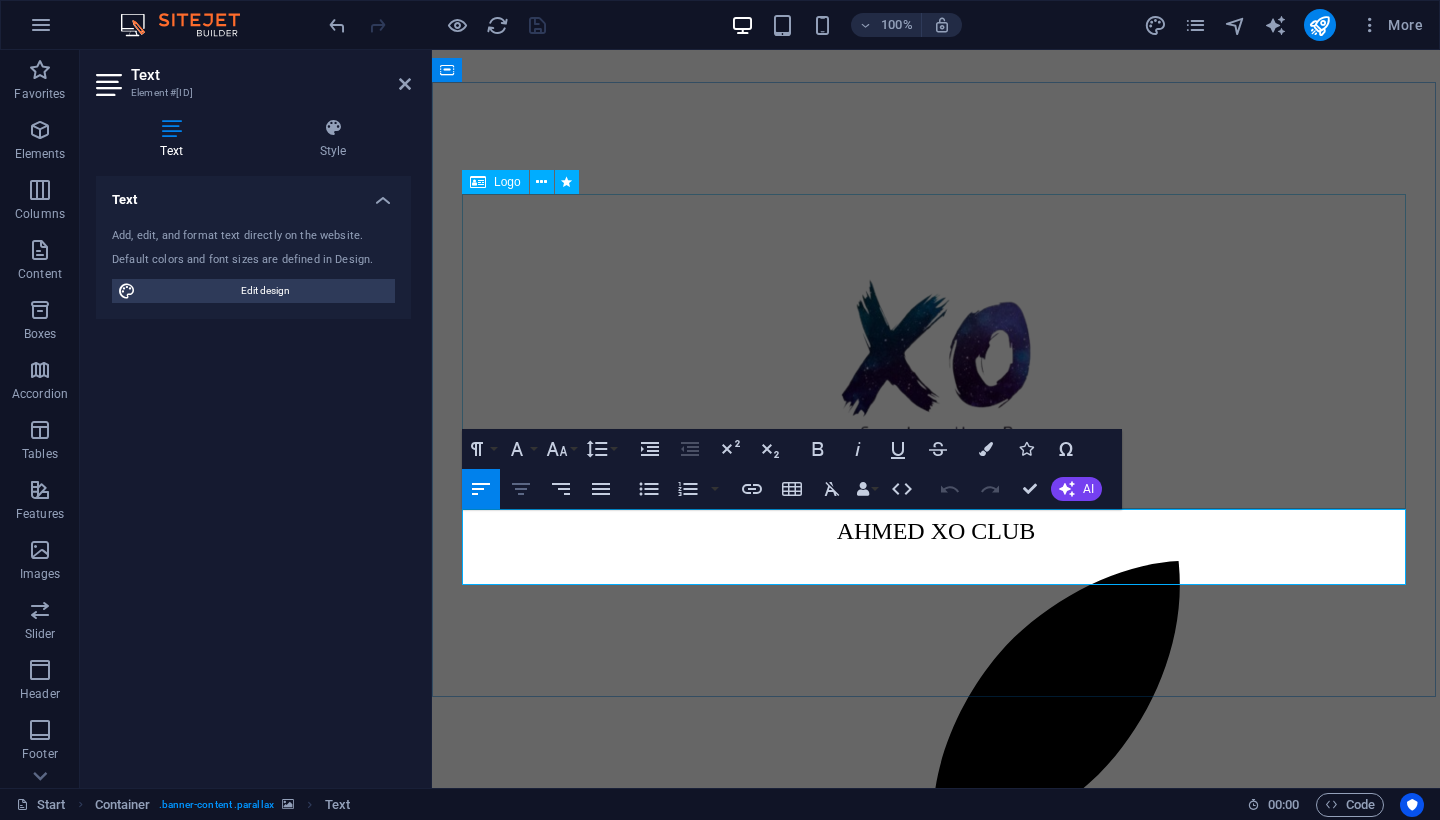 click 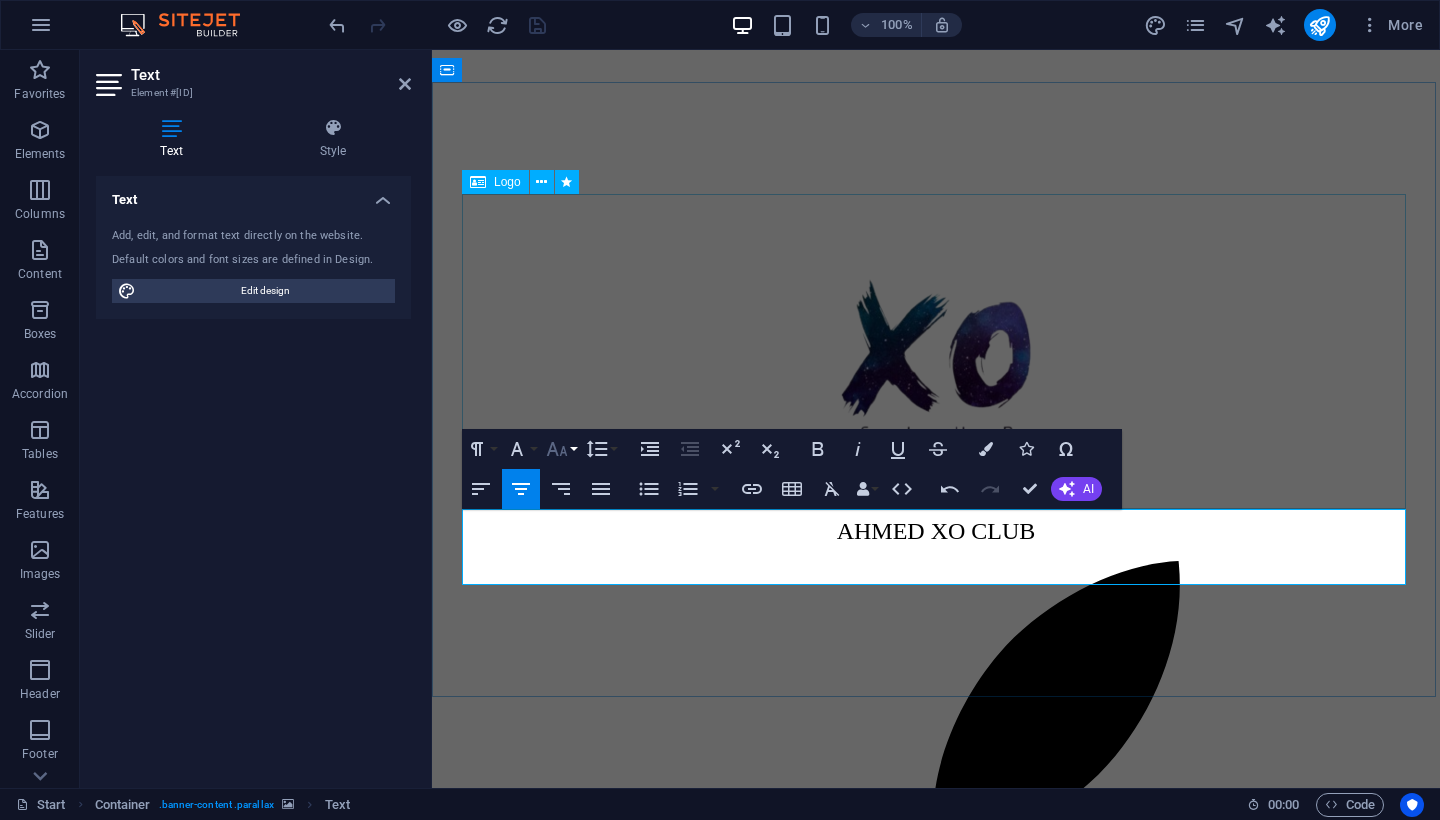 click 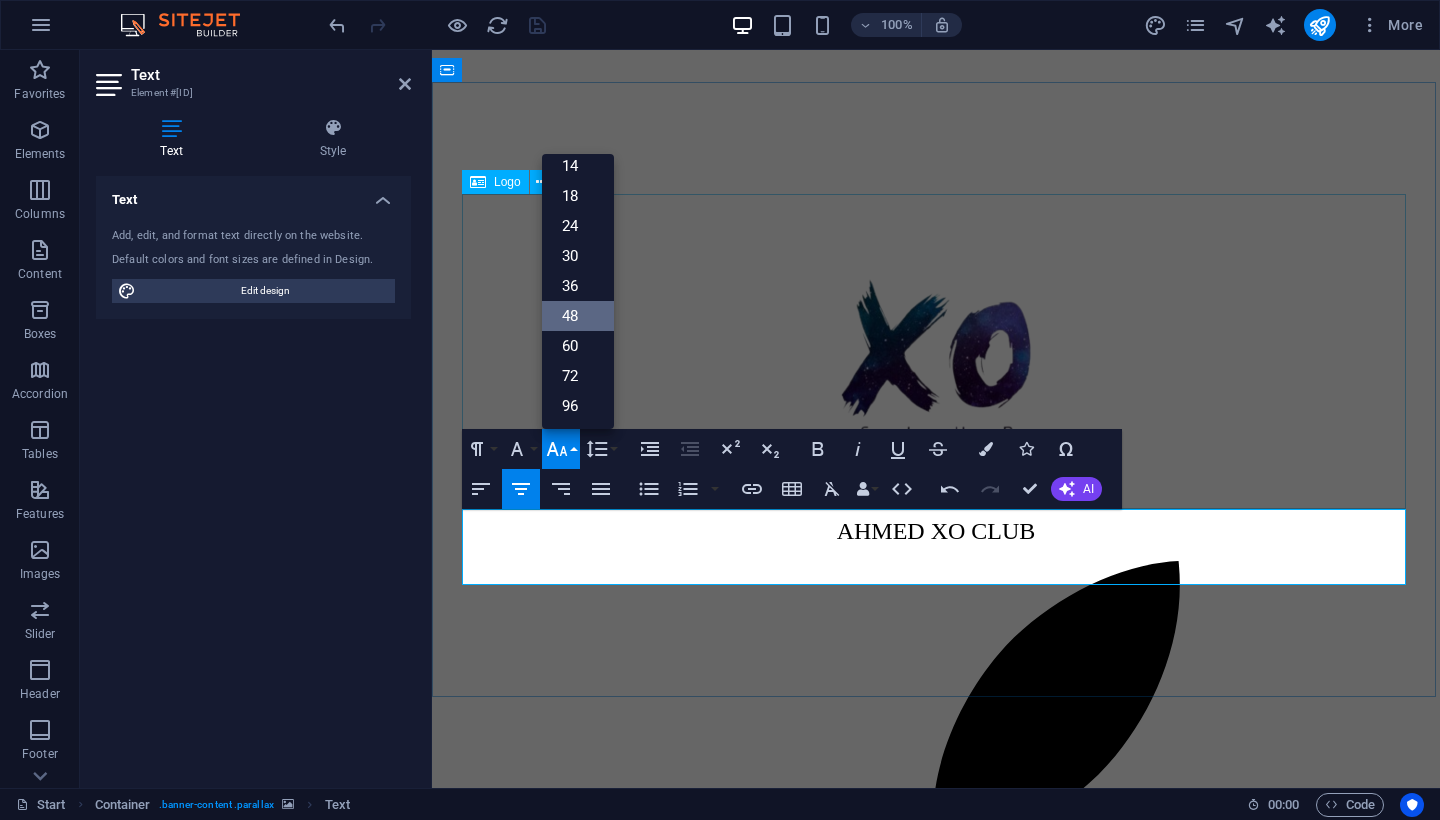 scroll, scrollTop: 161, scrollLeft: 0, axis: vertical 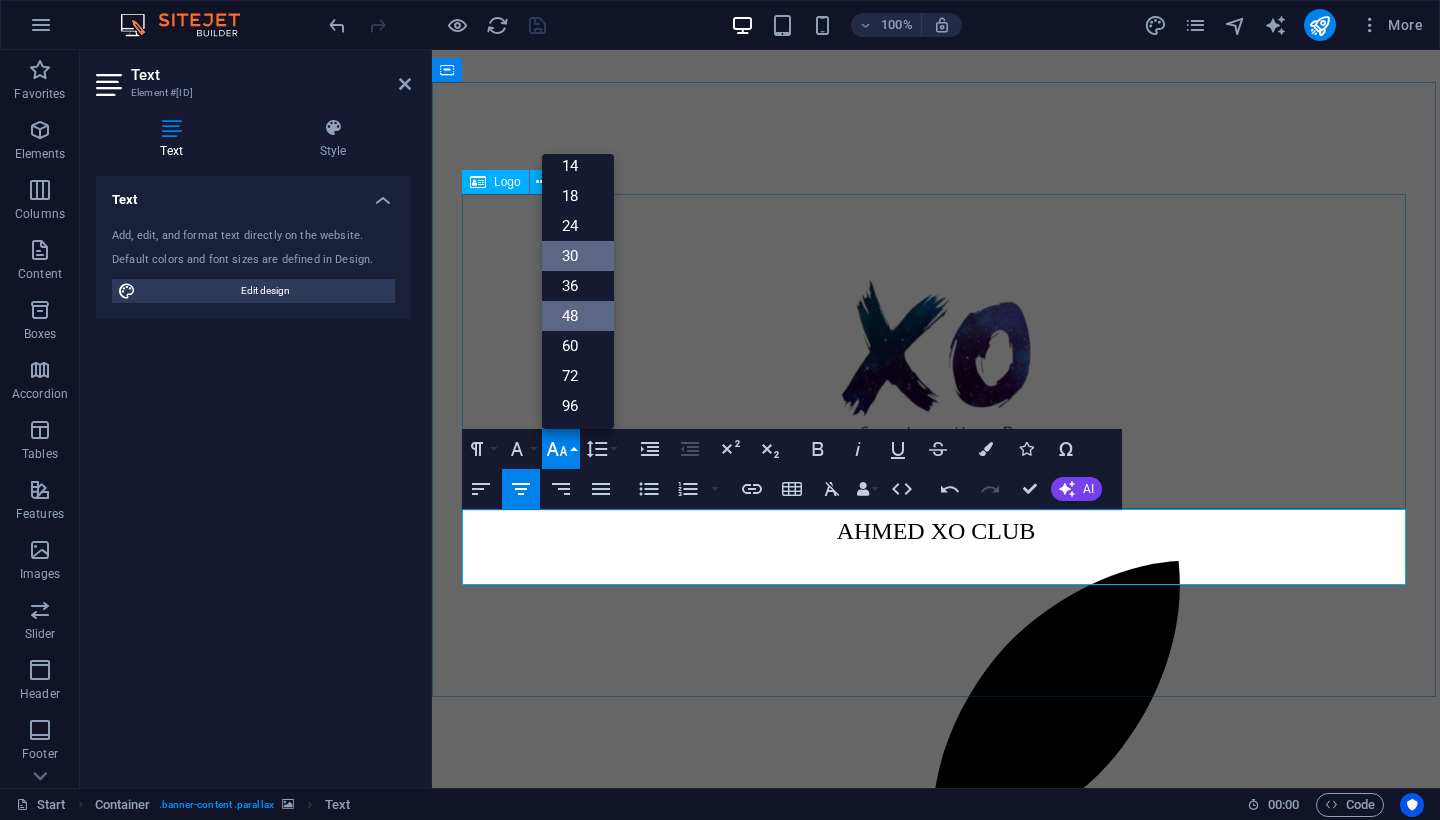 click on "30" at bounding box center (578, 256) 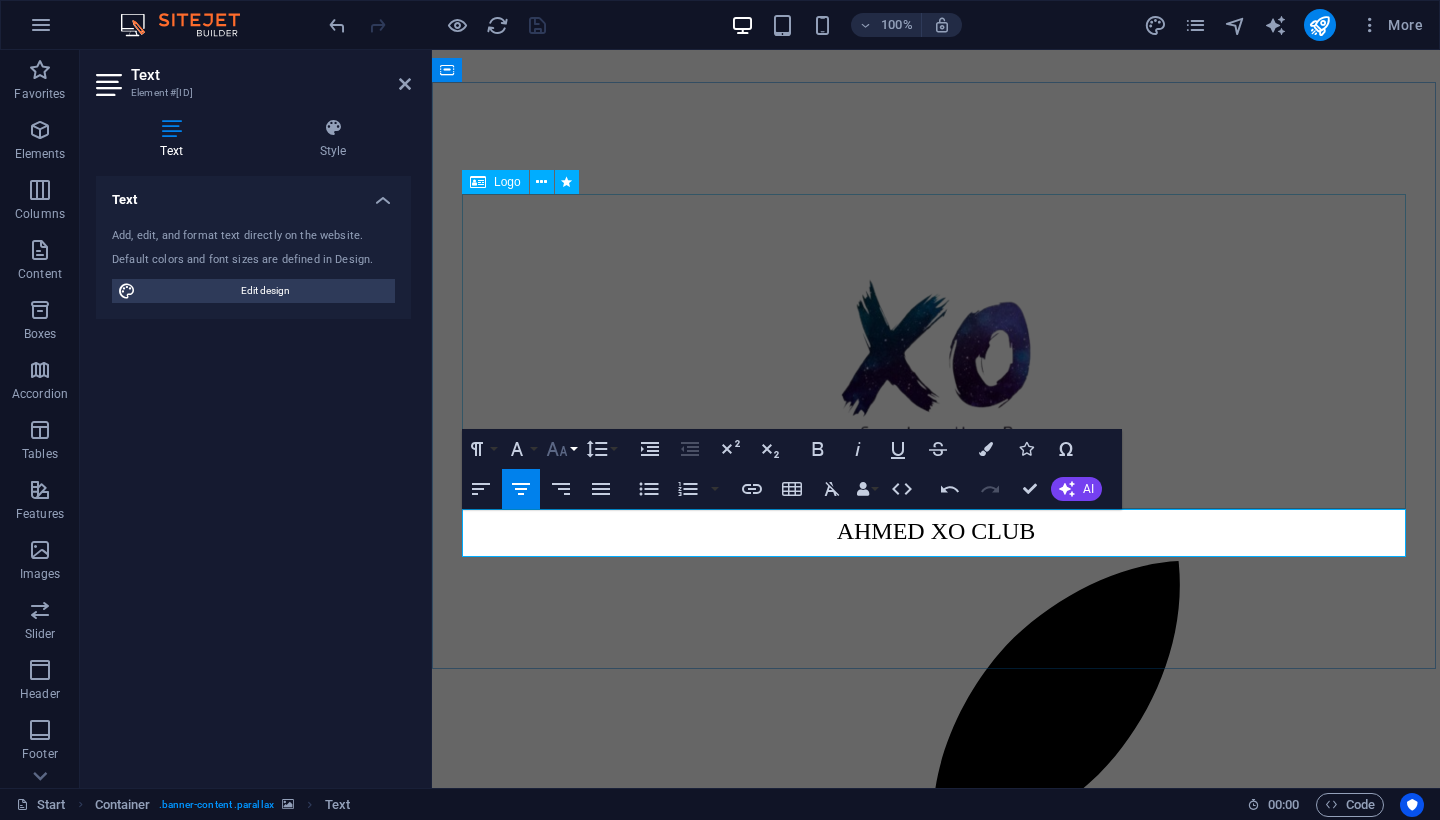 click 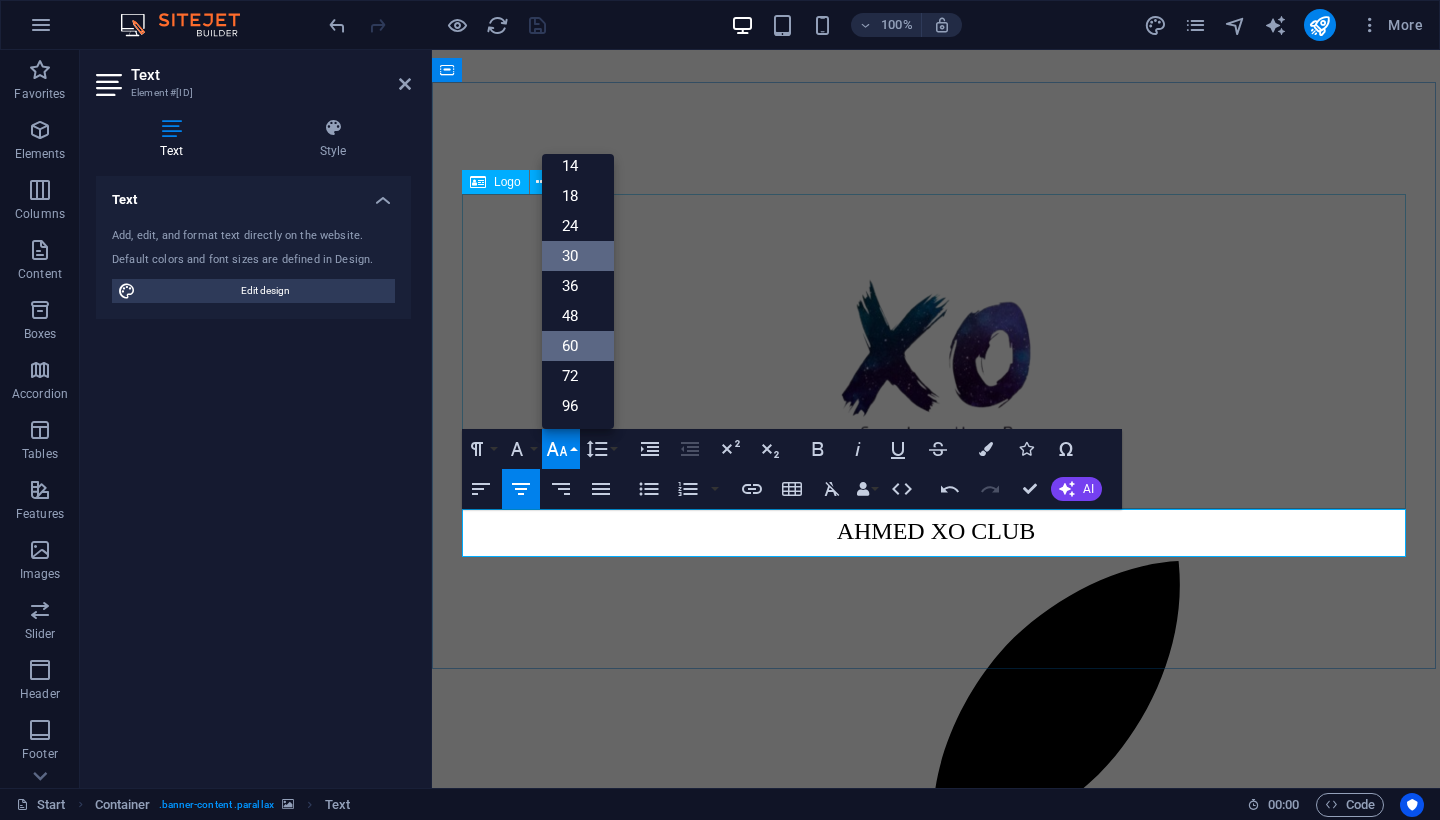 scroll, scrollTop: 161, scrollLeft: 0, axis: vertical 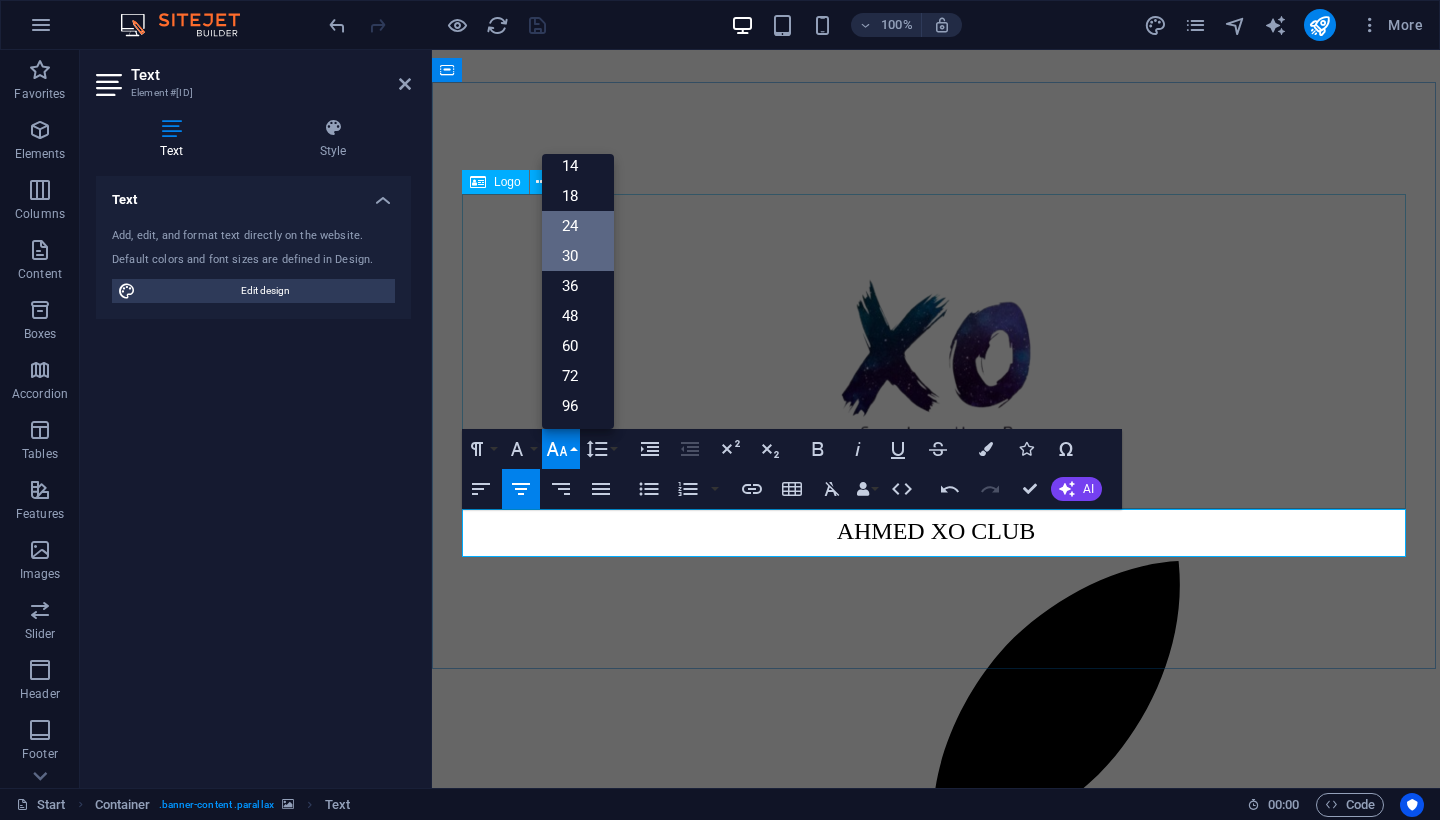 click on "24" at bounding box center (578, 226) 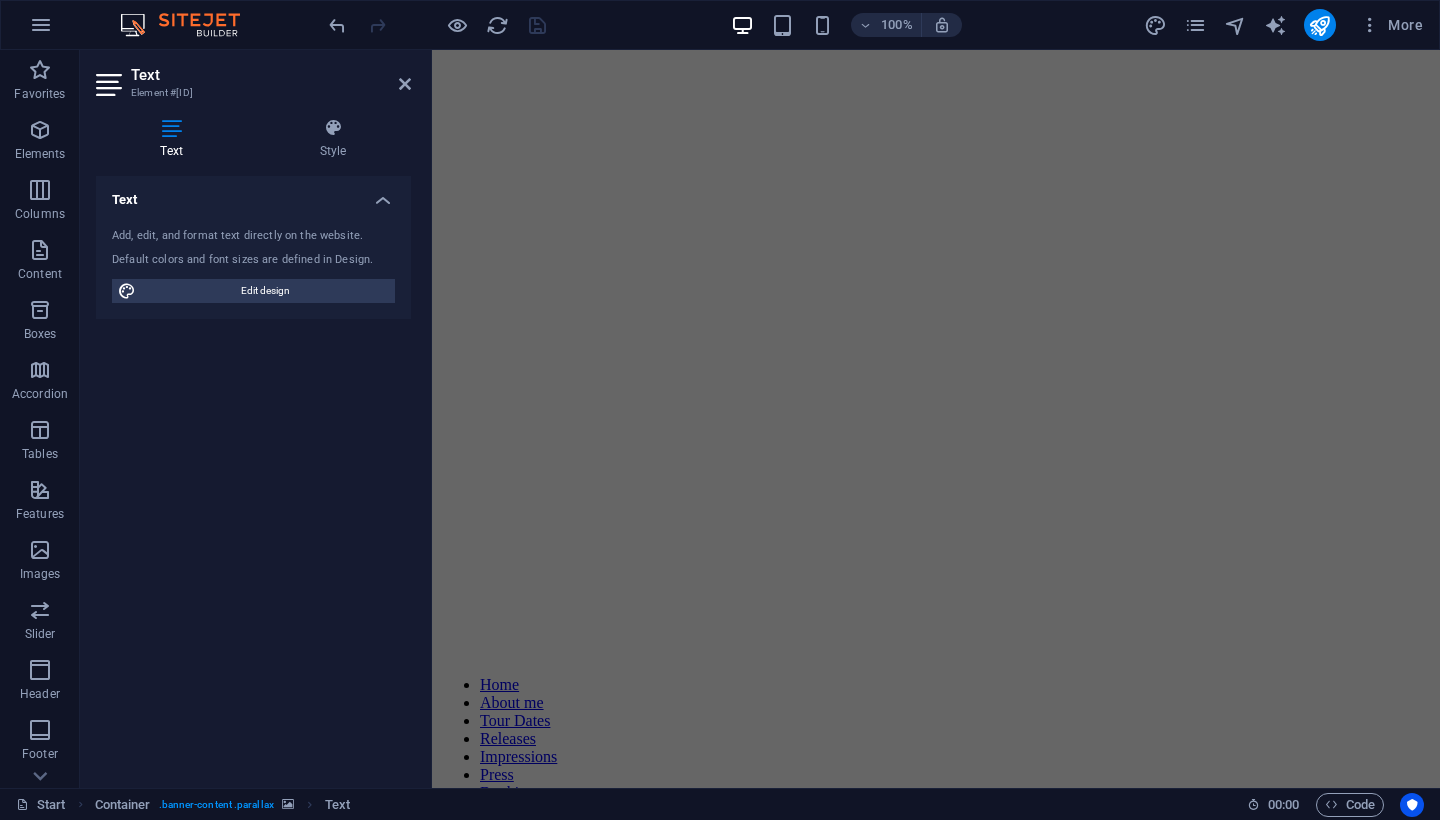 scroll, scrollTop: 117, scrollLeft: 0, axis: vertical 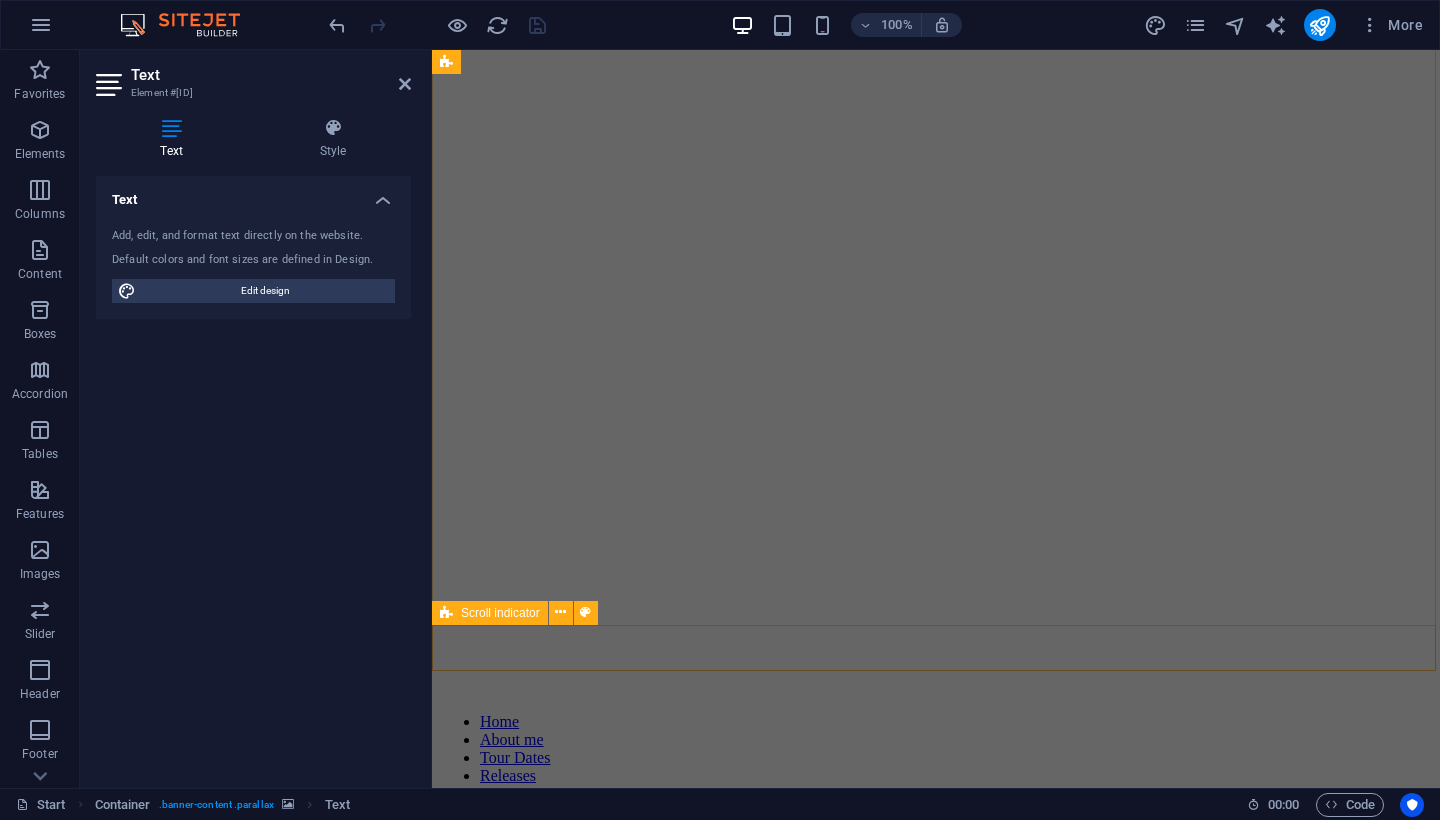 click at bounding box center (936, 5645) 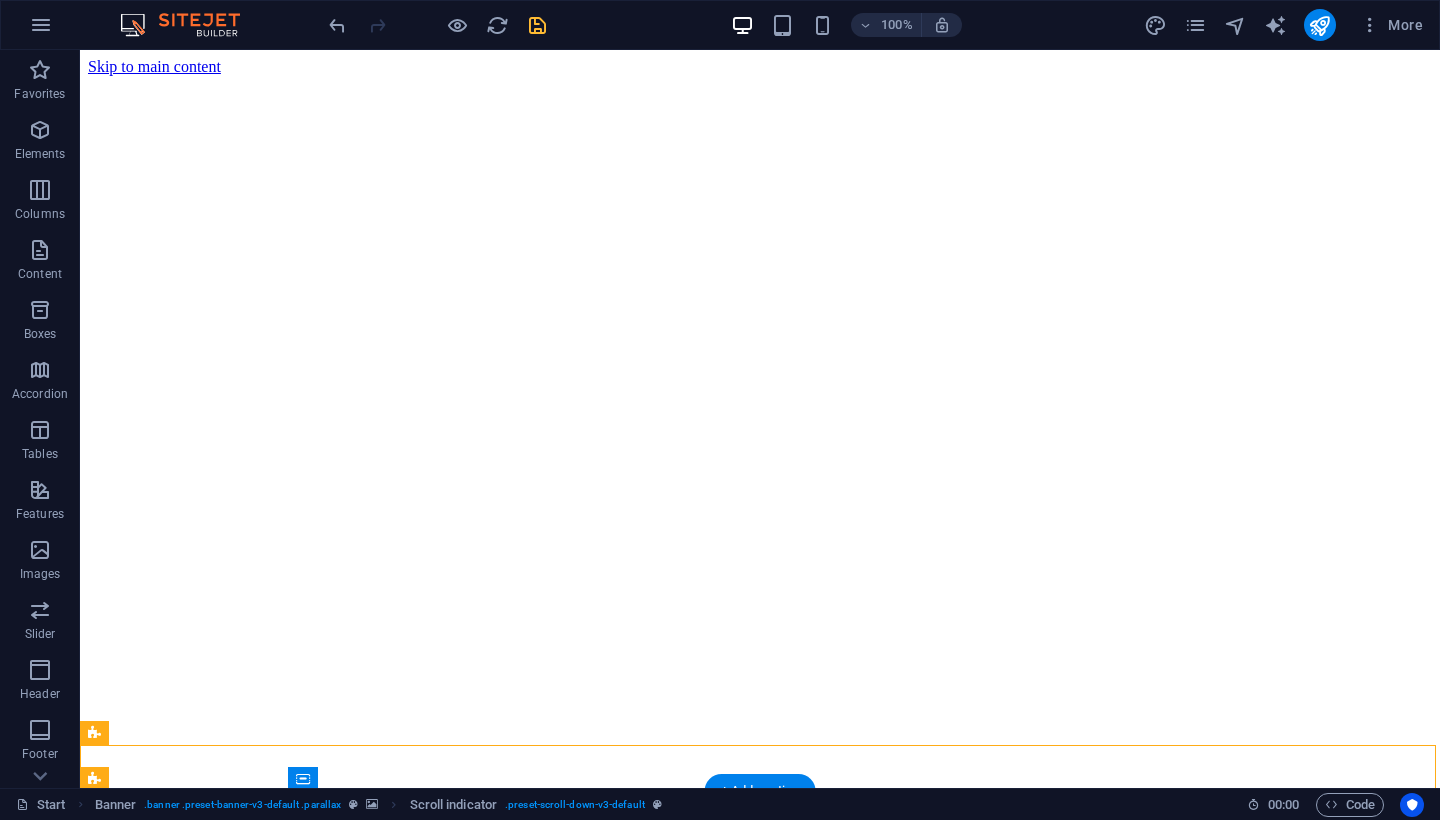 scroll, scrollTop: 0, scrollLeft: 0, axis: both 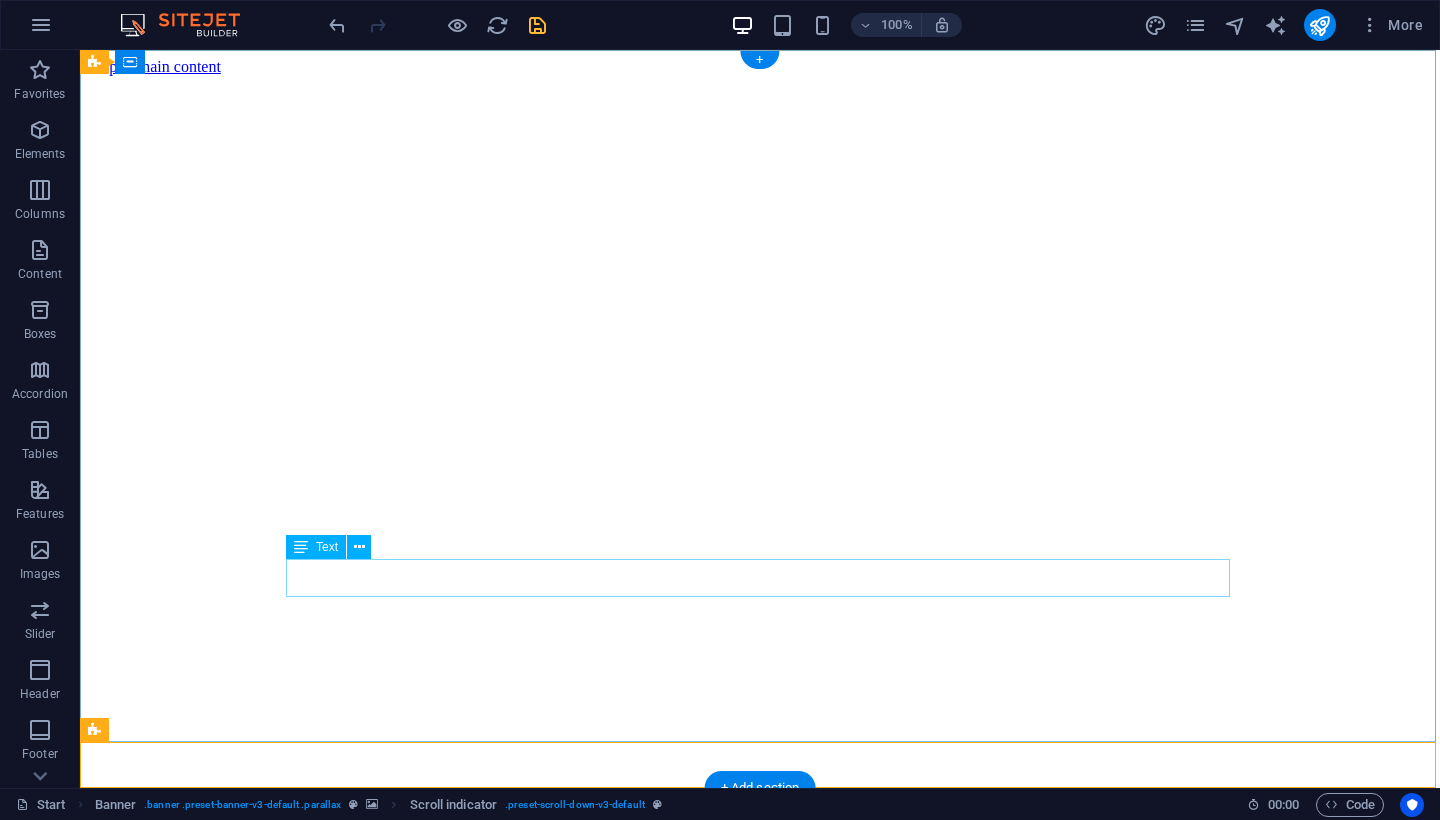 click on "AHMED XO CLUB" at bounding box center [760, 2049] 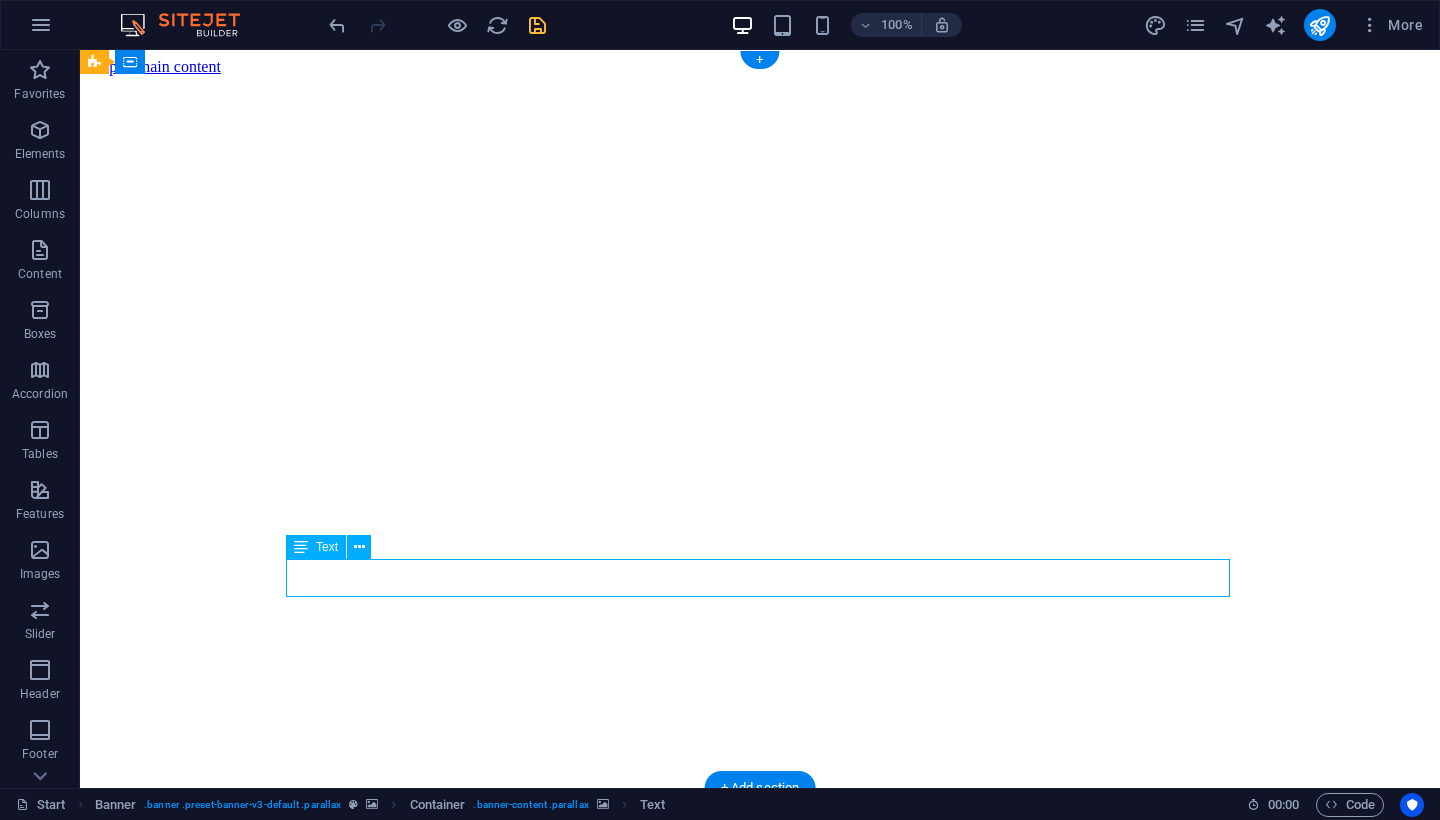 click on "AHMED XO CLUB" at bounding box center (760, 2049) 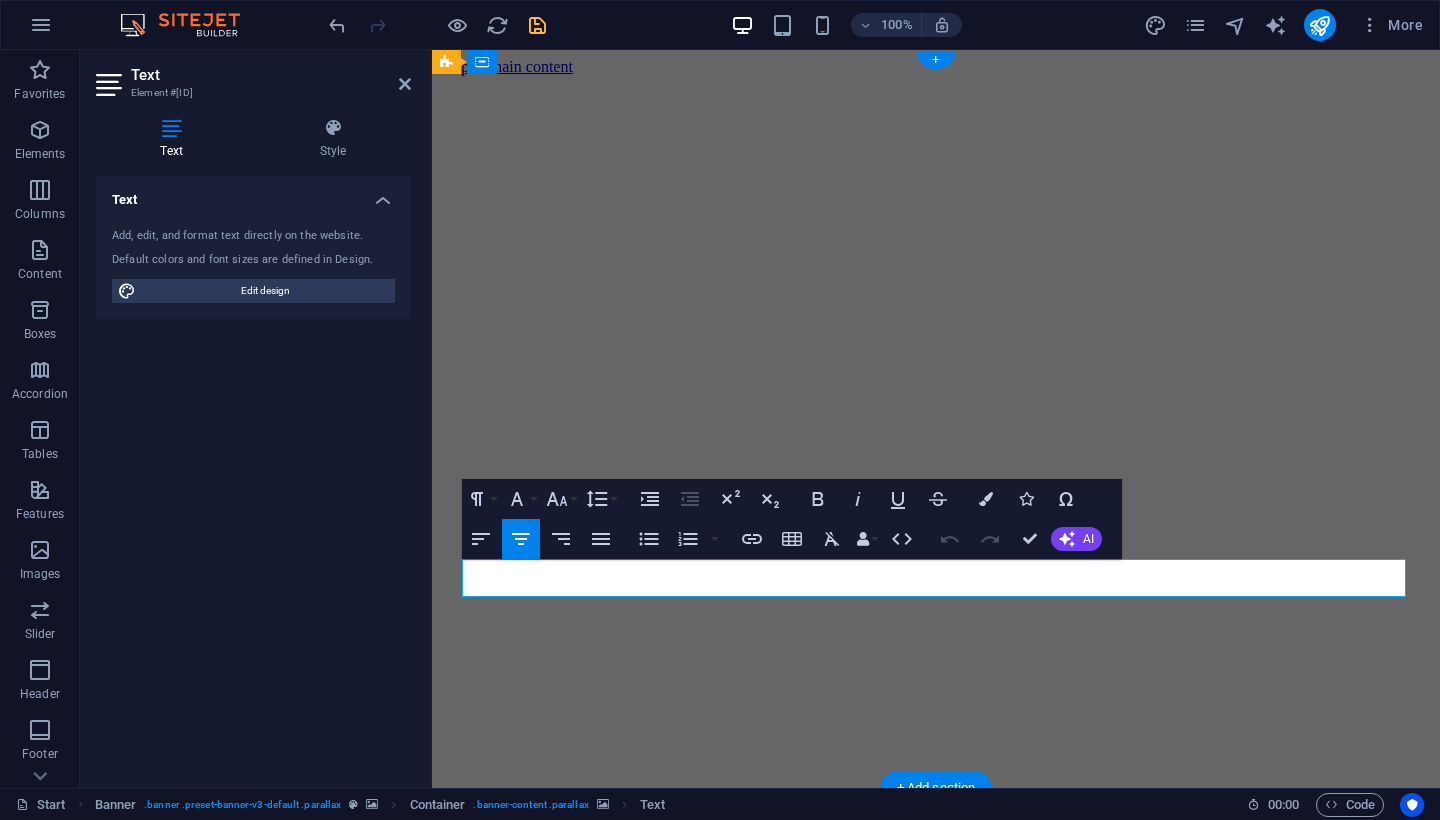 click on "AHMED XO CLUB" at bounding box center (936, 2049) 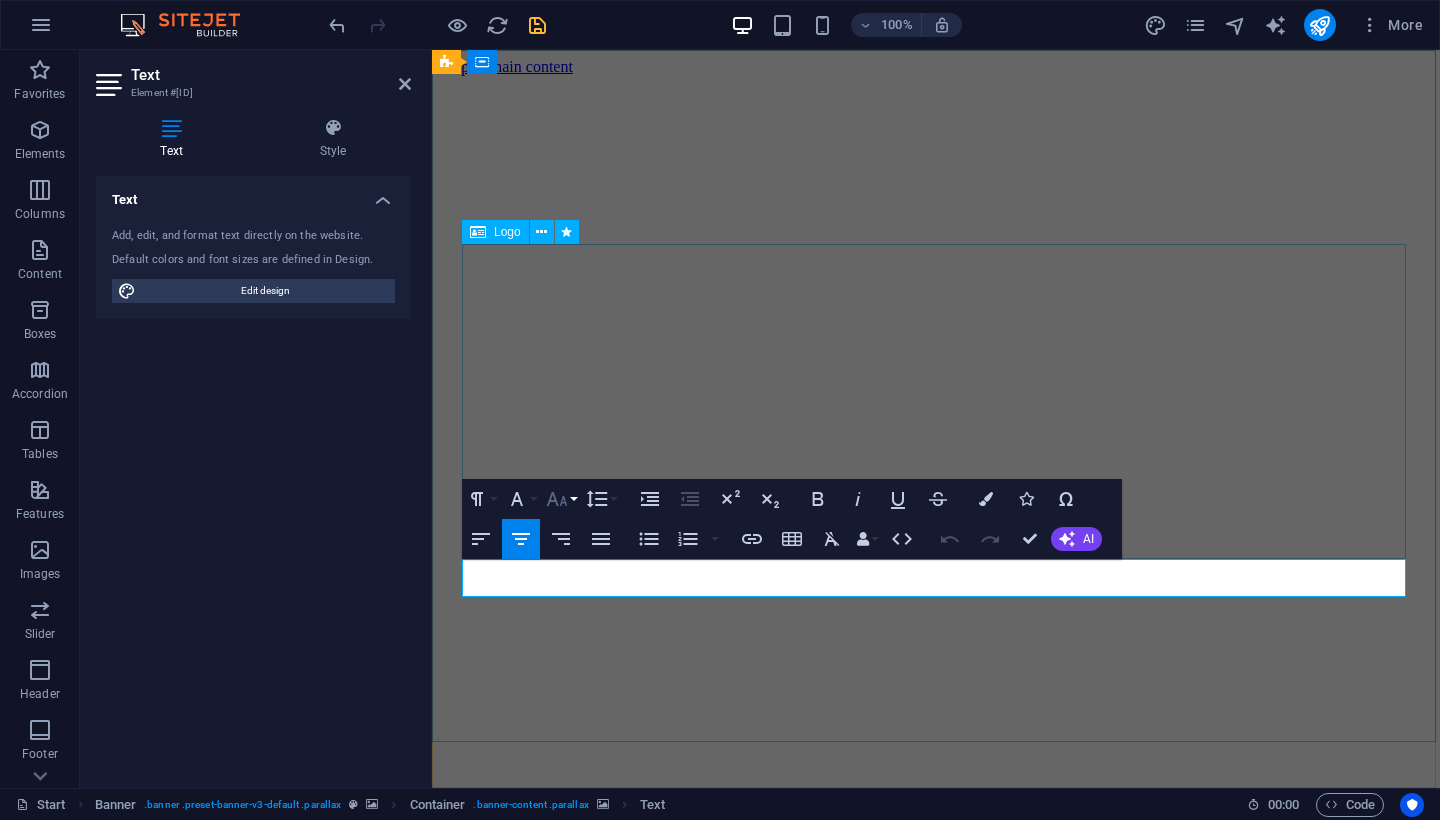 click 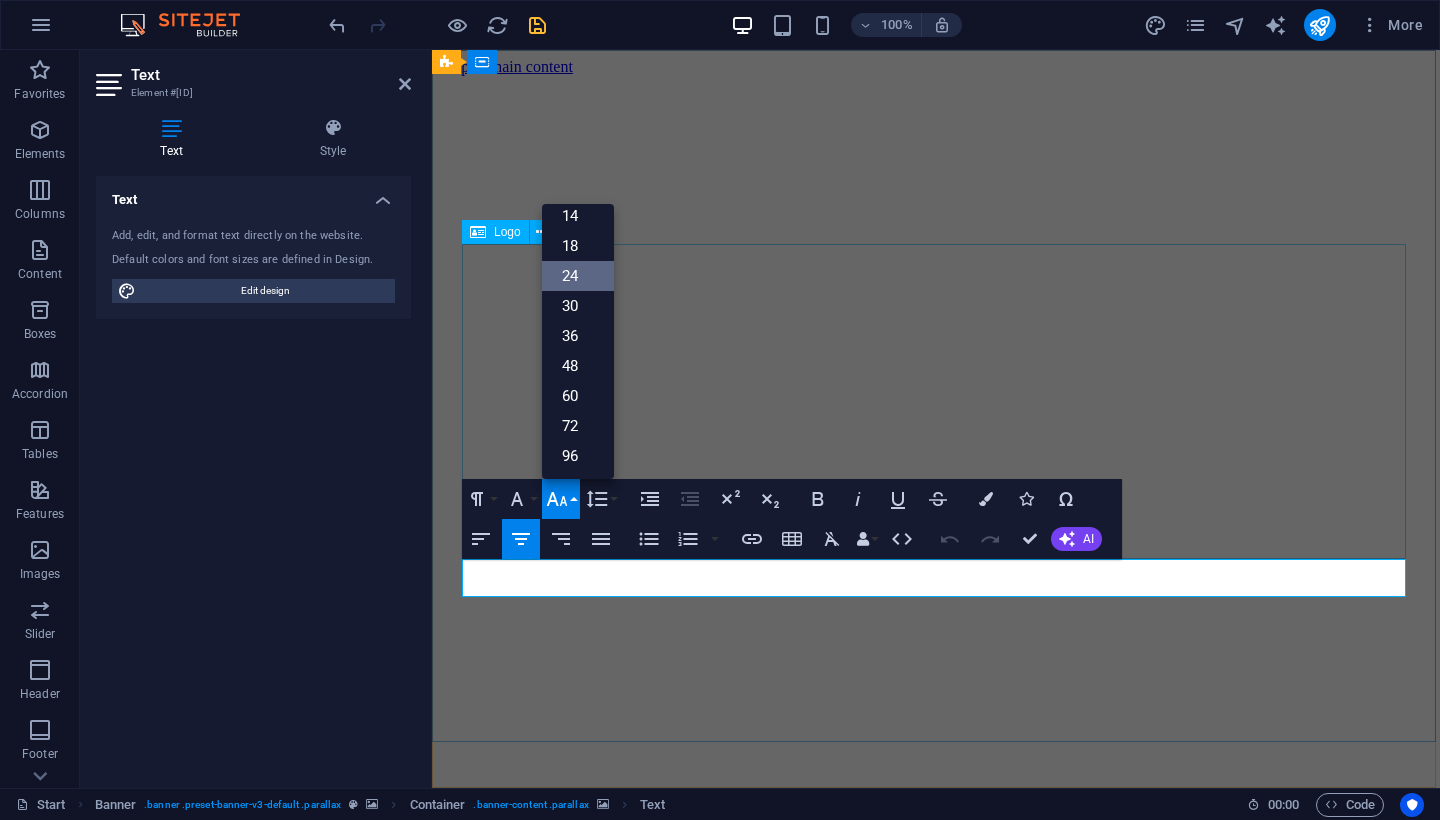 scroll, scrollTop: 161, scrollLeft: 0, axis: vertical 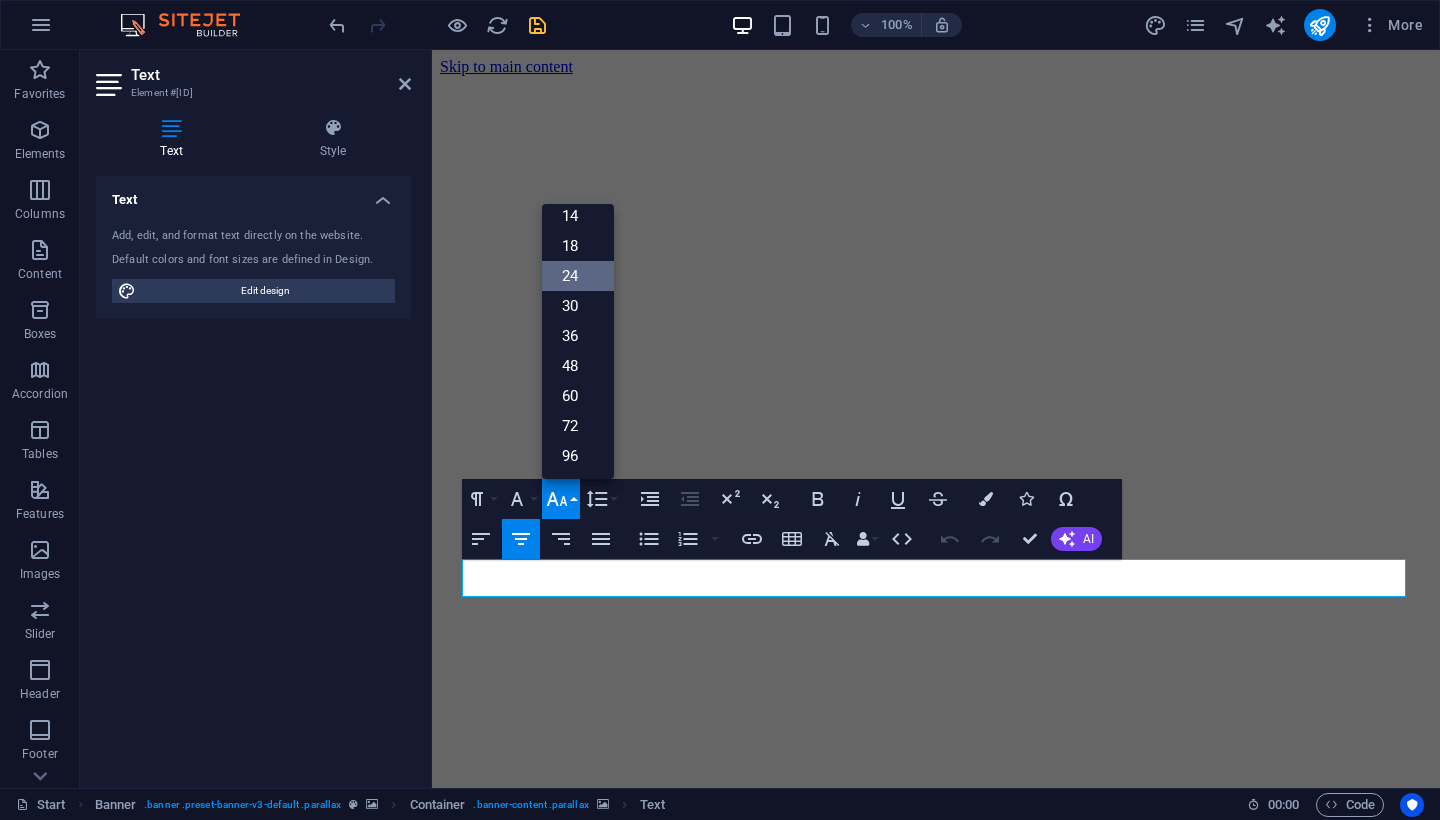 click on "Text Add, edit, and format text directly on the website. Default colors and font sizes are defined in Design. Edit design Alignment Left aligned Centered Right aligned" at bounding box center [253, 474] 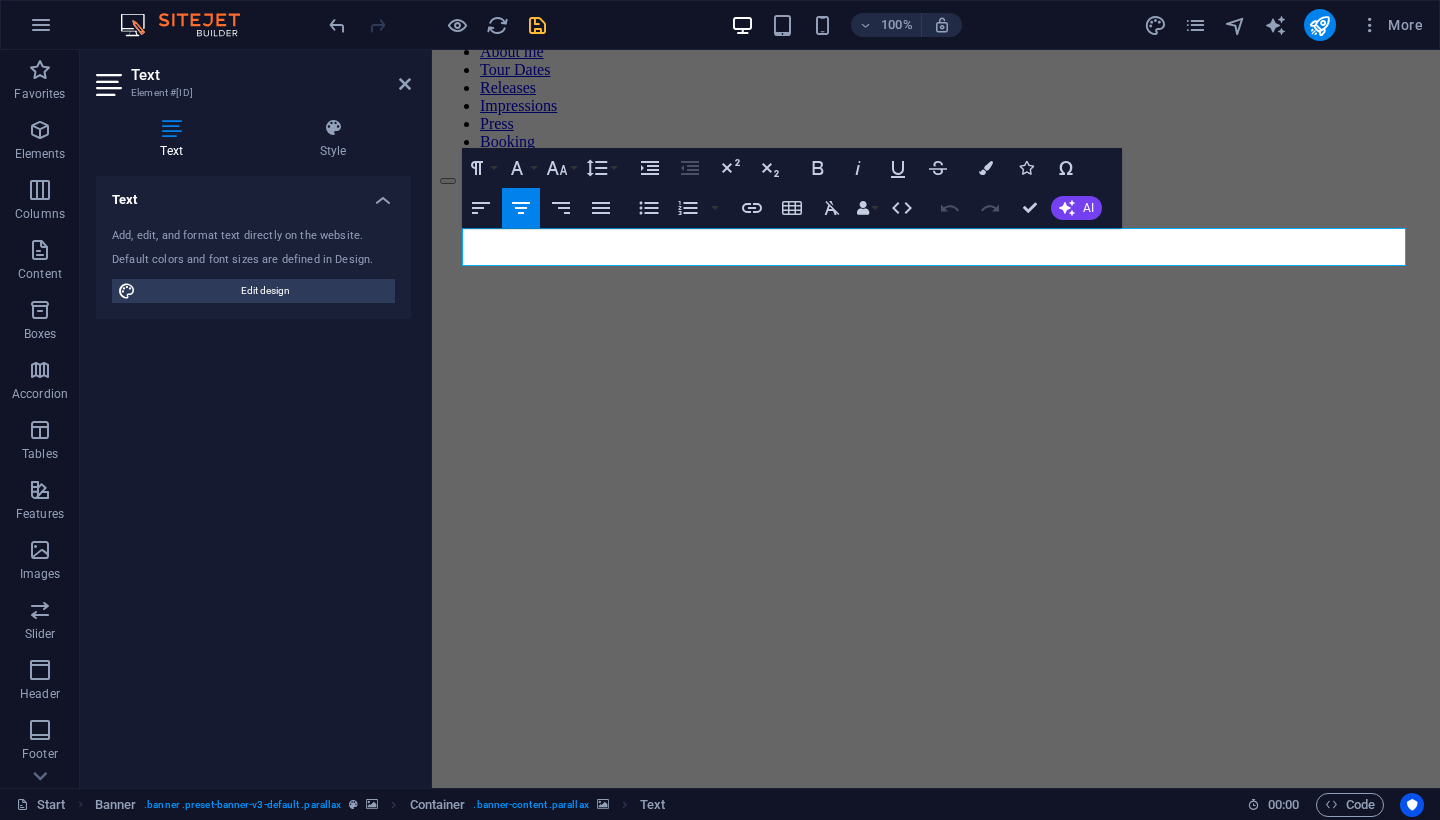 scroll, scrollTop: 994, scrollLeft: 0, axis: vertical 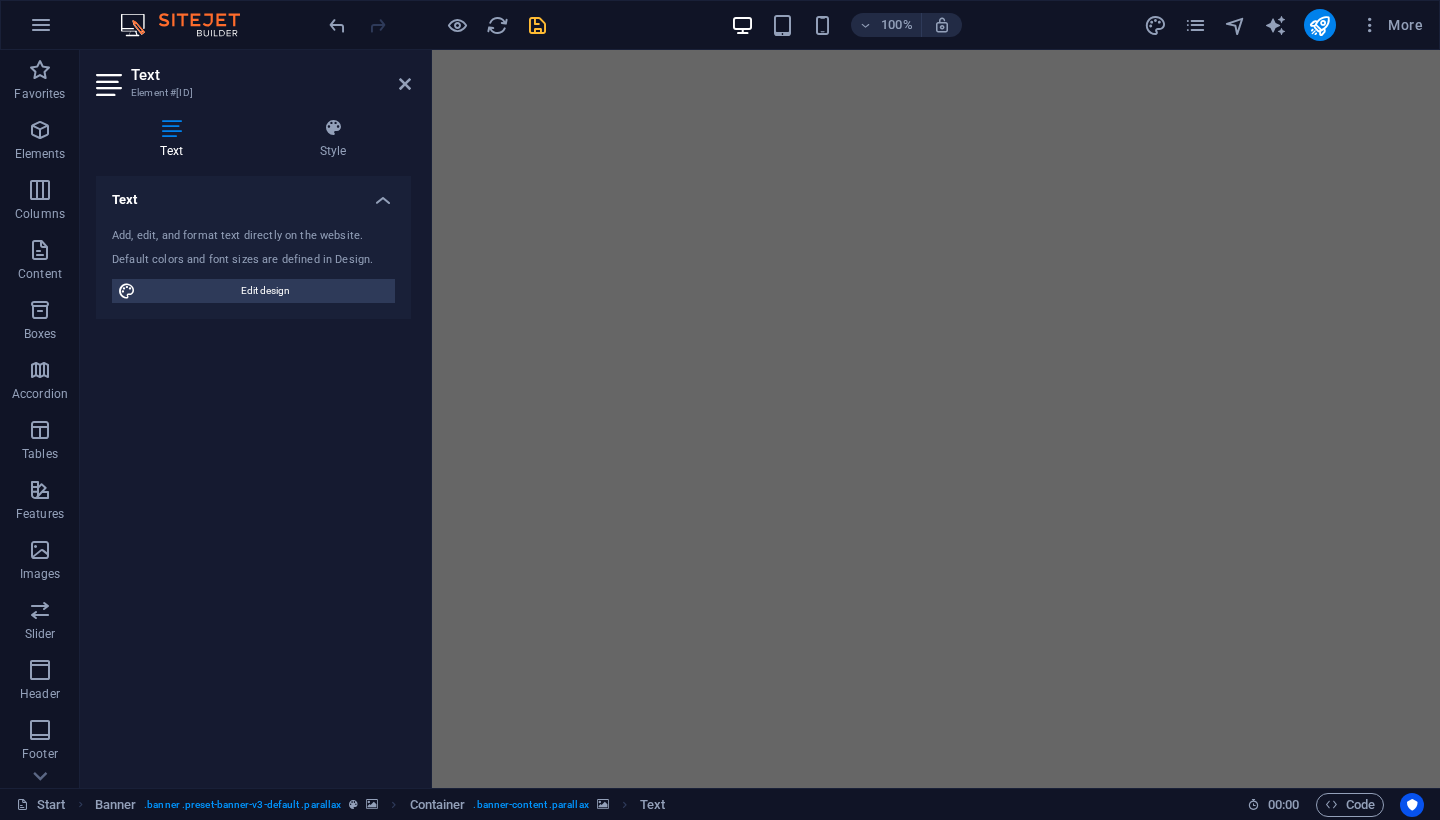click at bounding box center (936, 5365) 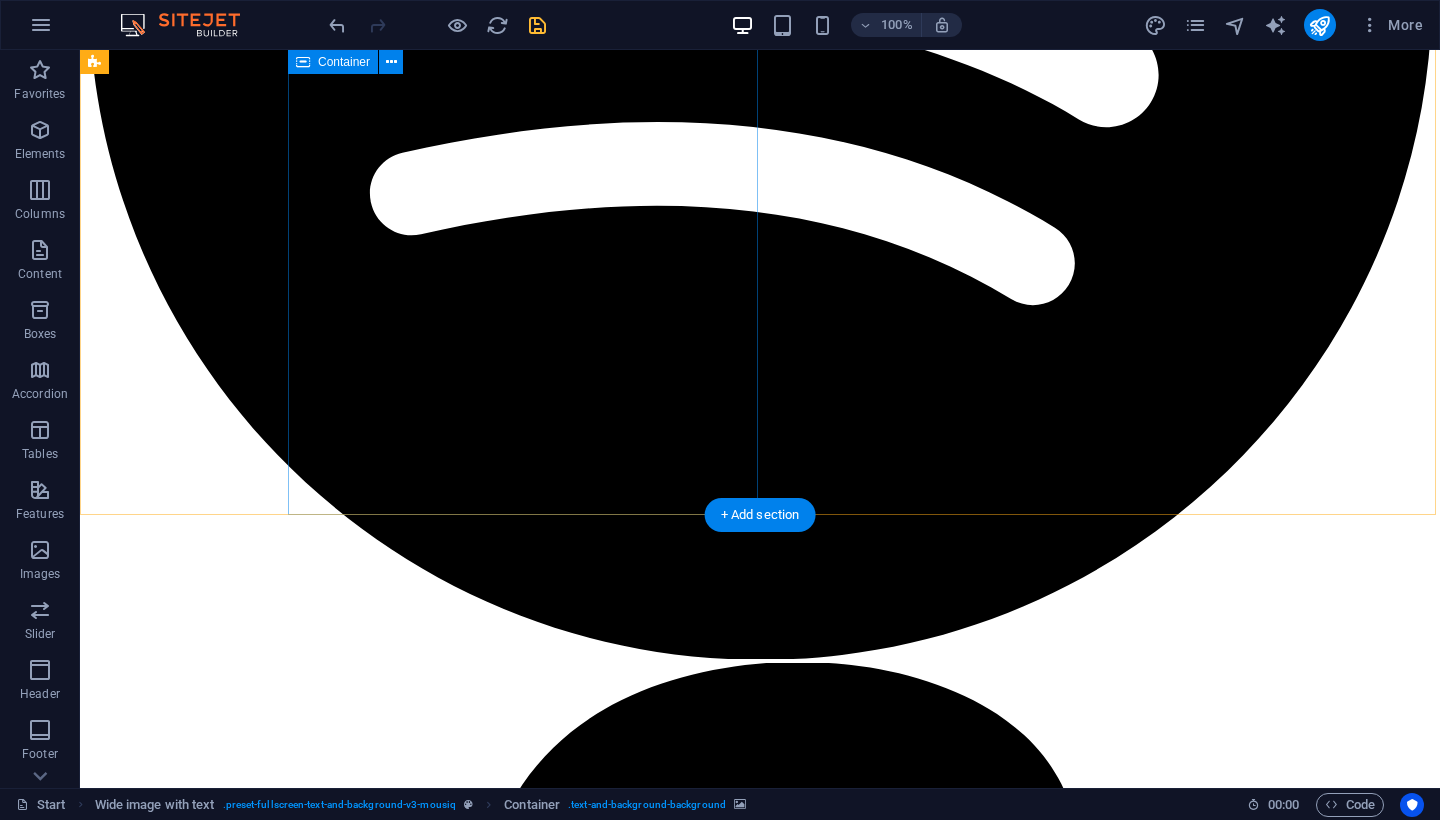 scroll, scrollTop: 4466, scrollLeft: 0, axis: vertical 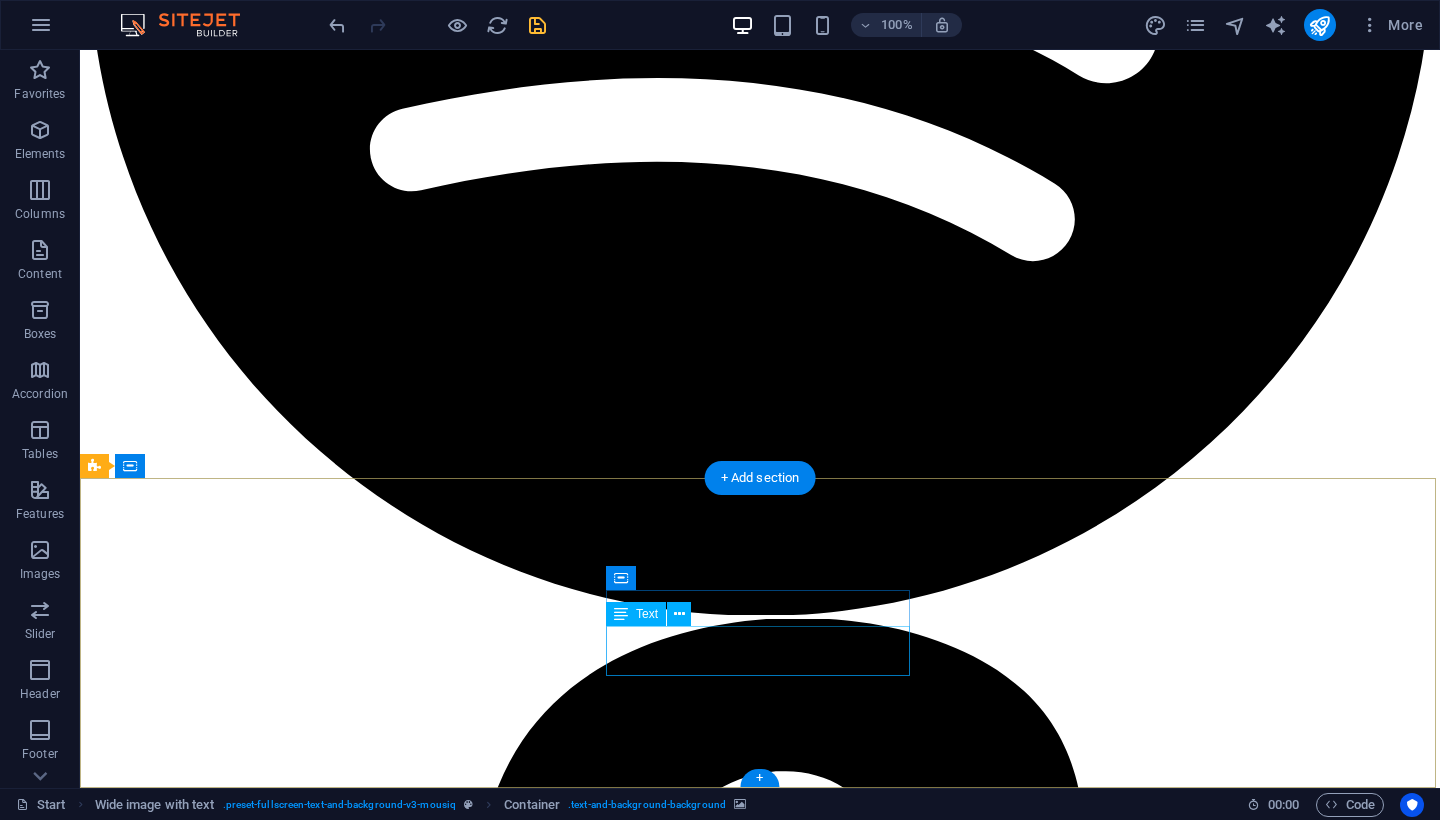click on "P: +1-[PHONE]" at bounding box center [760, 18312] 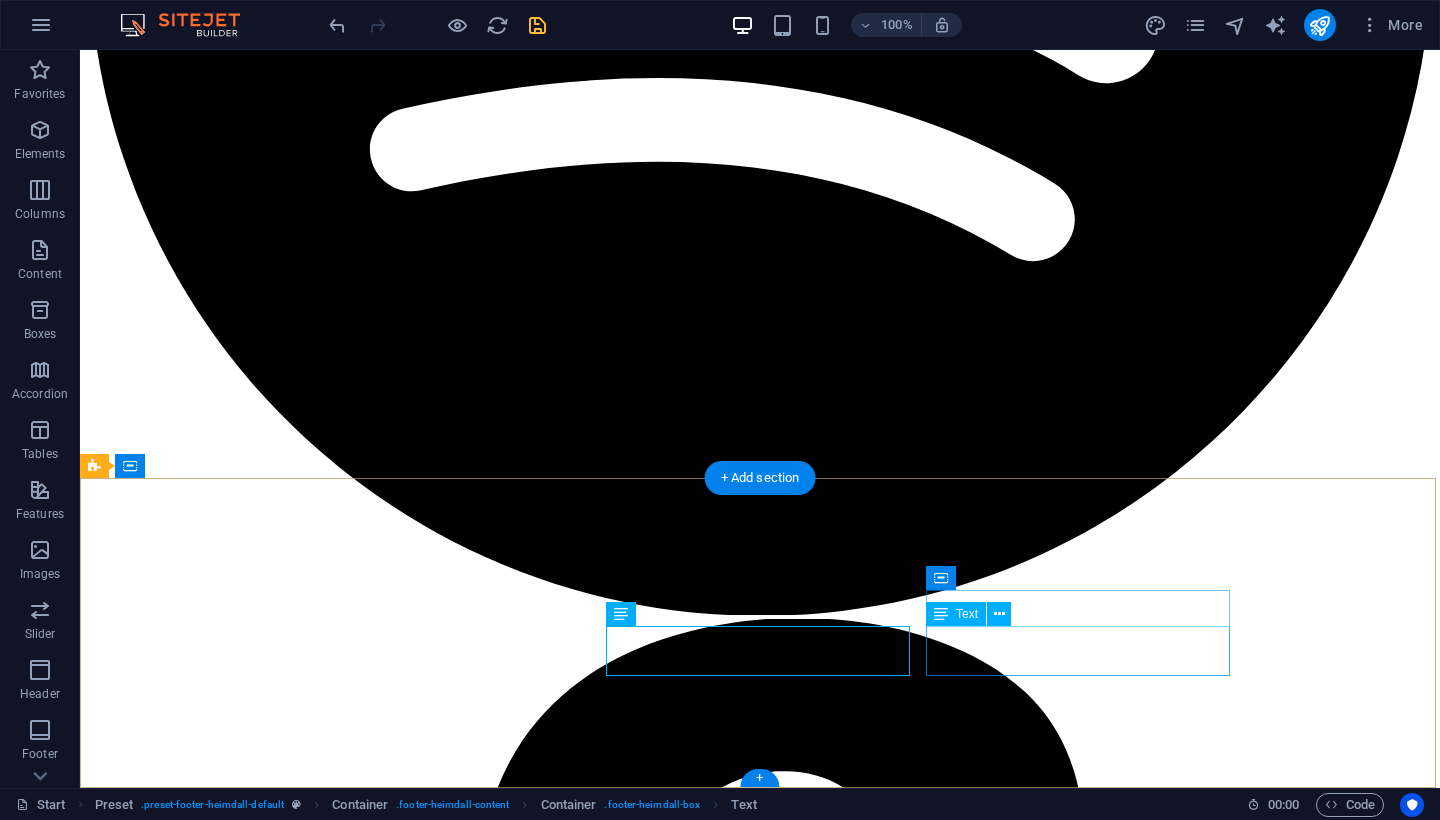 click on "[EMAIL] Legal Notice | Privacy" at bounding box center [760, 18425] 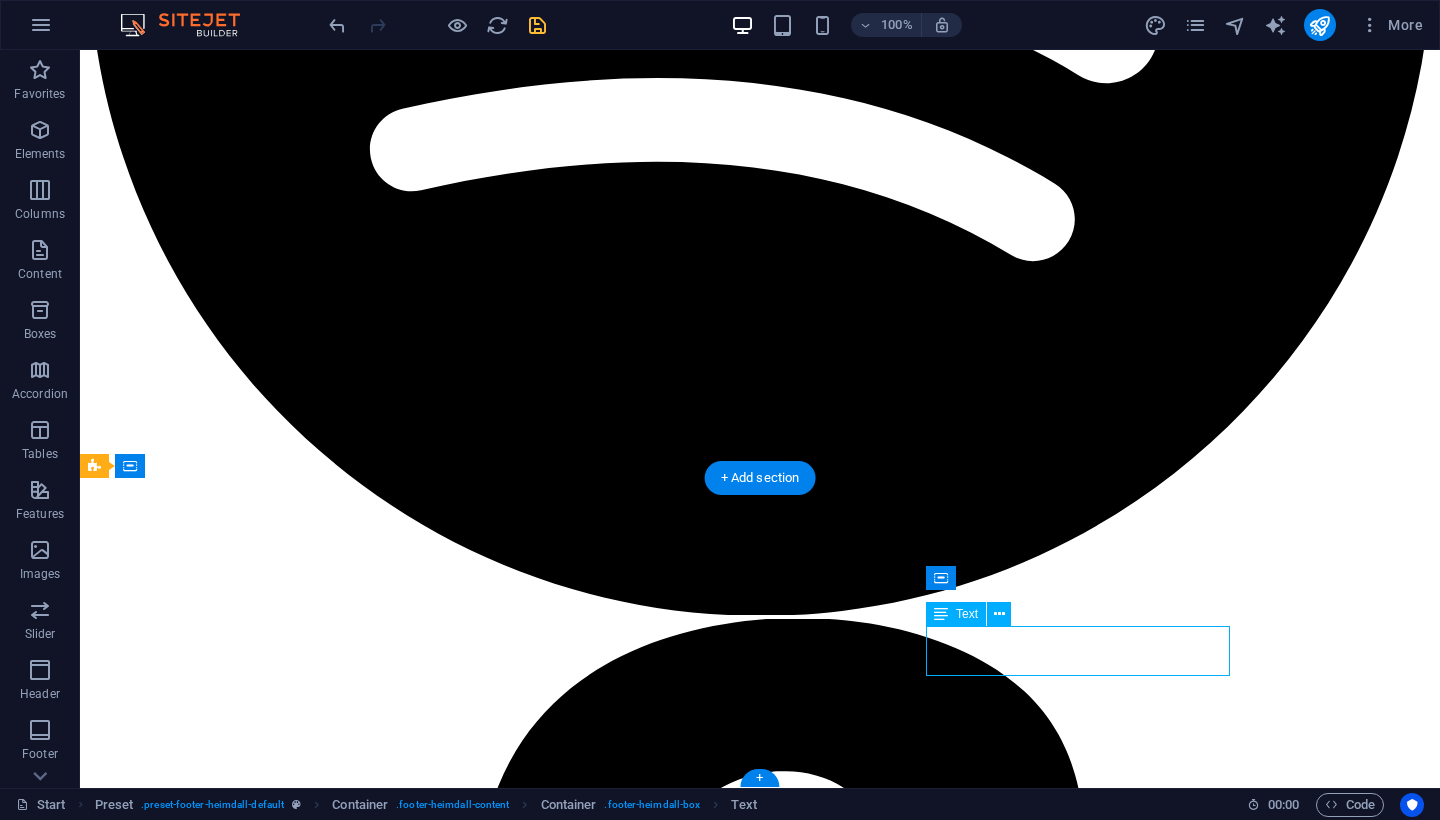 click on "[EMAIL] Legal Notice | Privacy" at bounding box center (760, 18425) 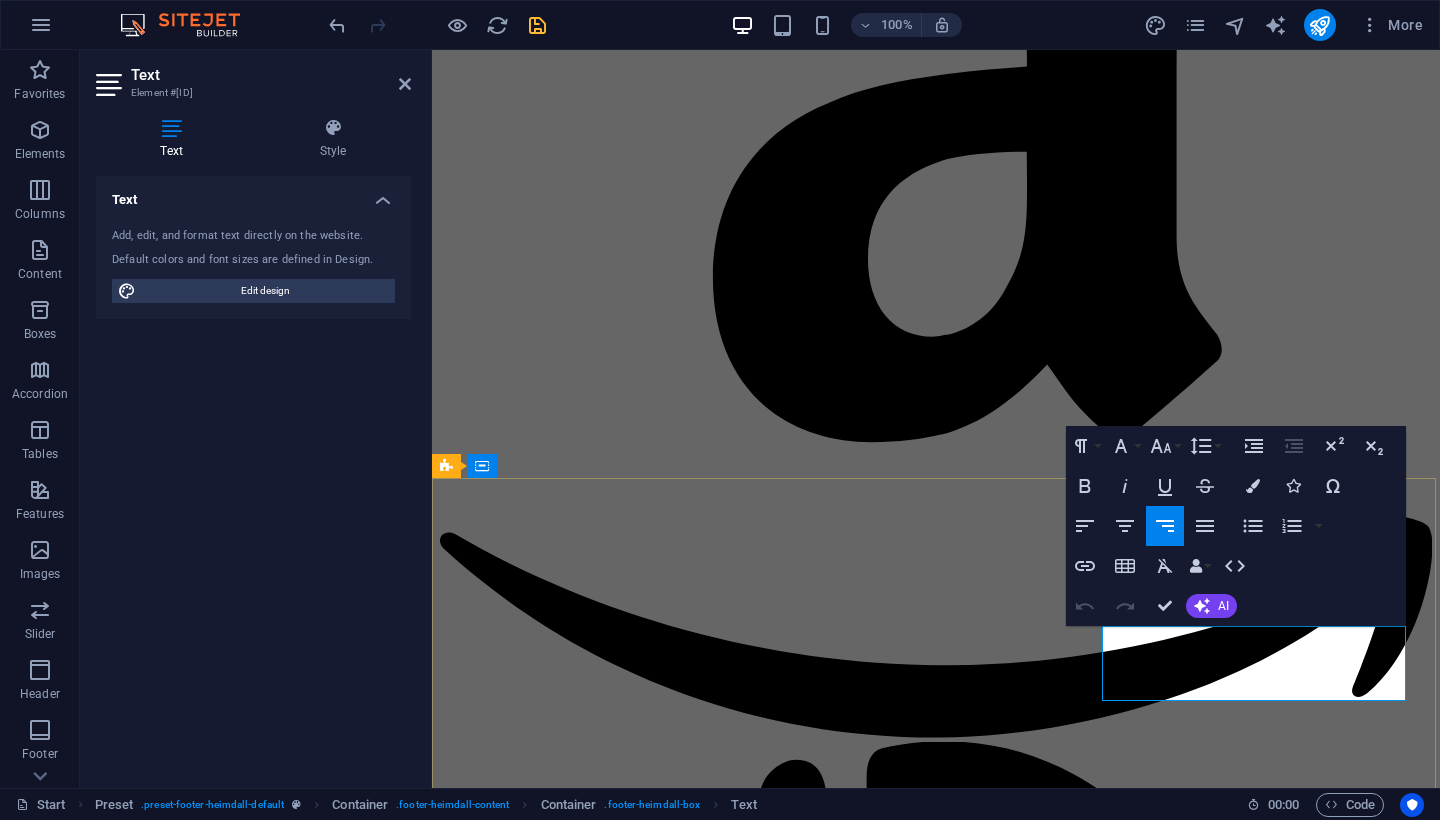 click on "[EMAIL]" at bounding box center [936, 15841] 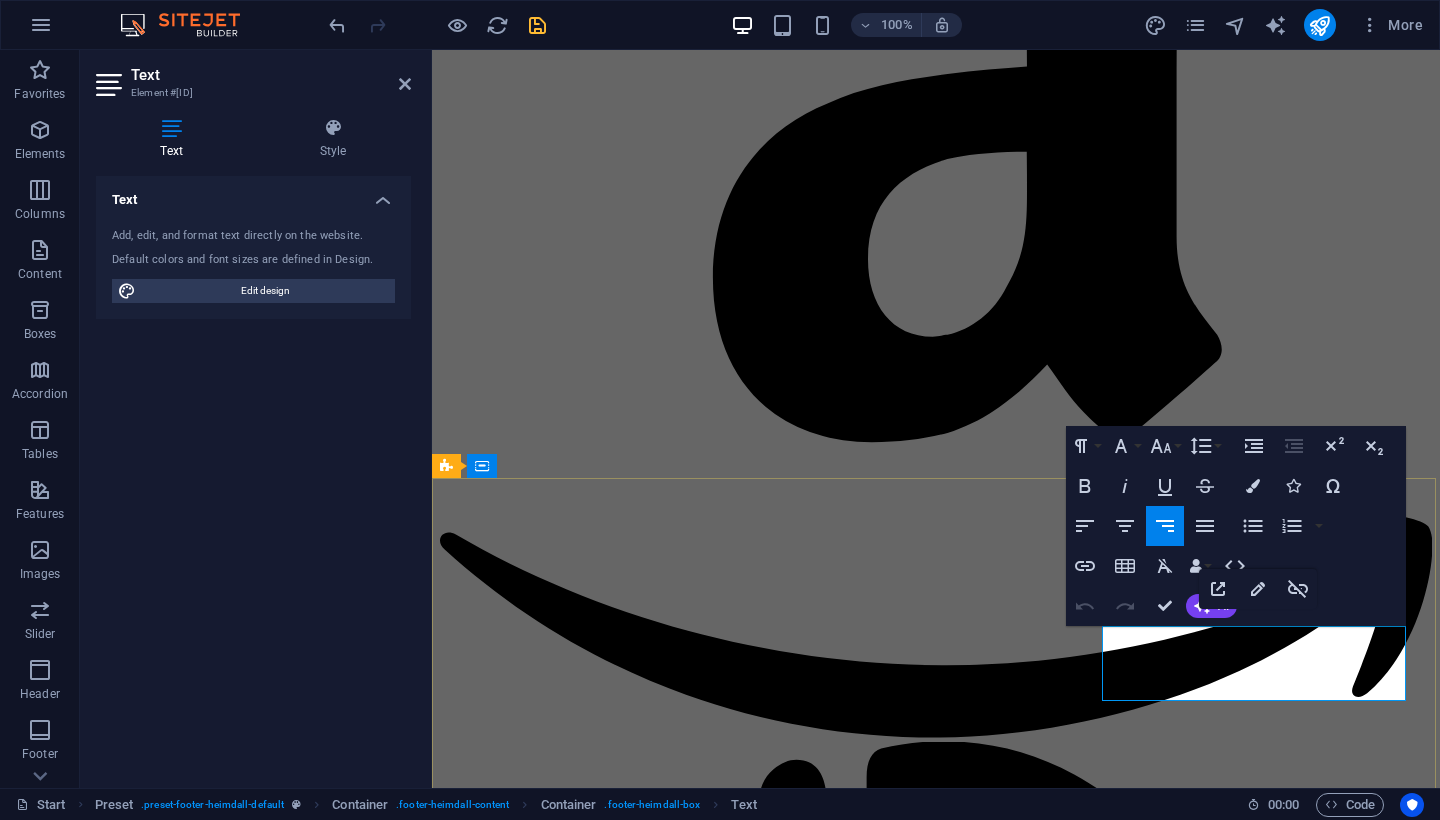 click on "[EMAIL]" at bounding box center [936, 15841] 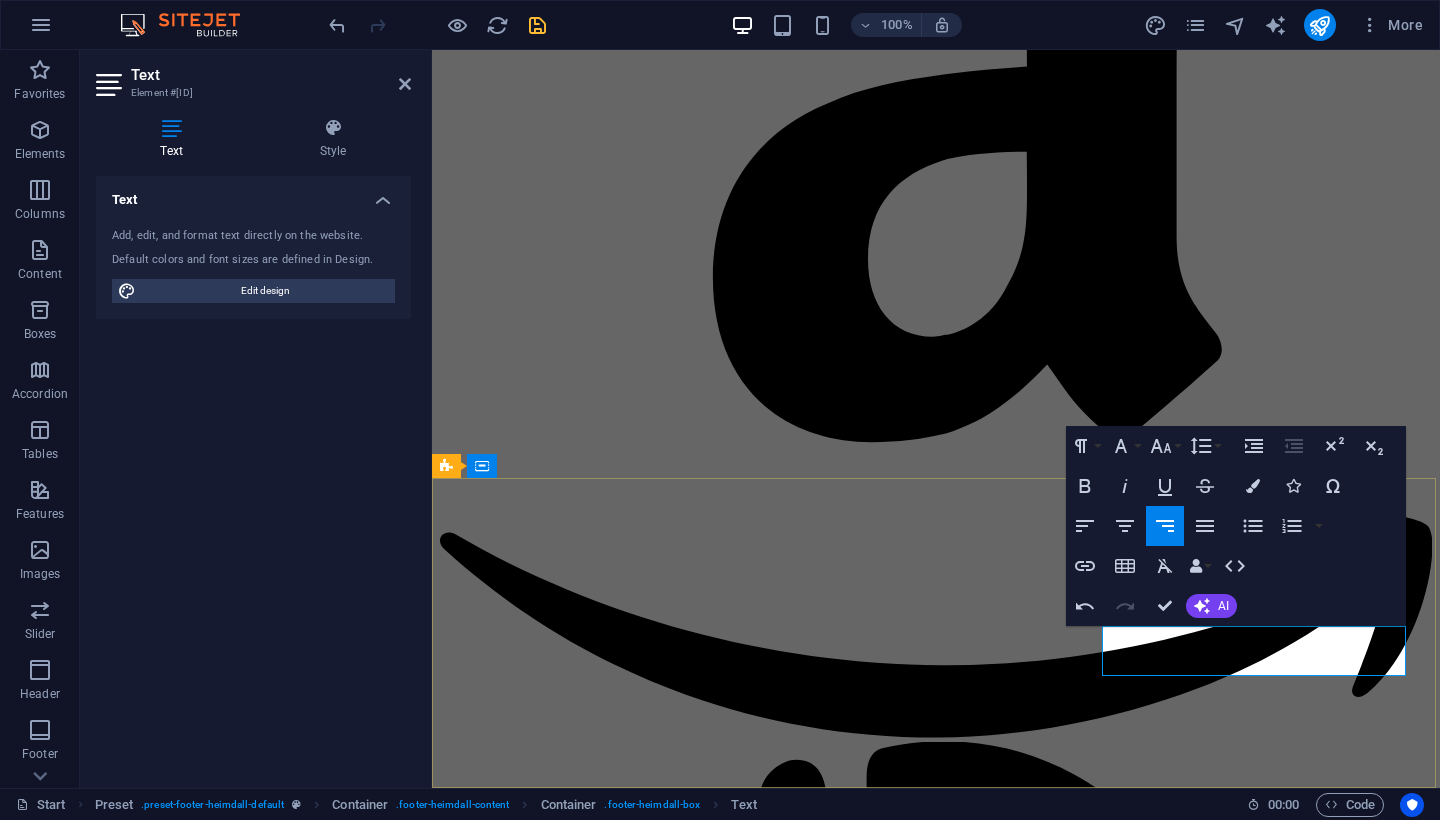 type 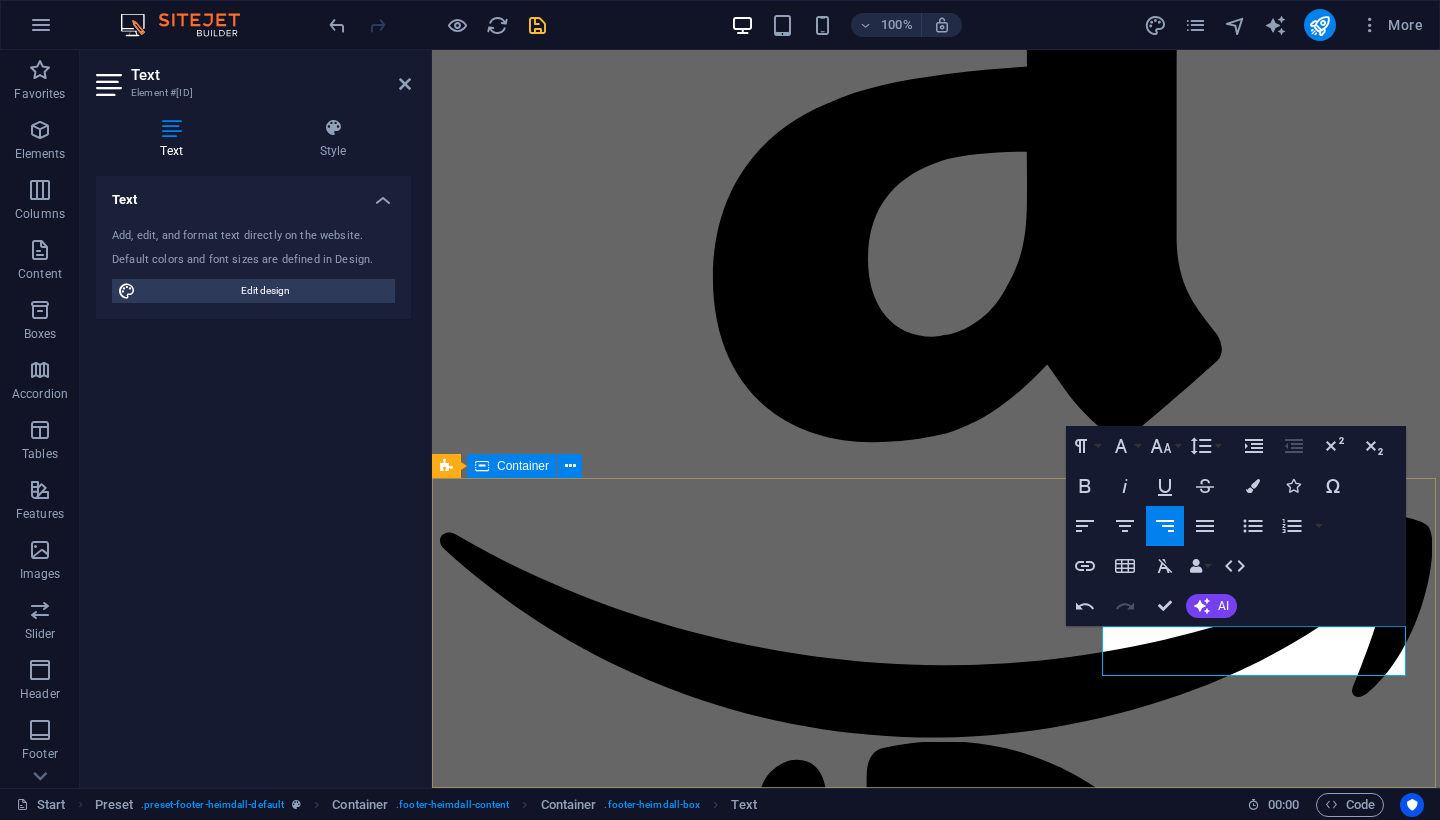 click on "Address [NUMBER] [STREET] [CITY], [STATE] Phone P: +1-[PHONE] M: Contact resevations@[DOMAIN].ae Legal Notice | Privacy" at bounding box center (936, 15726) 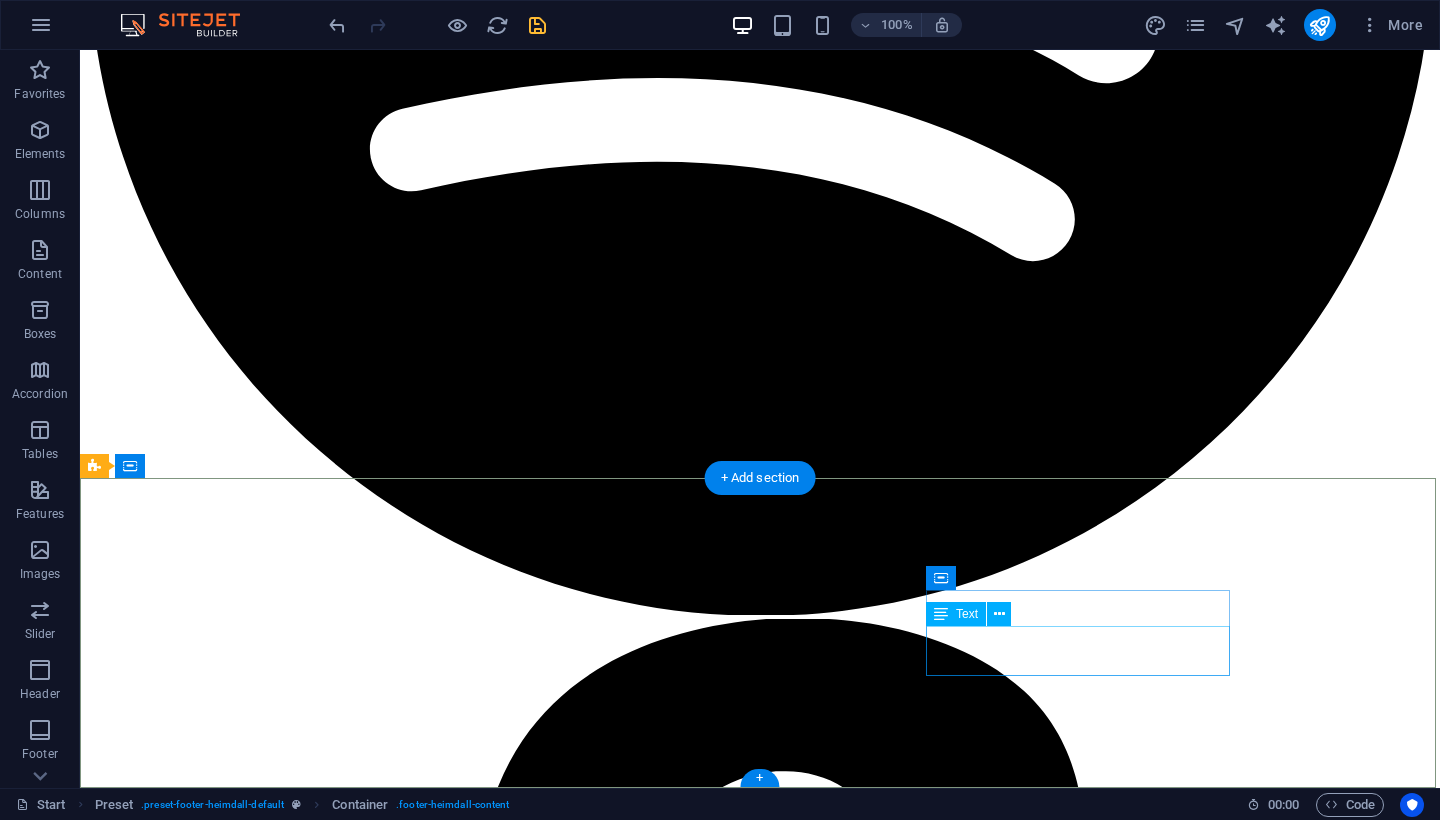 click on "reservations@[EMAIL] Legal Notice  |  Privacy" at bounding box center (760, 18425) 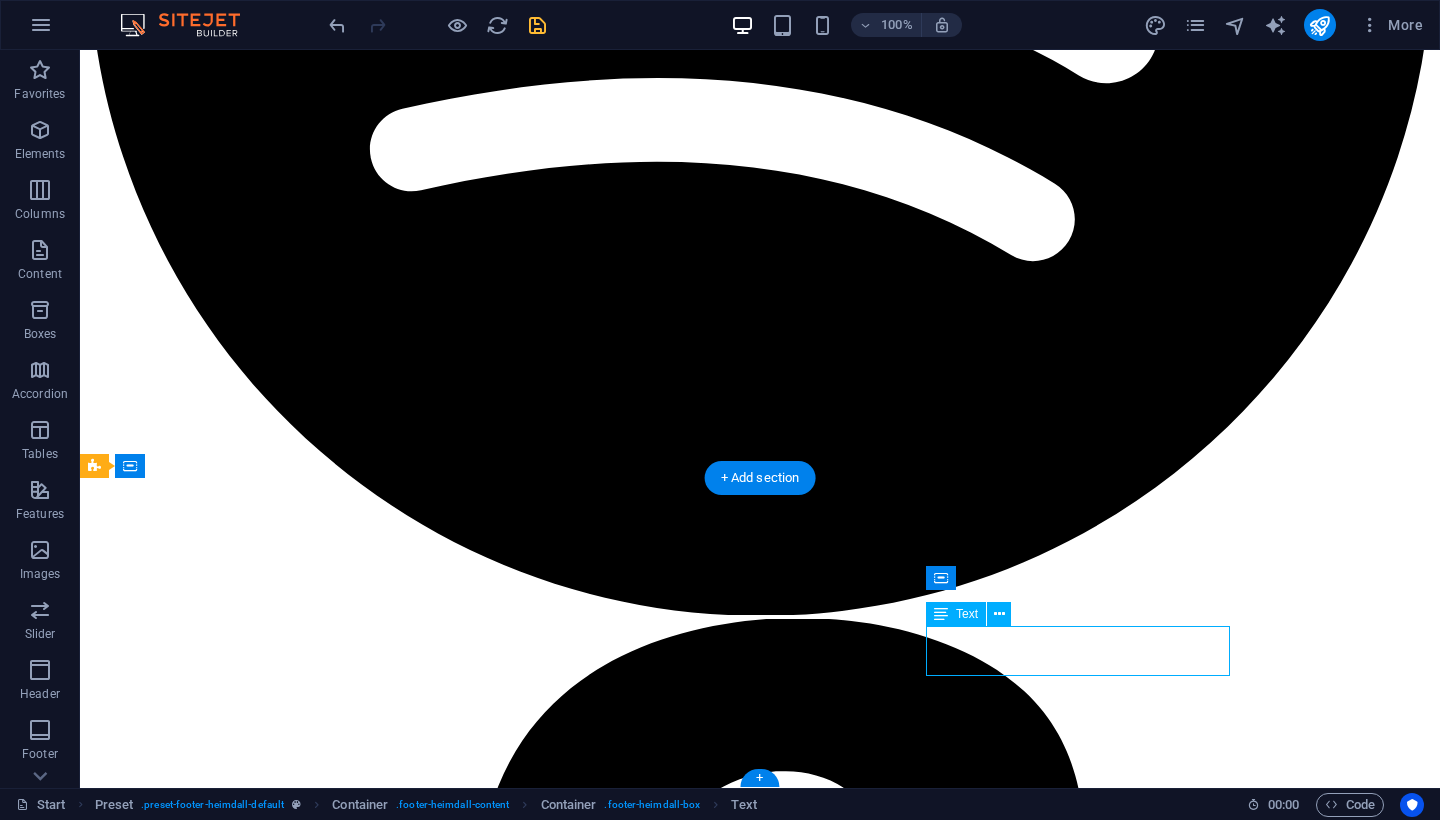 click on "reservations@[EMAIL] Legal Notice  |  Privacy" at bounding box center (760, 18425) 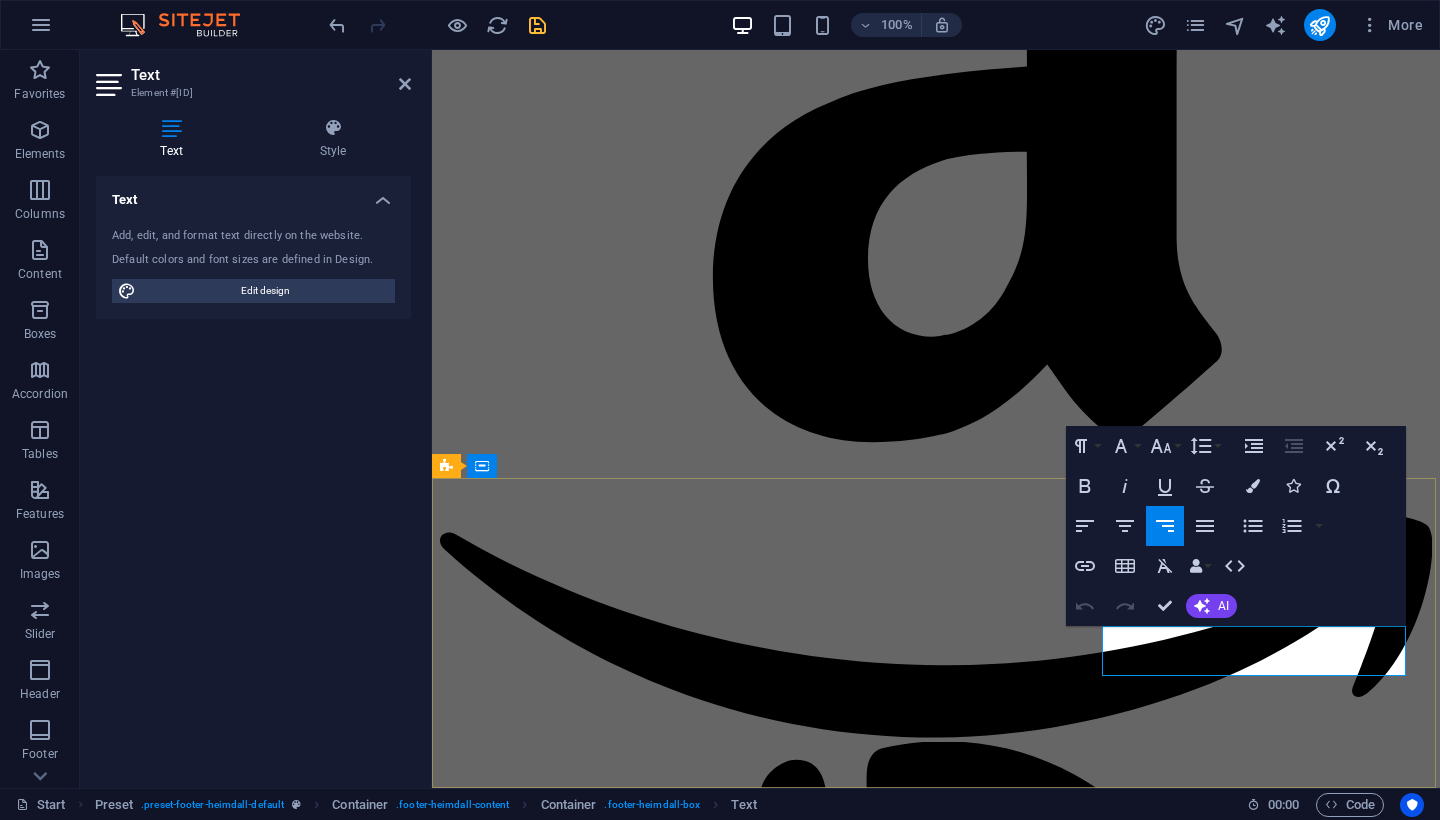 click on "Legal Notice  |  Privacy" at bounding box center [936, 15875] 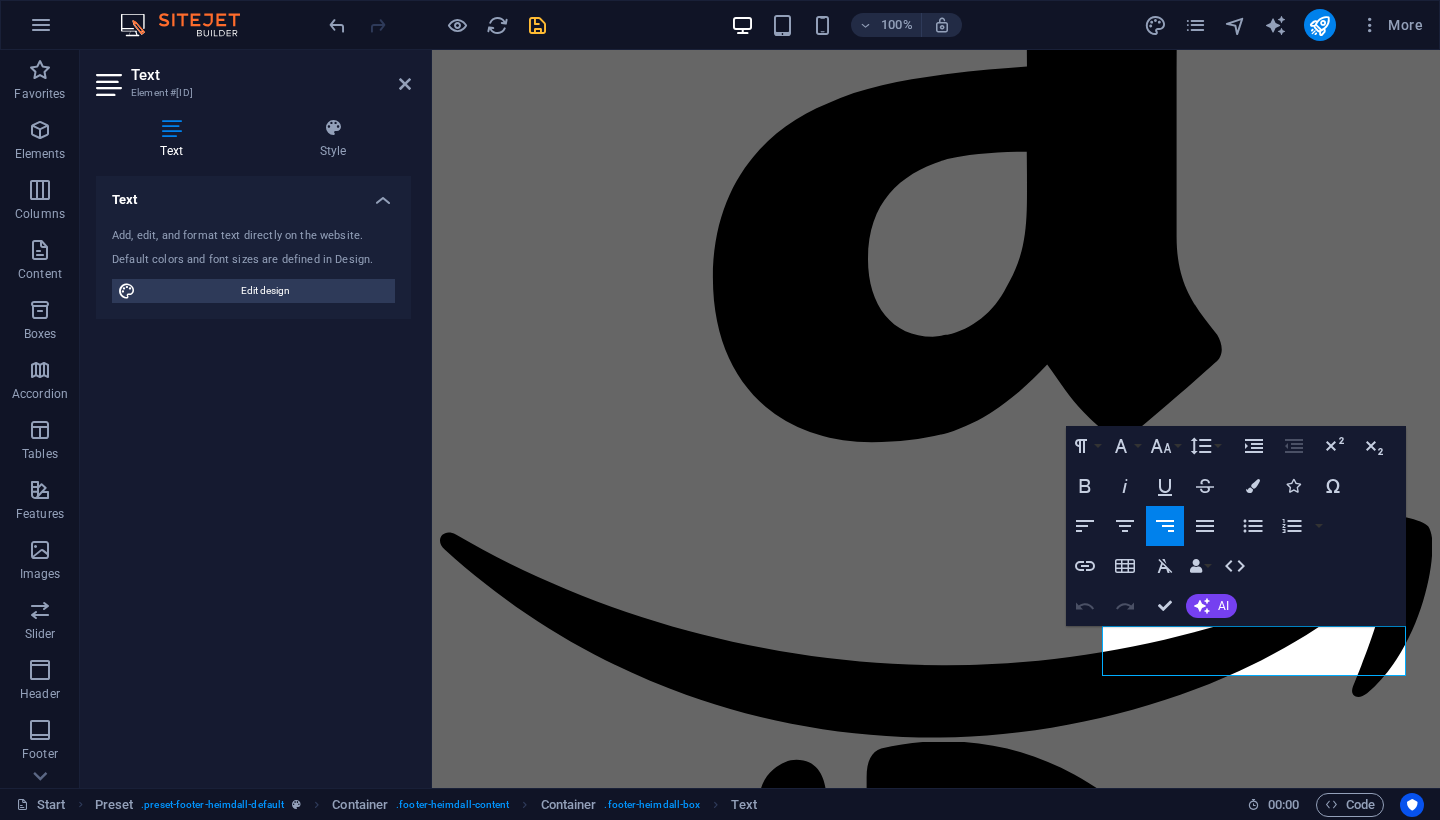 drag, startPoint x: 1247, startPoint y: 663, endPoint x: 1439, endPoint y: 657, distance: 192.09373 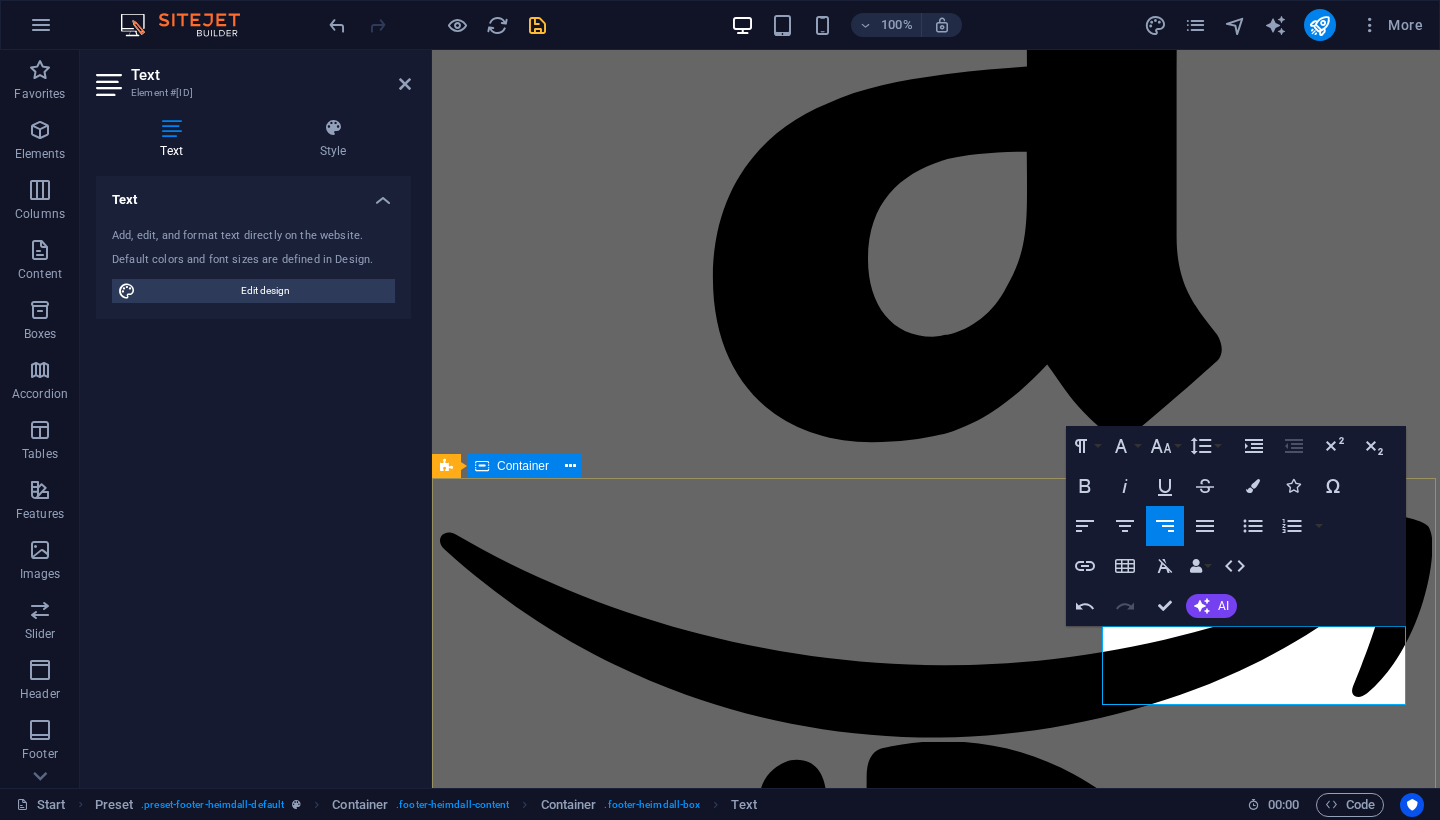 drag, startPoint x: 1107, startPoint y: 644, endPoint x: 1413, endPoint y: 669, distance: 307.01953 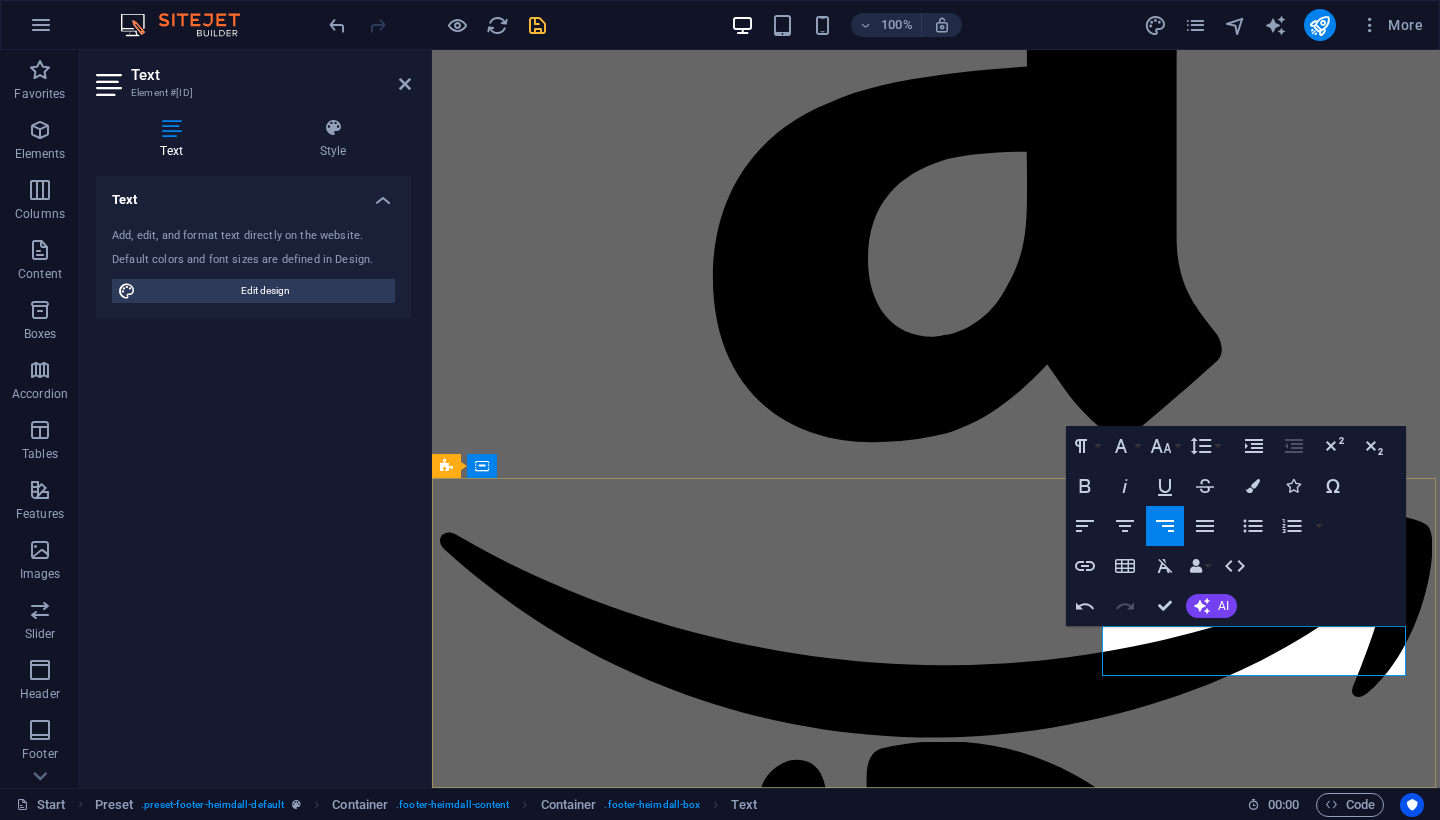 click on "resevations@[DOMAIN]" at bounding box center [936, 15850] 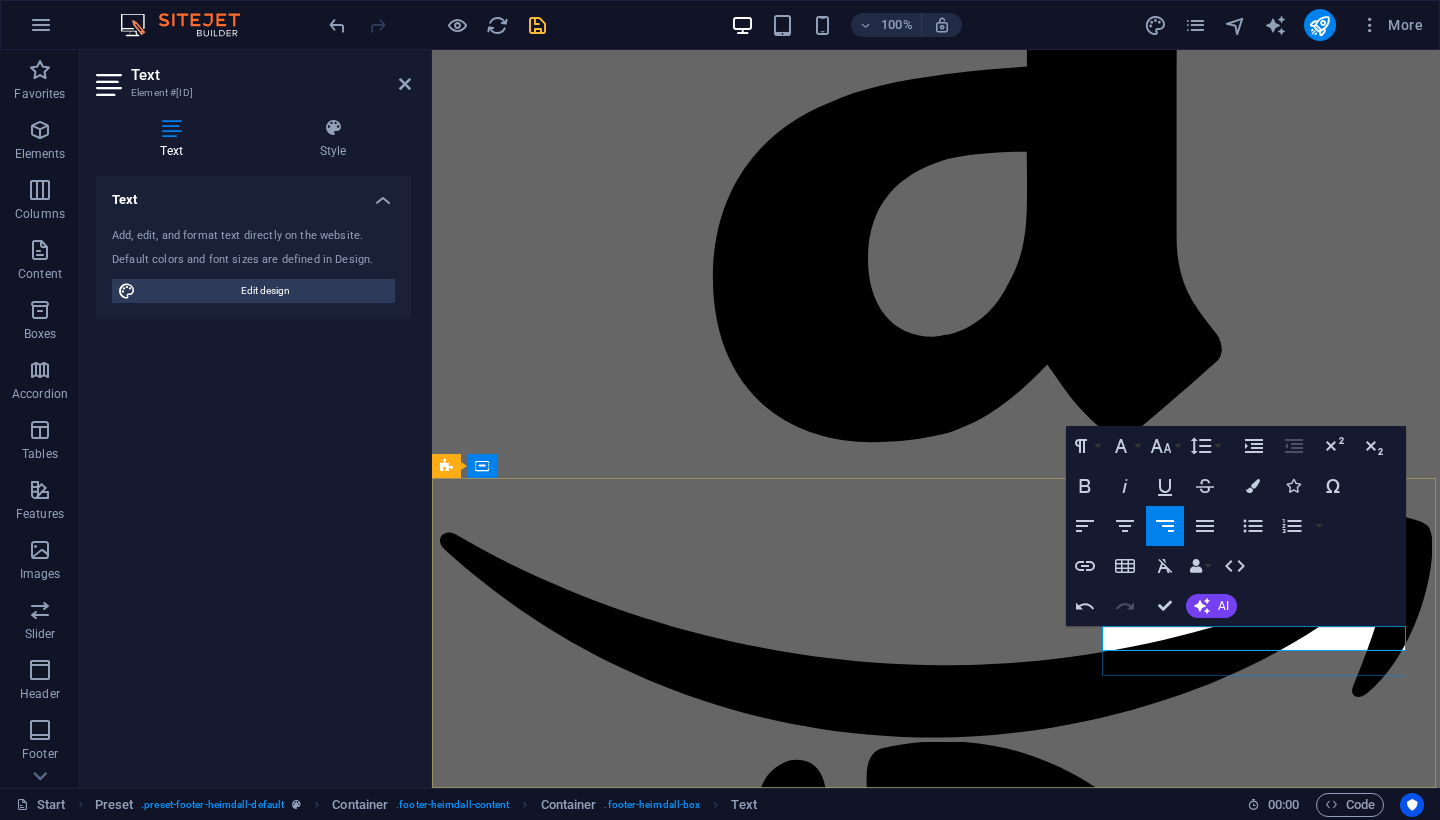click on "resevations@[DOMAIN]" at bounding box center (521, 15840) 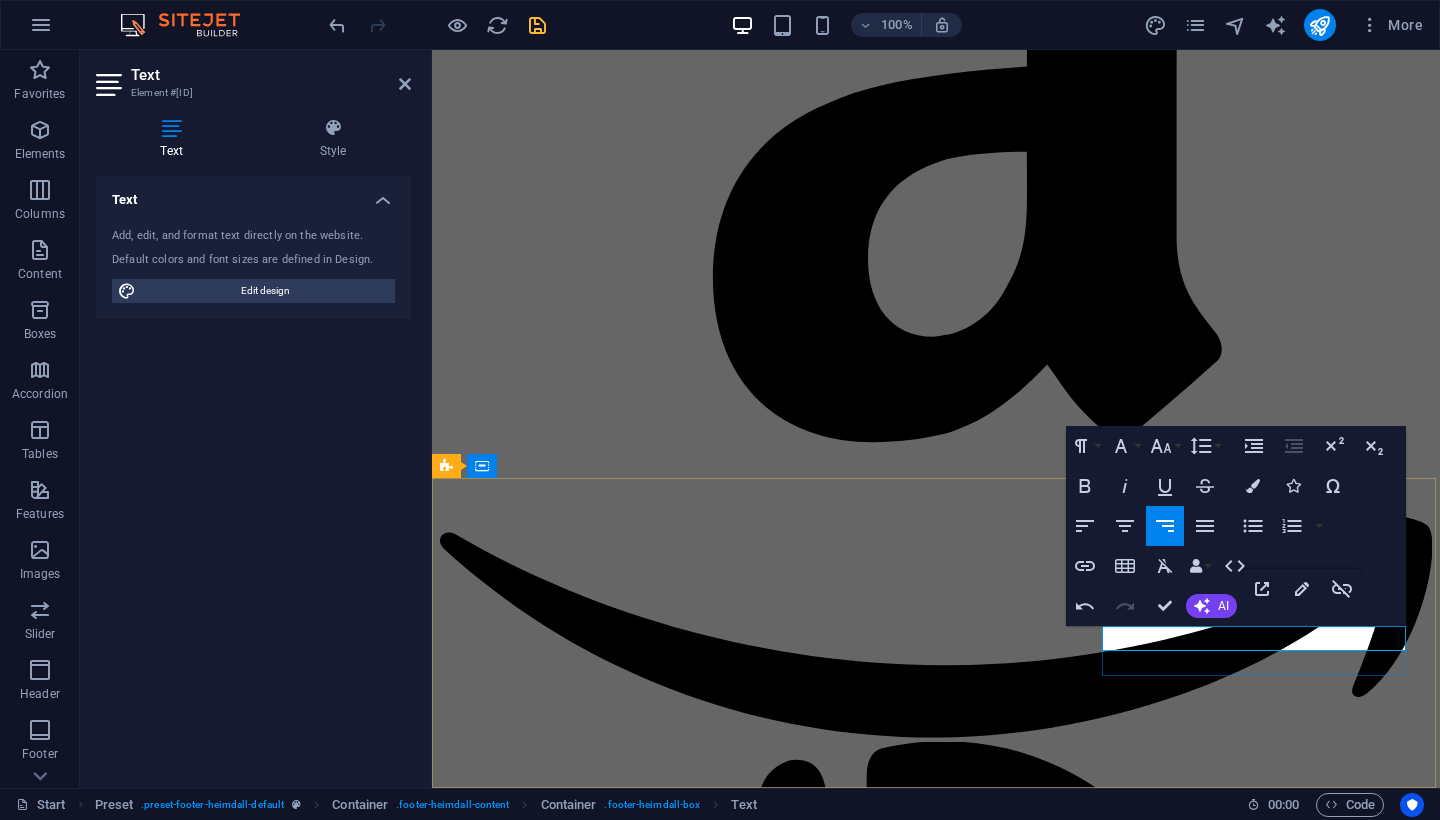 click on "resevations@[DOMAIN]" at bounding box center [521, 15840] 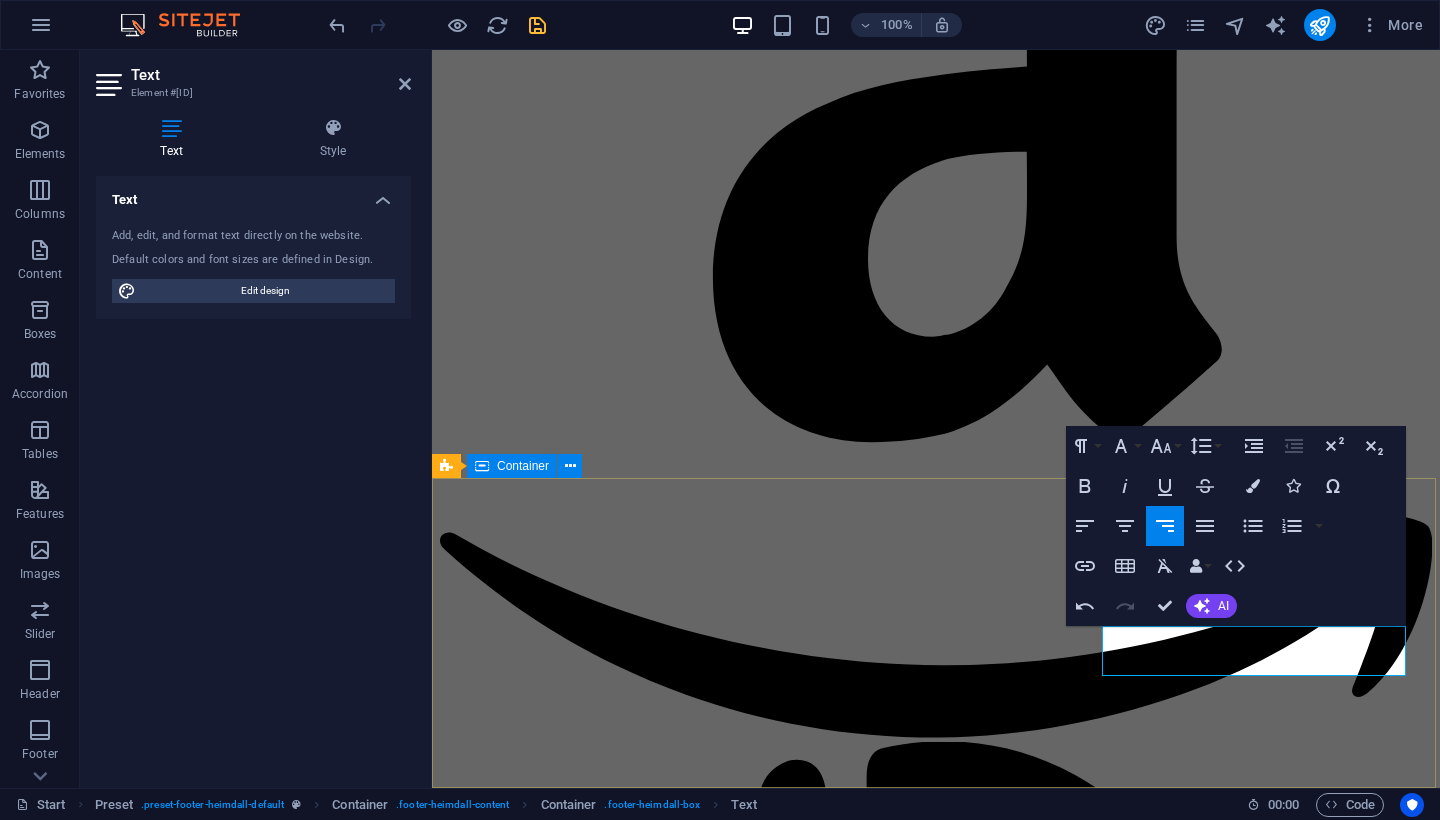 type 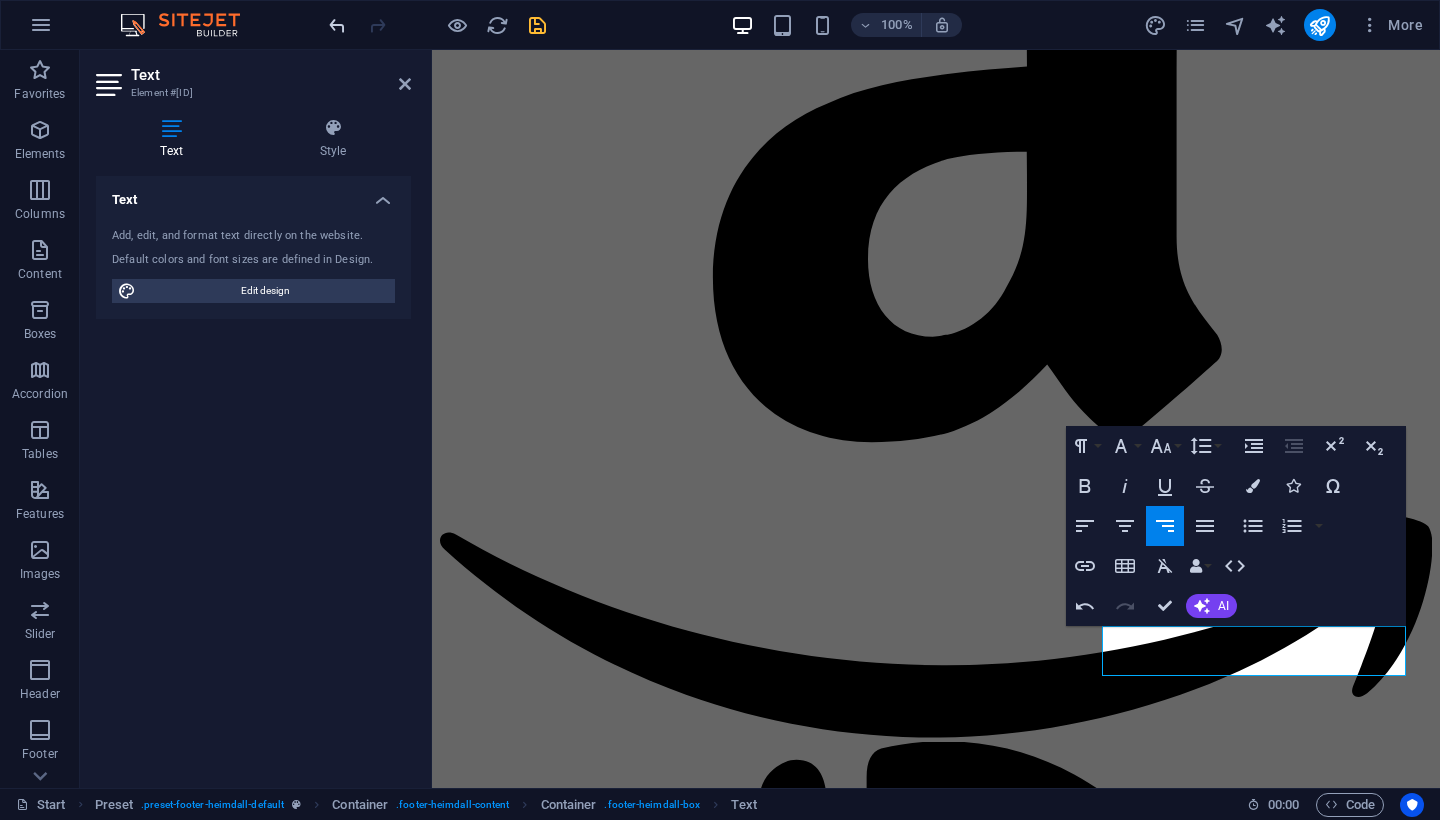 click at bounding box center (337, 25) 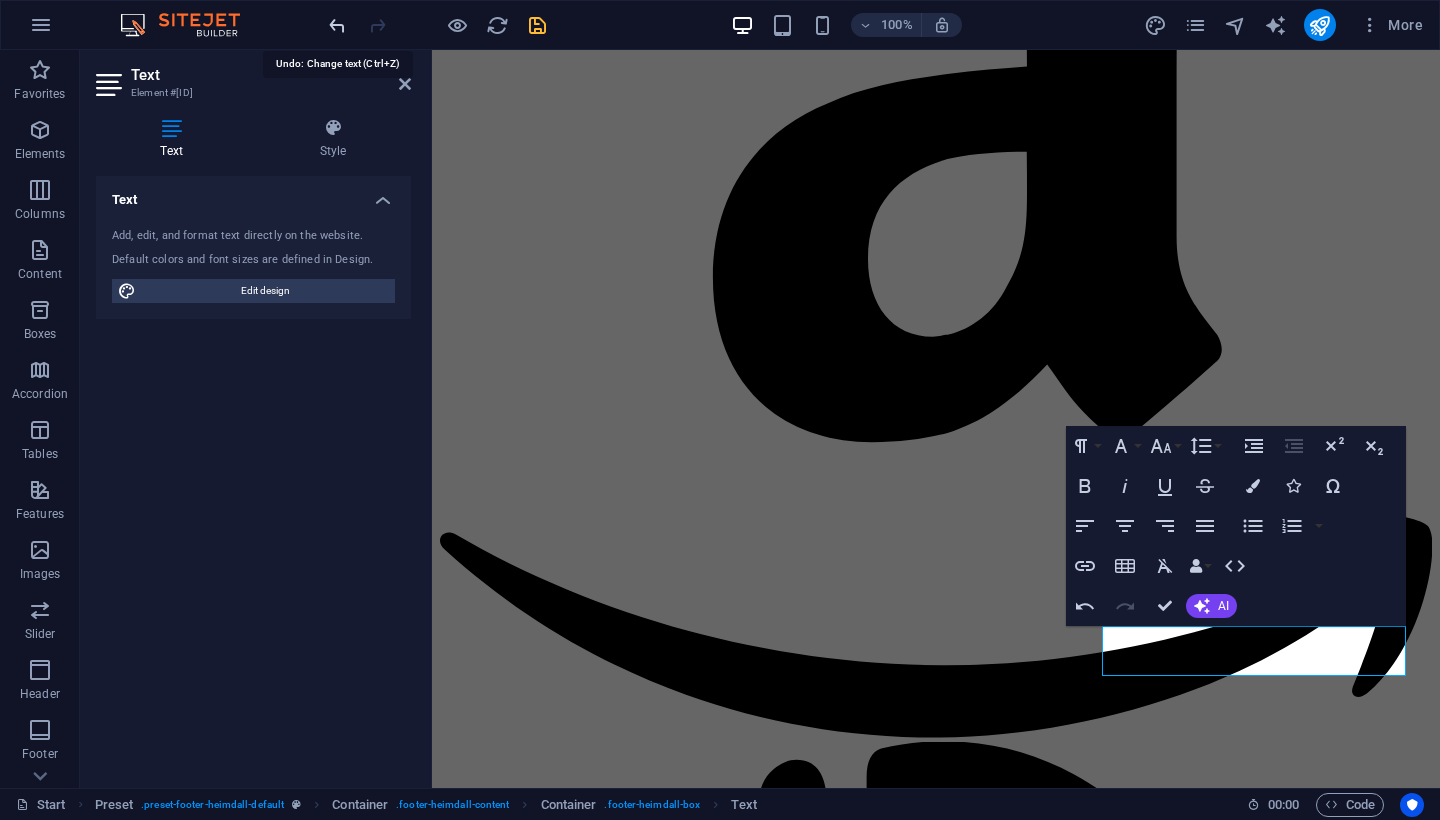 click at bounding box center [337, 25] 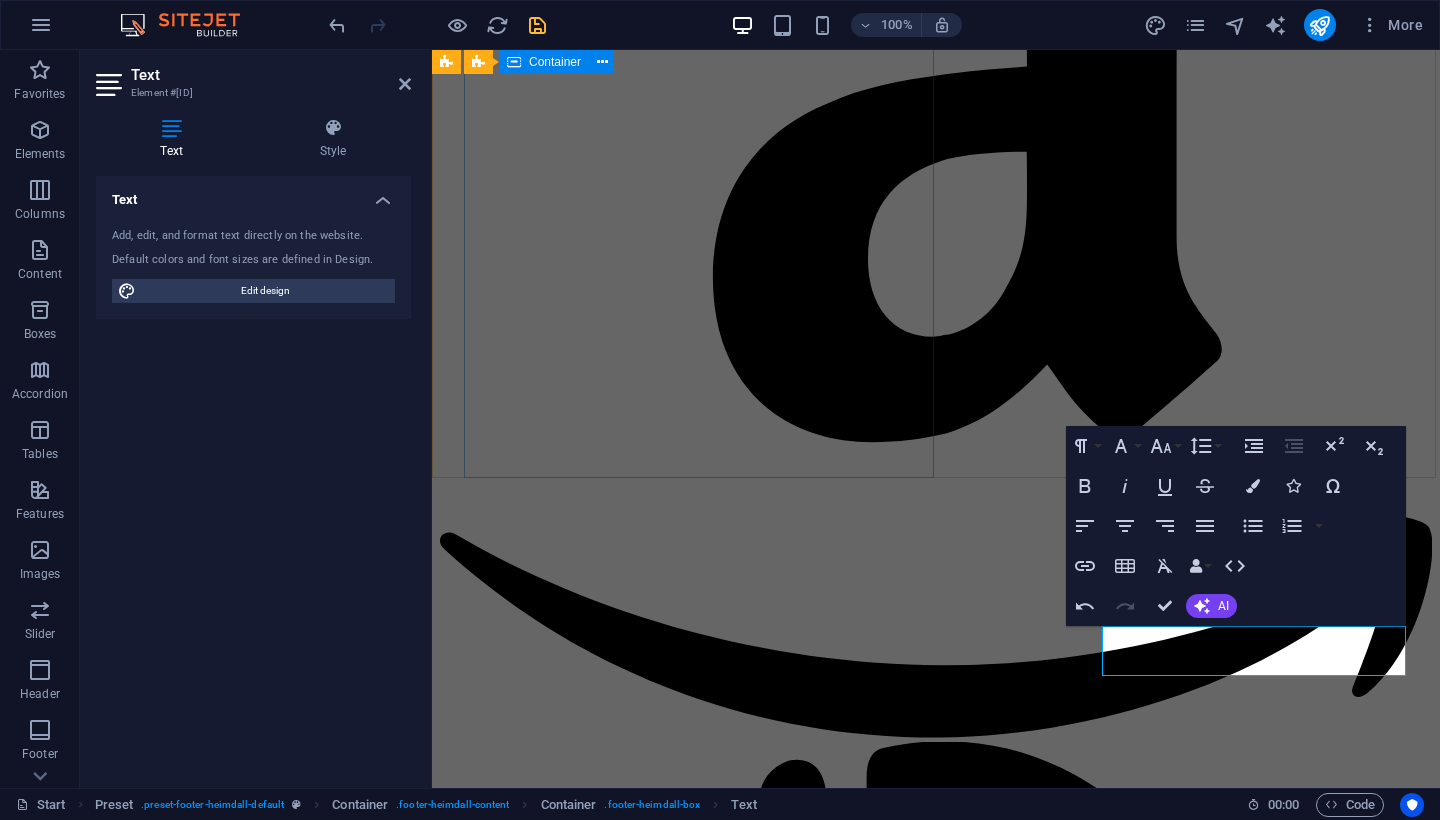 click on "Booking . Your Name Your Email Your Message I have read and understand the privacy policy. Unreadable? Load new Submit" at bounding box center (936, 14404) 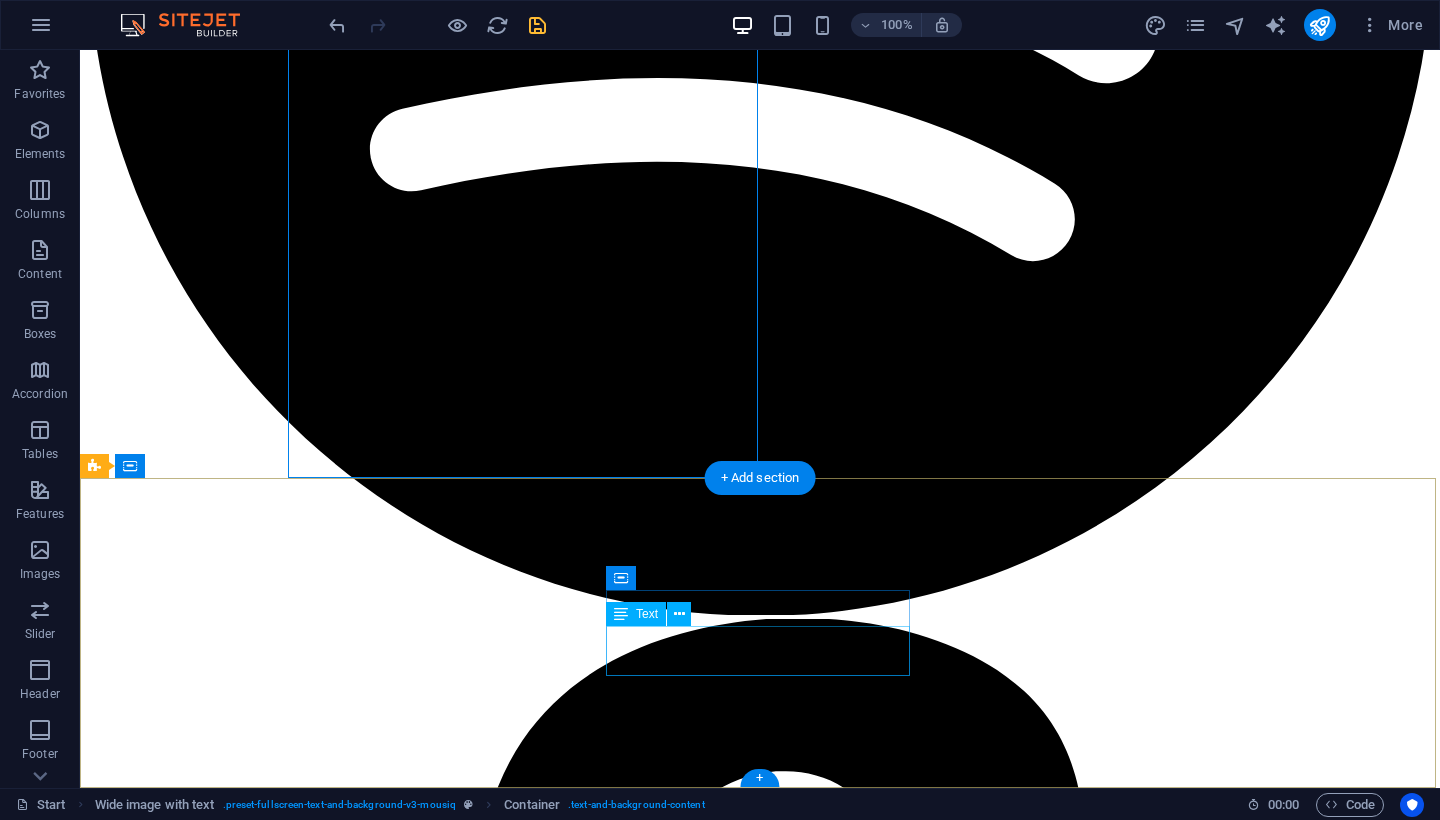 click on "P: +1-[PHONE]" at bounding box center [760, 18312] 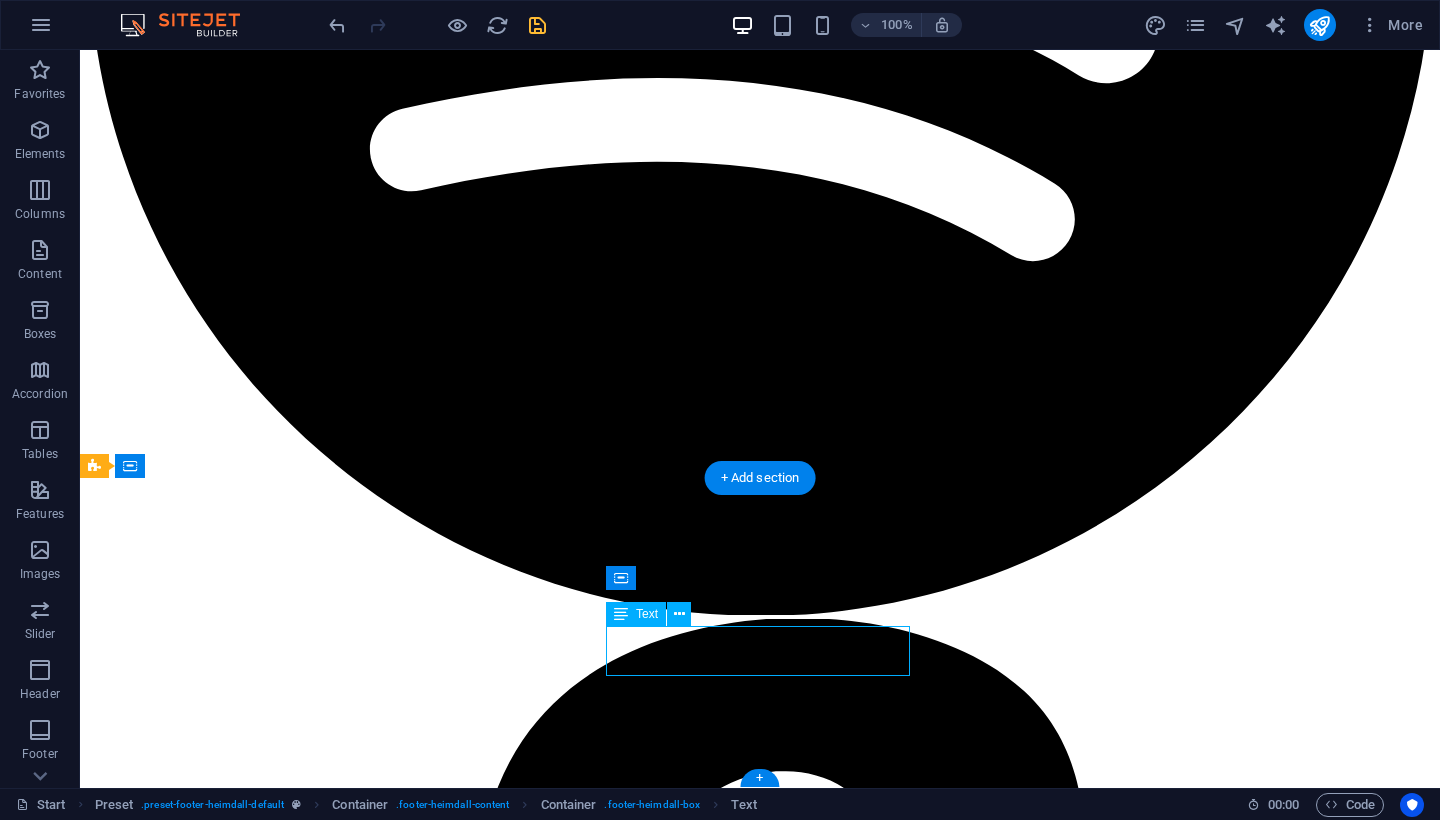 click on "P: +1-[PHONE]" at bounding box center (760, 18312) 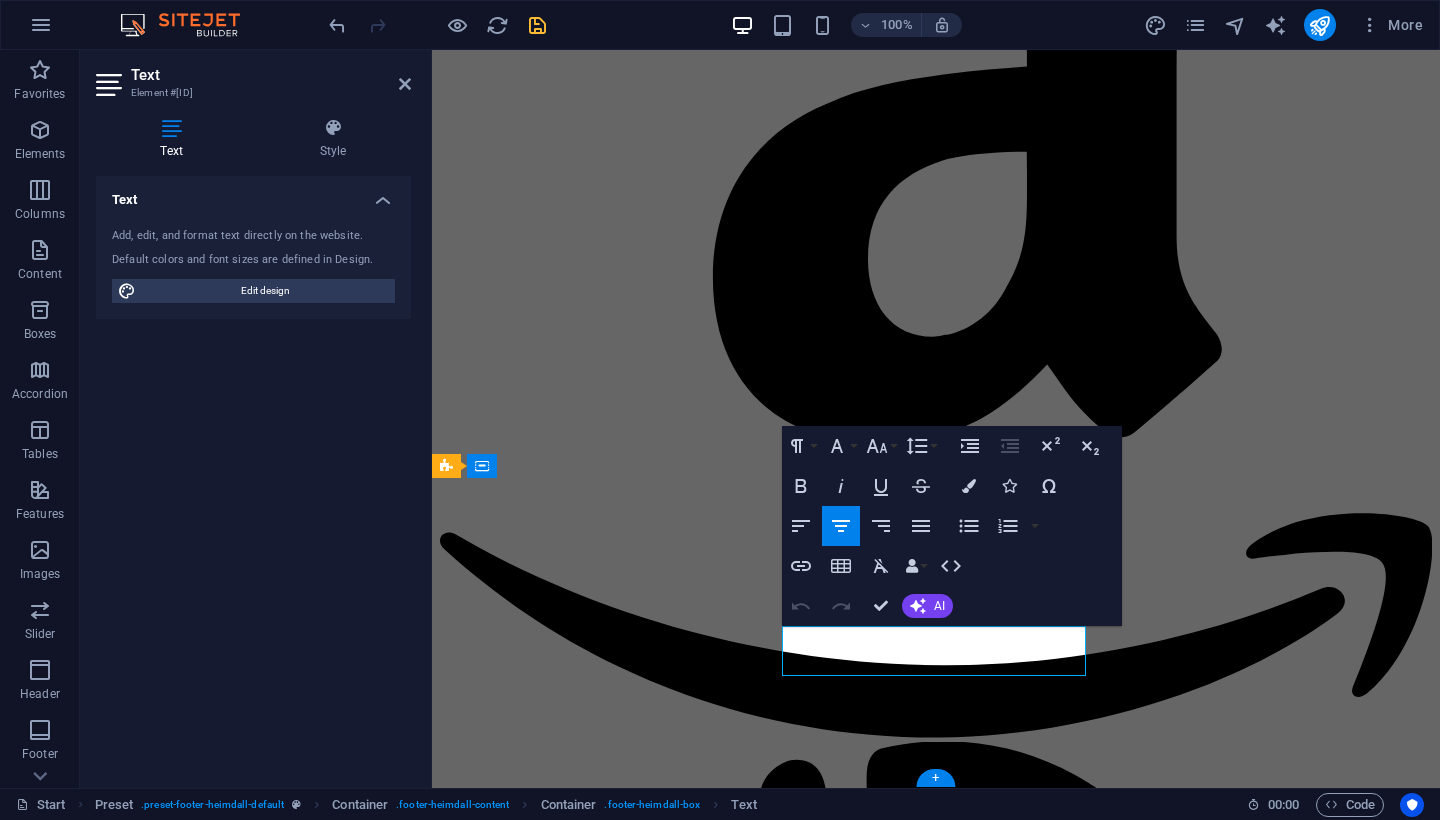 drag, startPoint x: 888, startPoint y: 641, endPoint x: 1036, endPoint y: 641, distance: 148 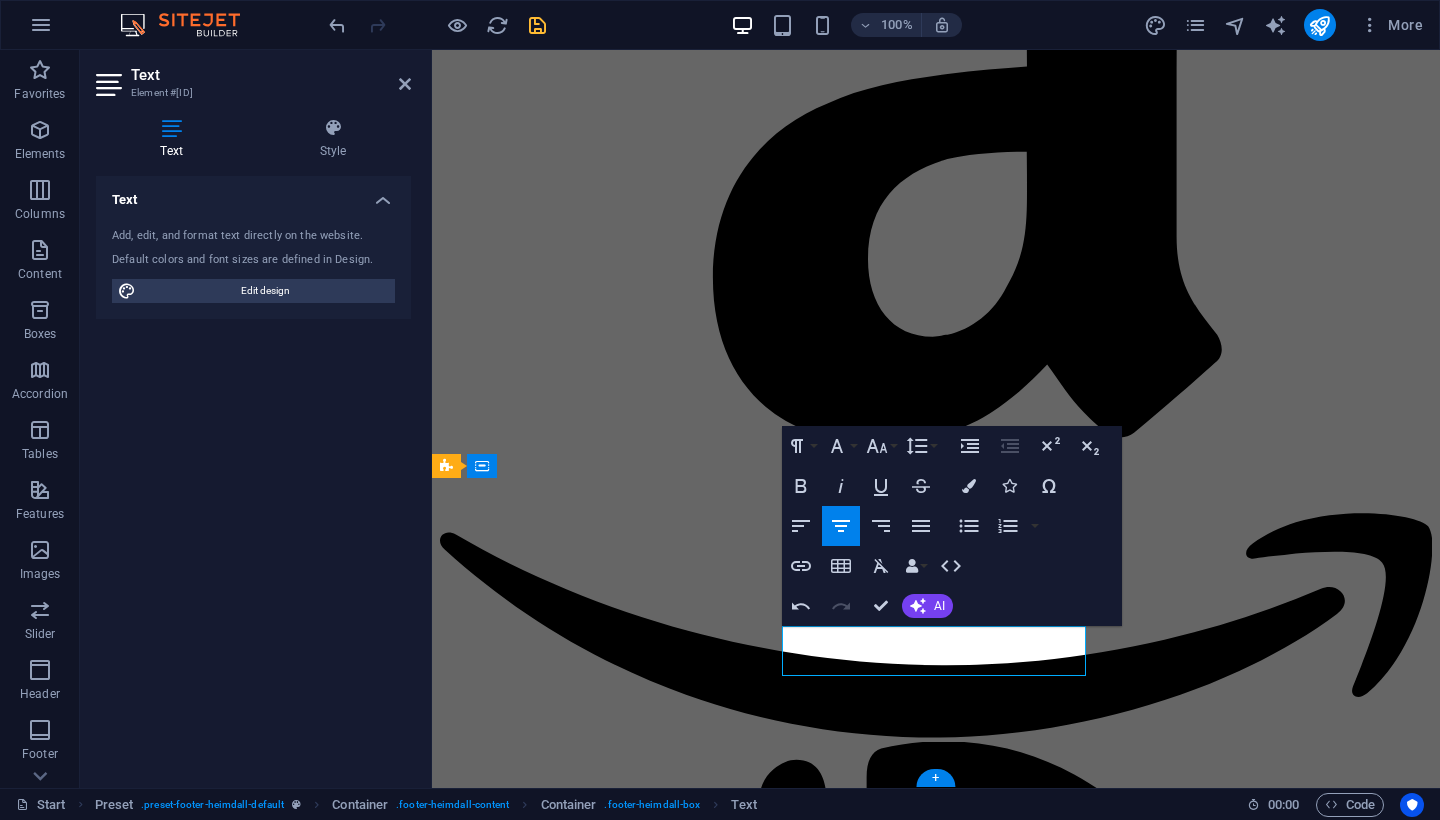 click on "+" at bounding box center (457, 15728) 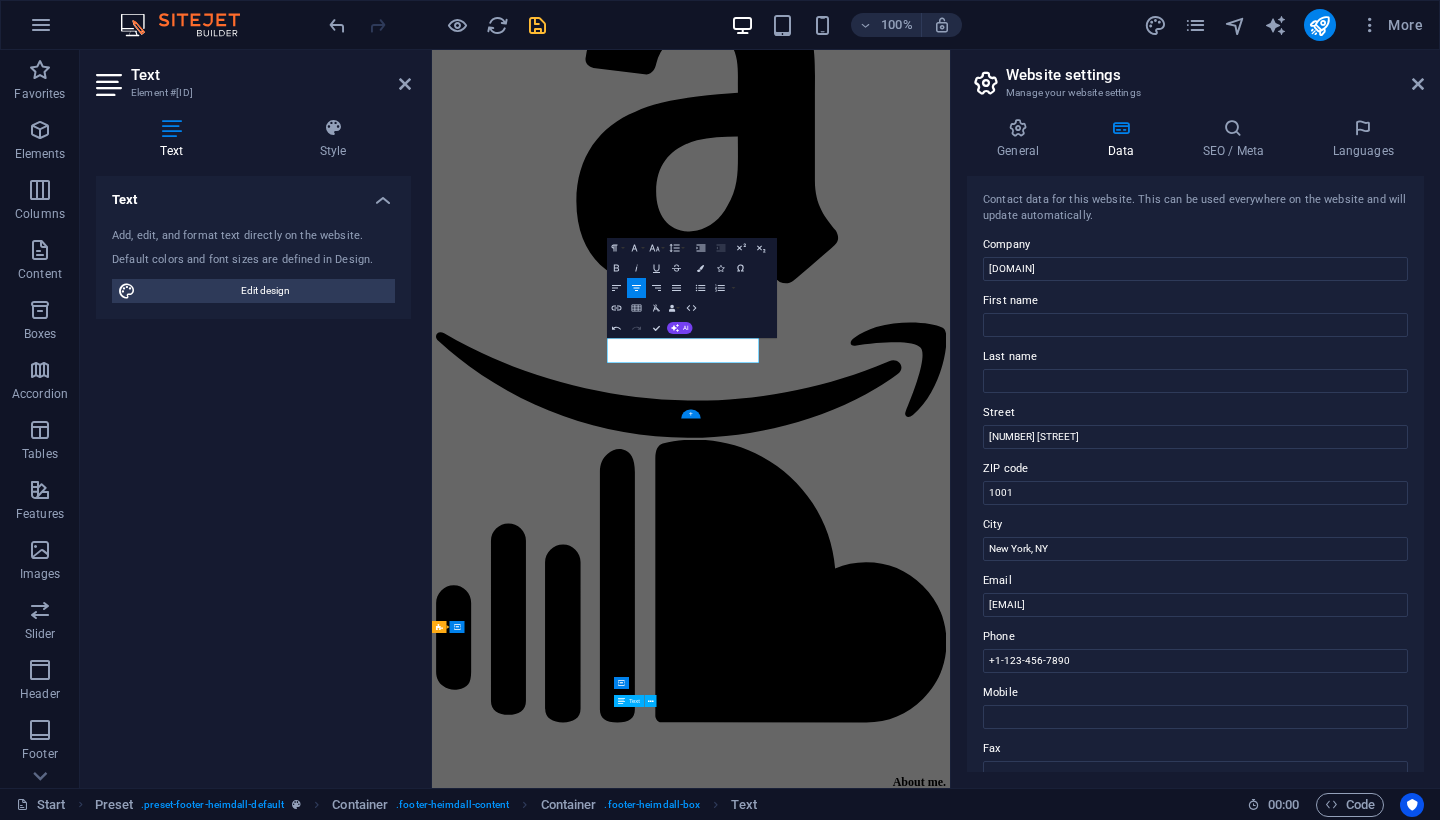 click on "Address [NUMBER] [STREET] [CITY], [STATE] Phone P: + M: Contact resevations@[DOMAIN].ae" at bounding box center (950, 15933) 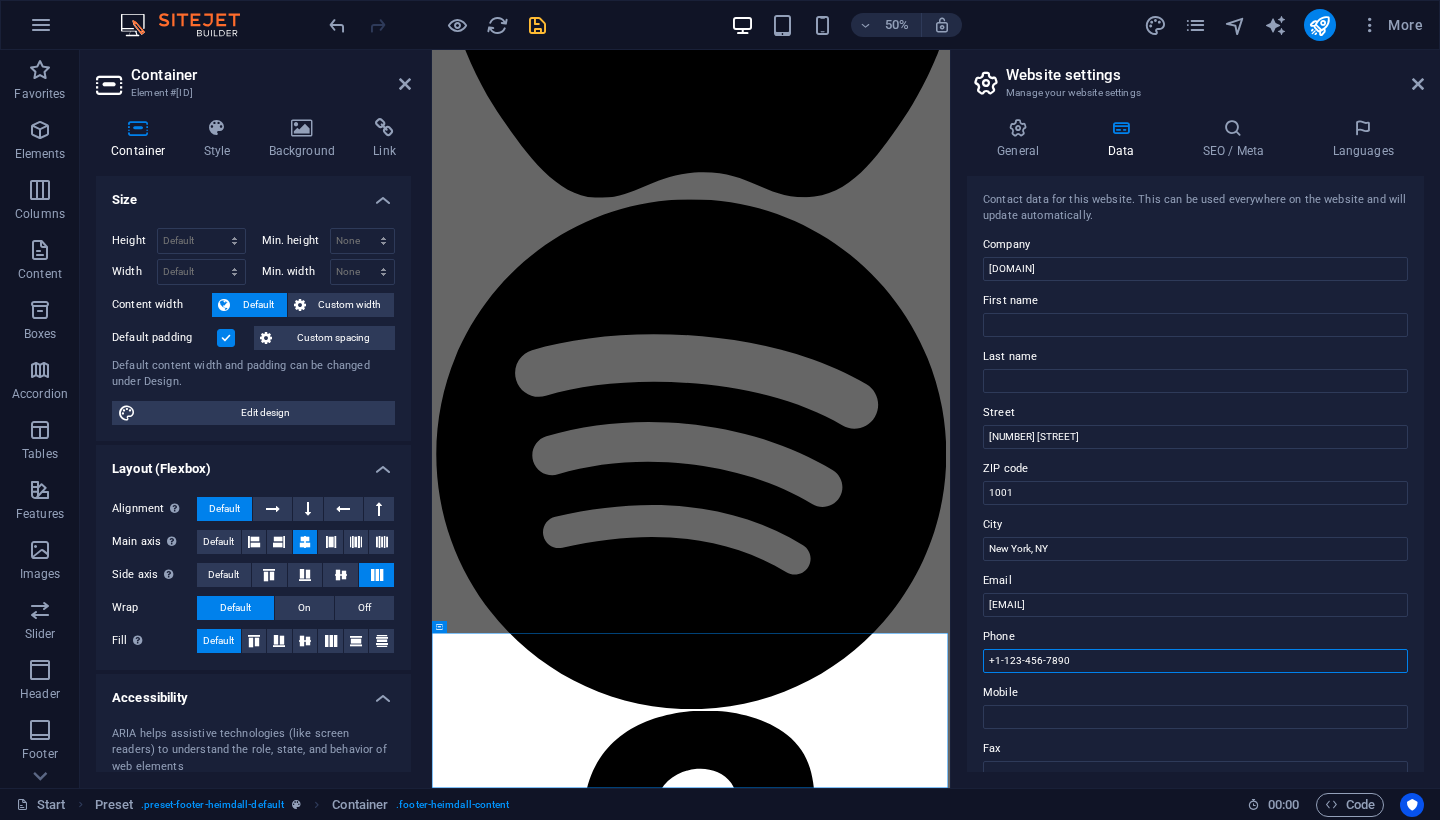click on "+1-123-456-7890" at bounding box center (1195, 661) 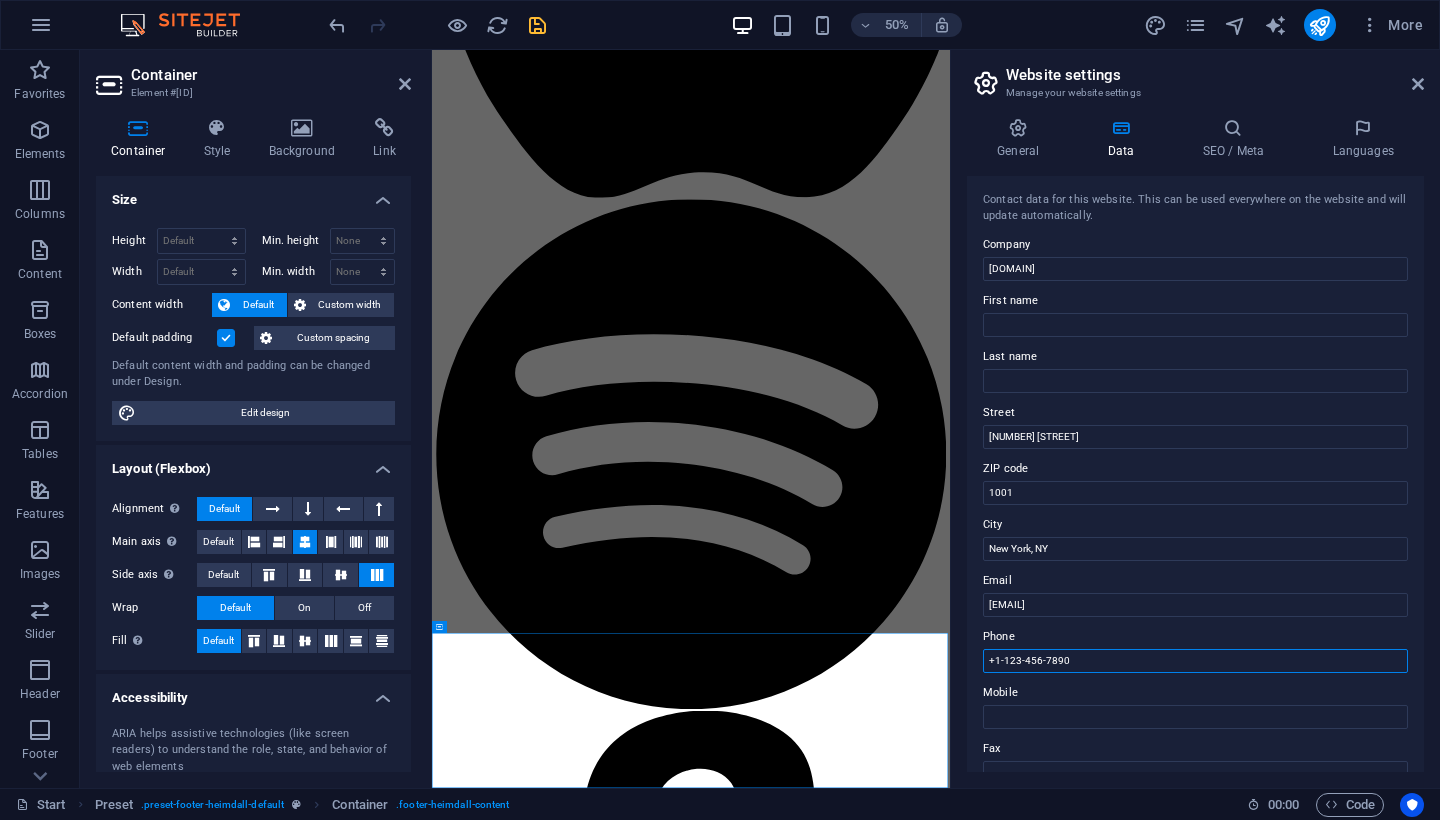 drag, startPoint x: 1065, startPoint y: 660, endPoint x: 1016, endPoint y: 663, distance: 49.09175 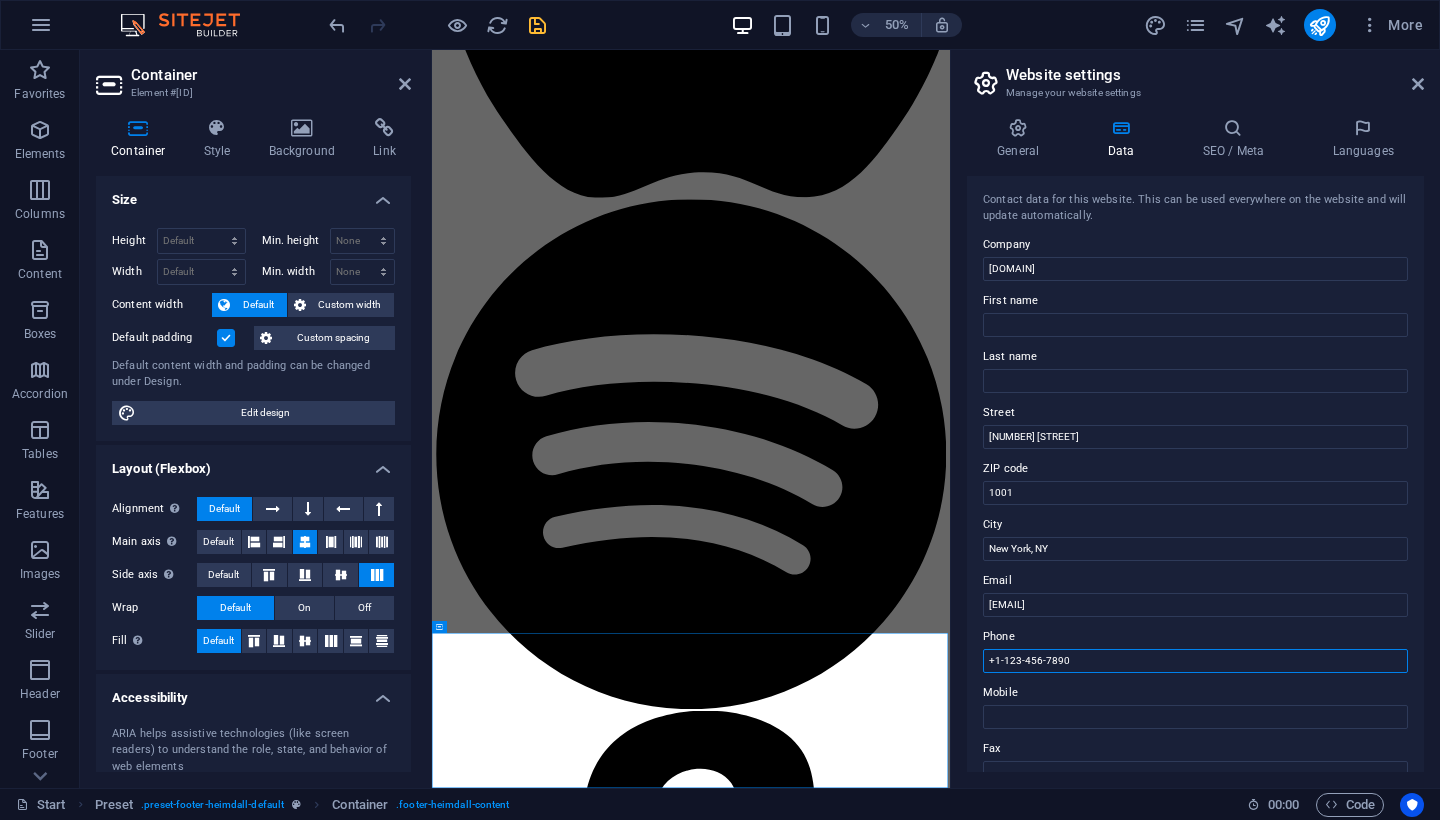 click on "+1-123-456-7890" at bounding box center (1195, 661) 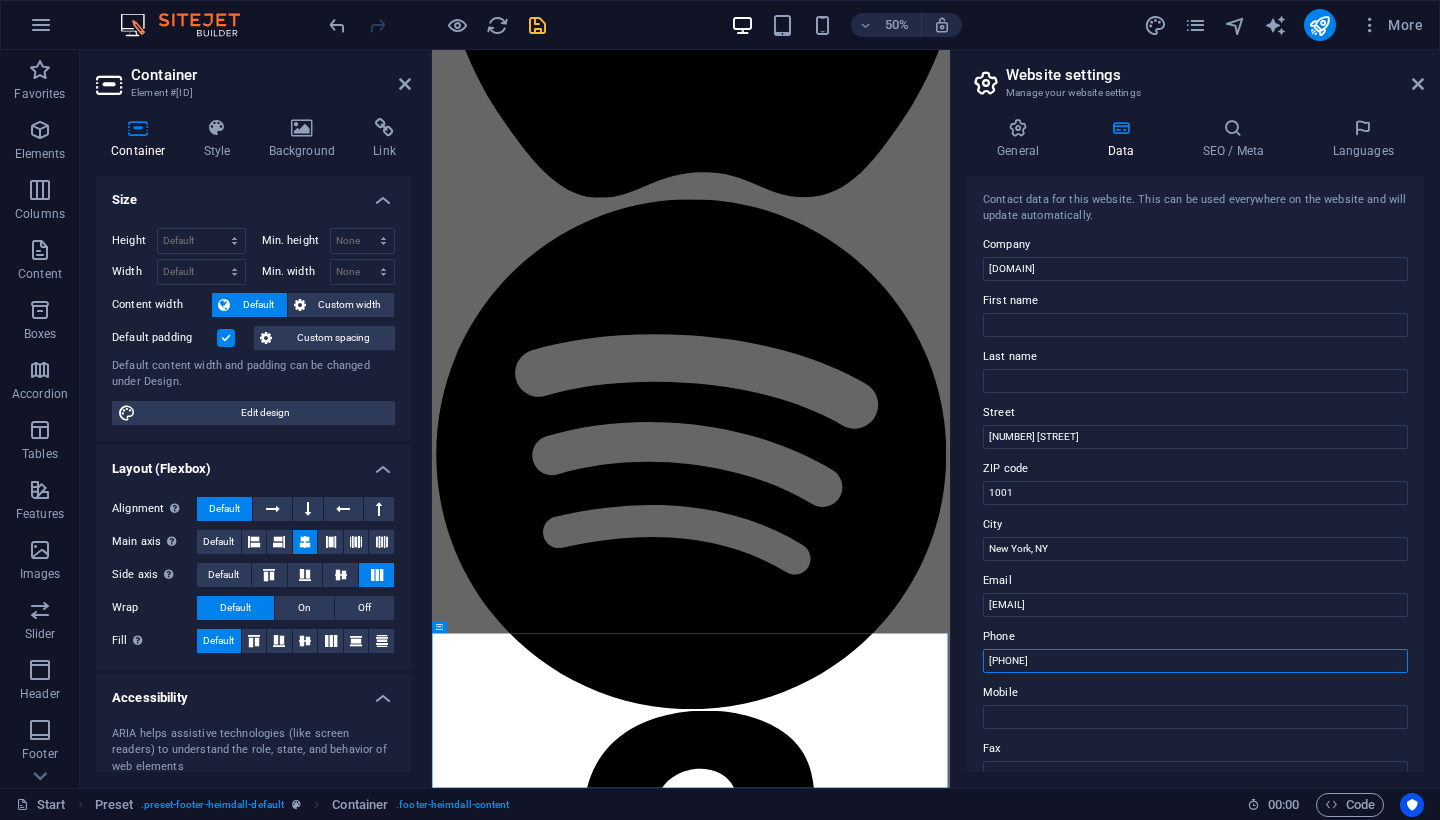 type on "[PHONE]" 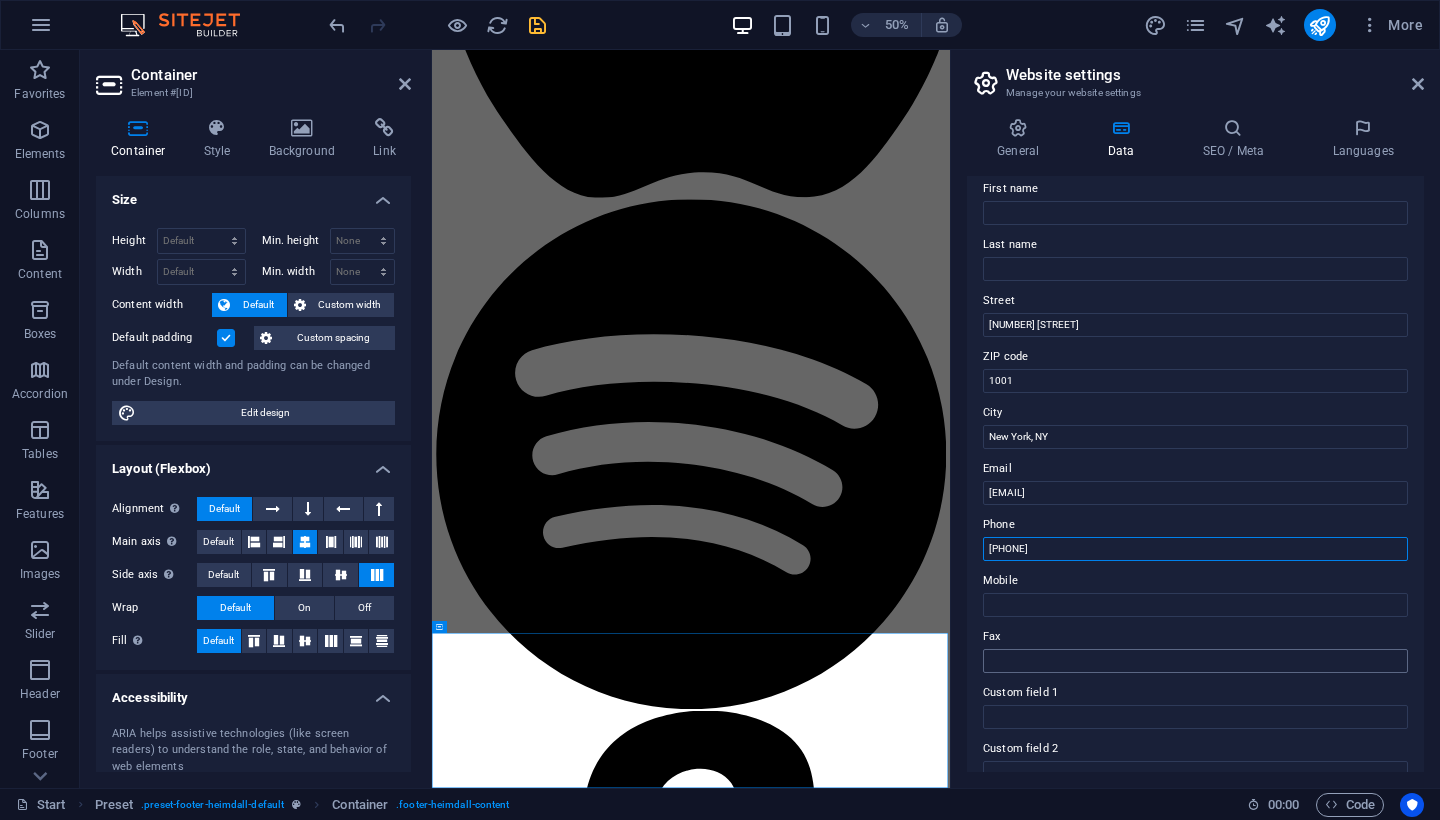 scroll, scrollTop: 118, scrollLeft: 0, axis: vertical 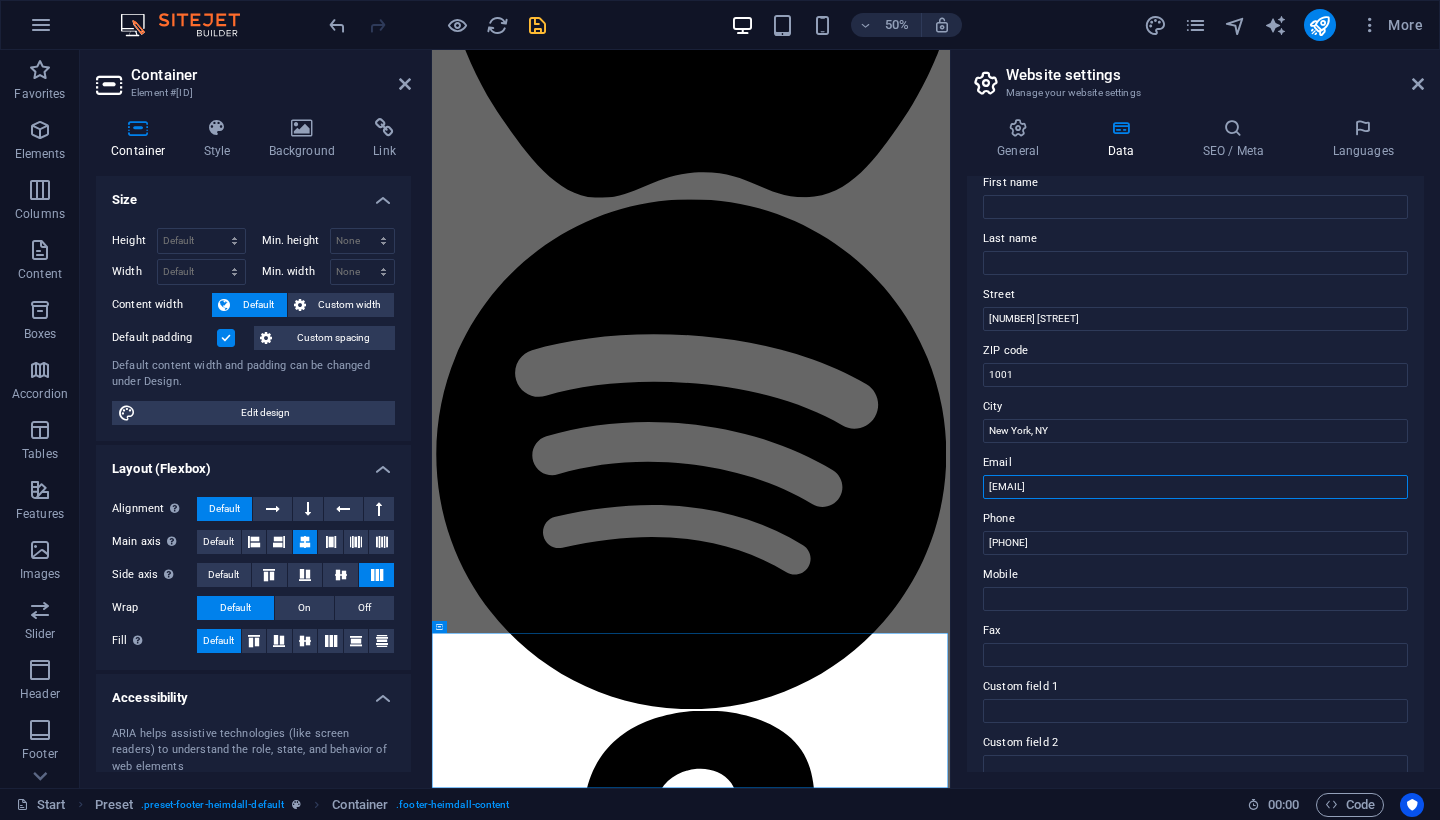 drag, startPoint x: 991, startPoint y: 488, endPoint x: 1222, endPoint y: 489, distance: 231.00217 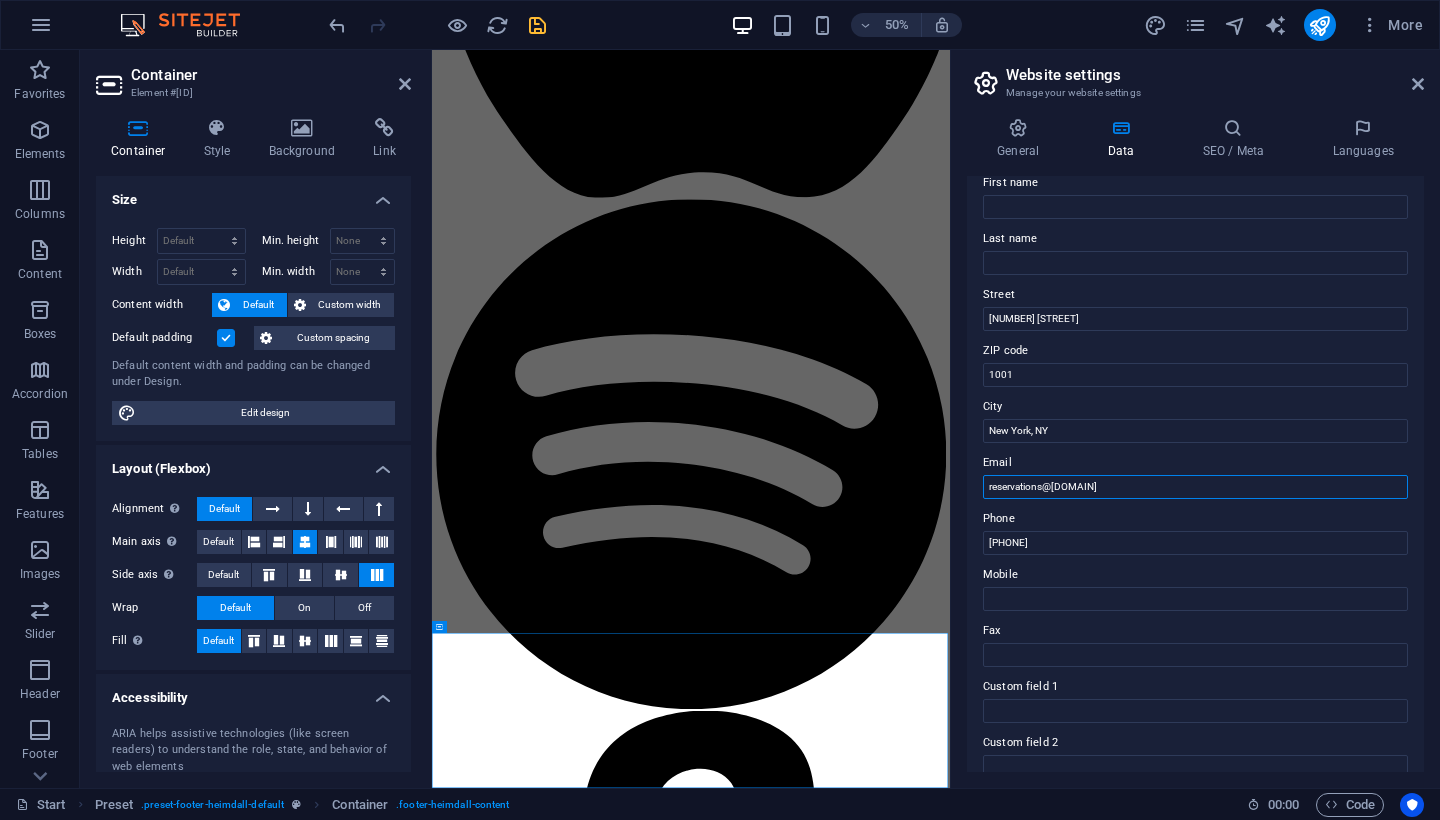 type on "reservations@[DOMAIN]" 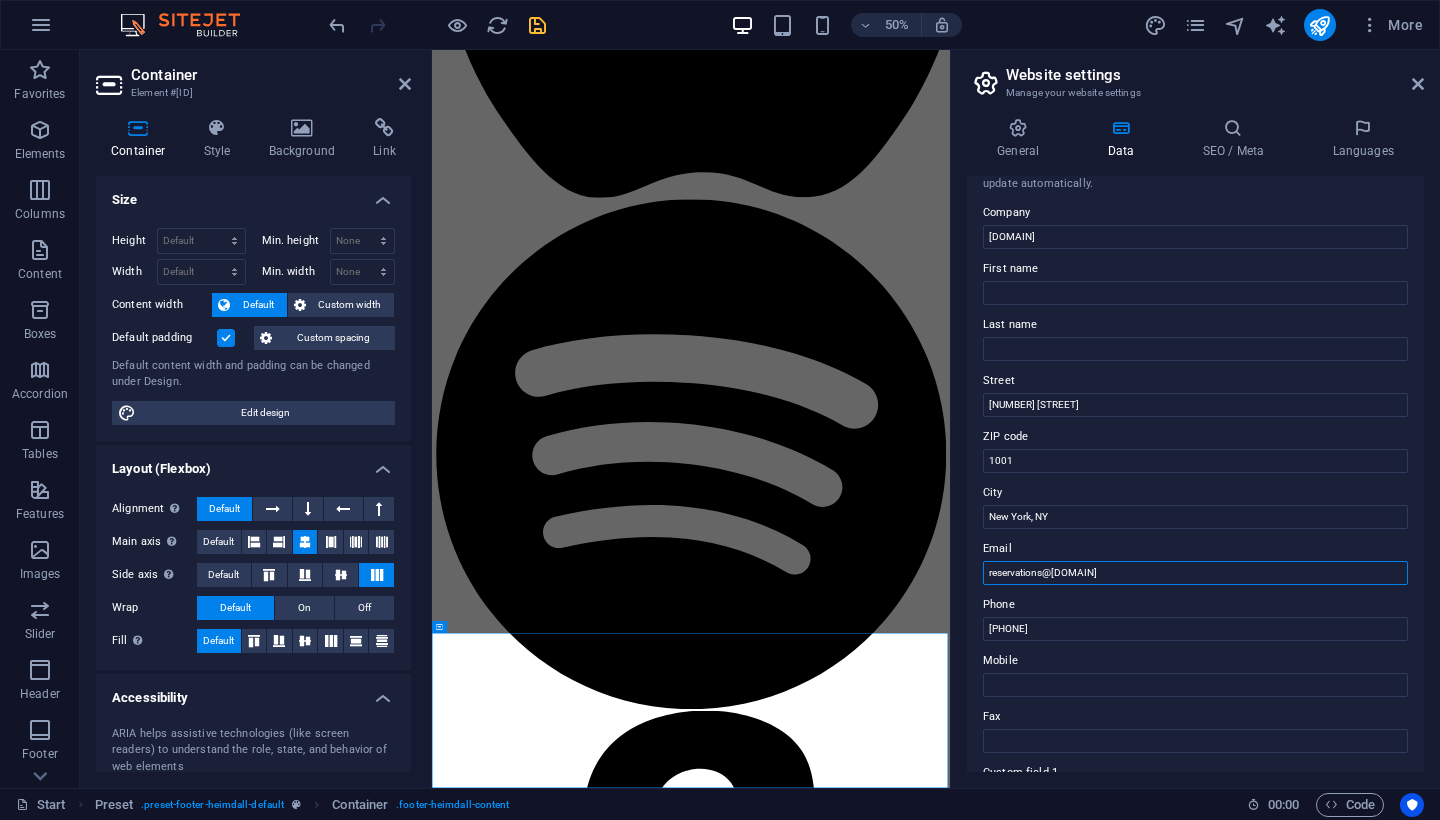 scroll, scrollTop: 20, scrollLeft: 0, axis: vertical 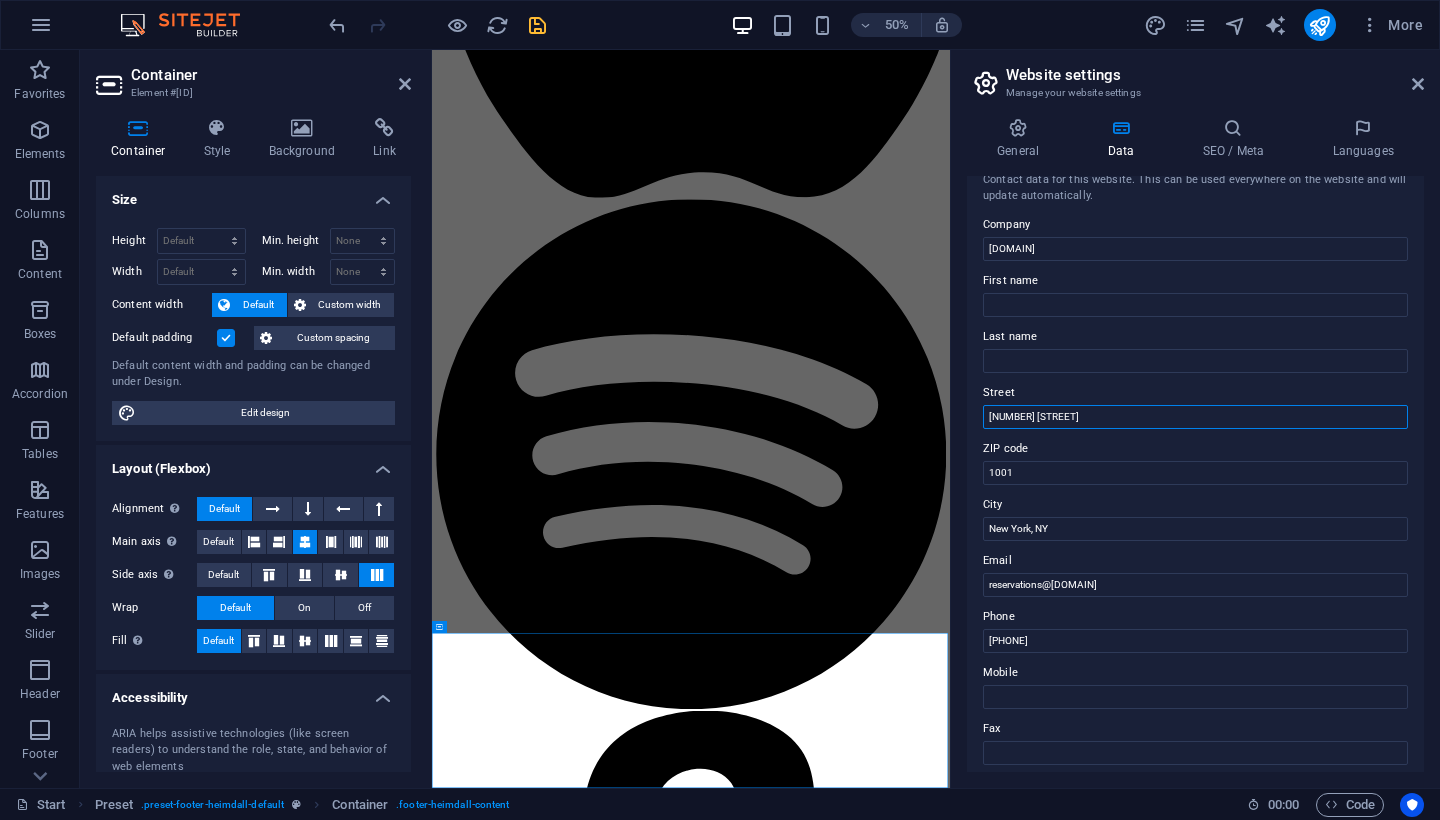 click on "[NUMBER] [STREET]" at bounding box center (1195, 417) 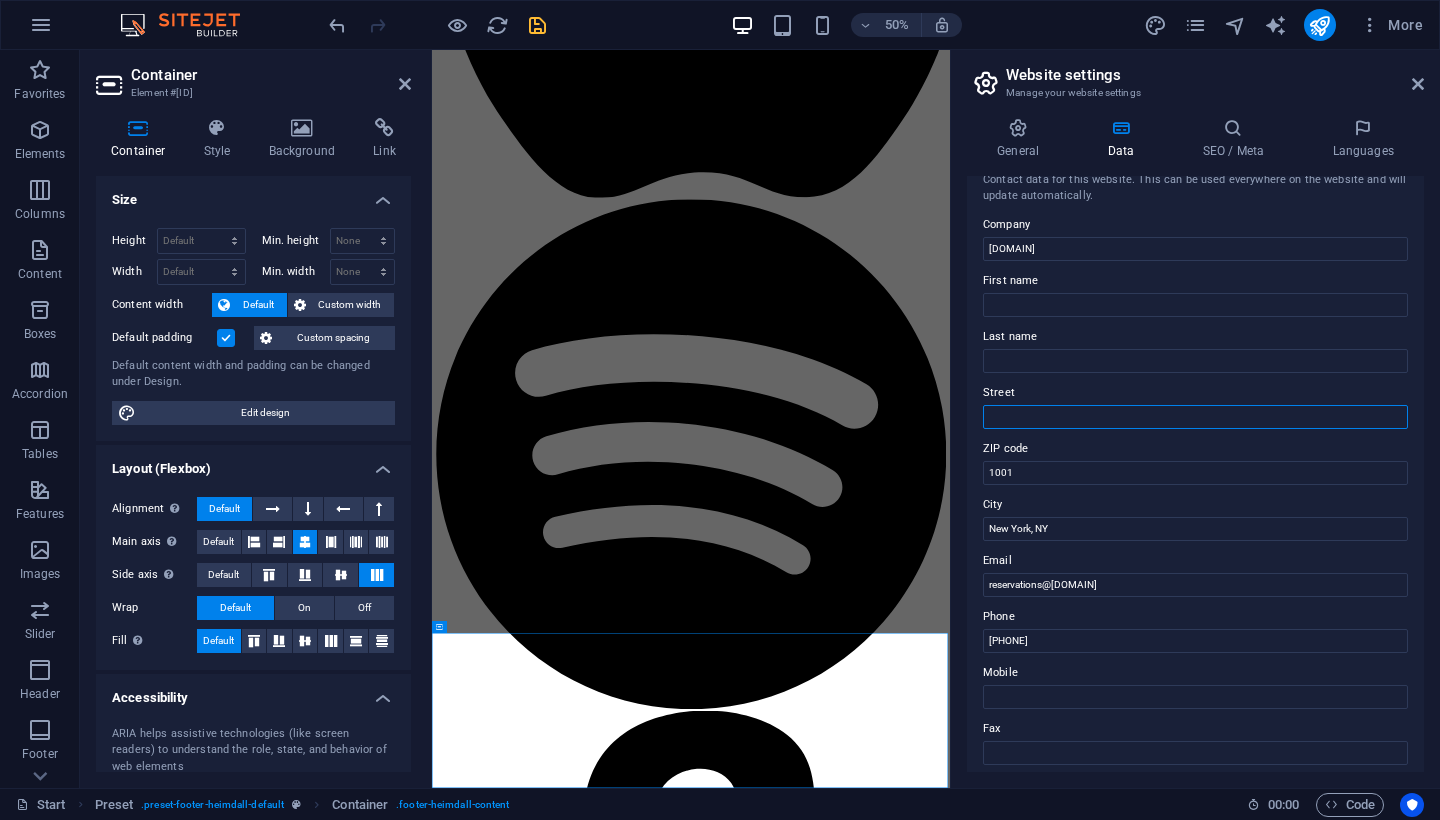 type on "r" 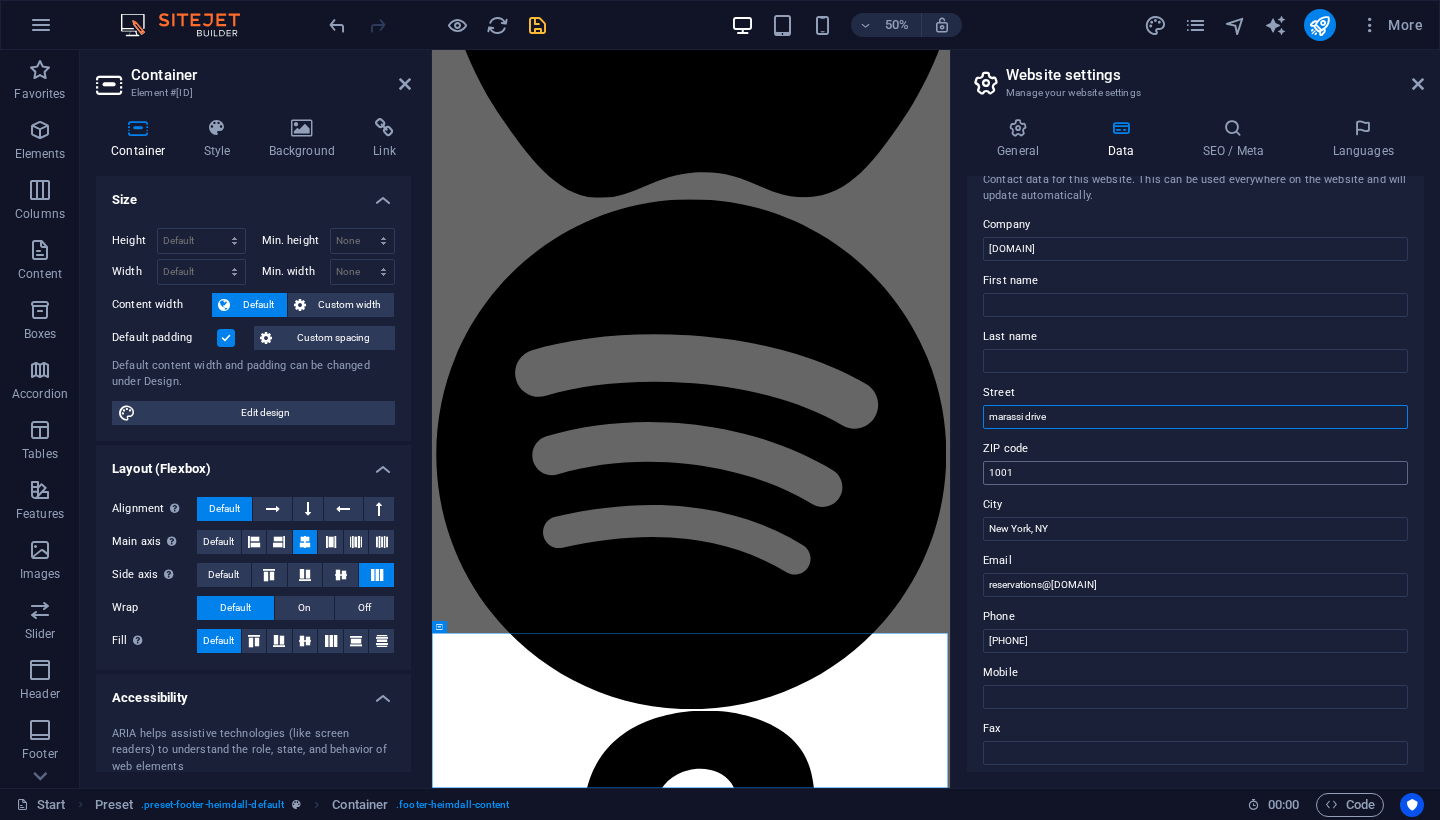 type on "marassi drive" 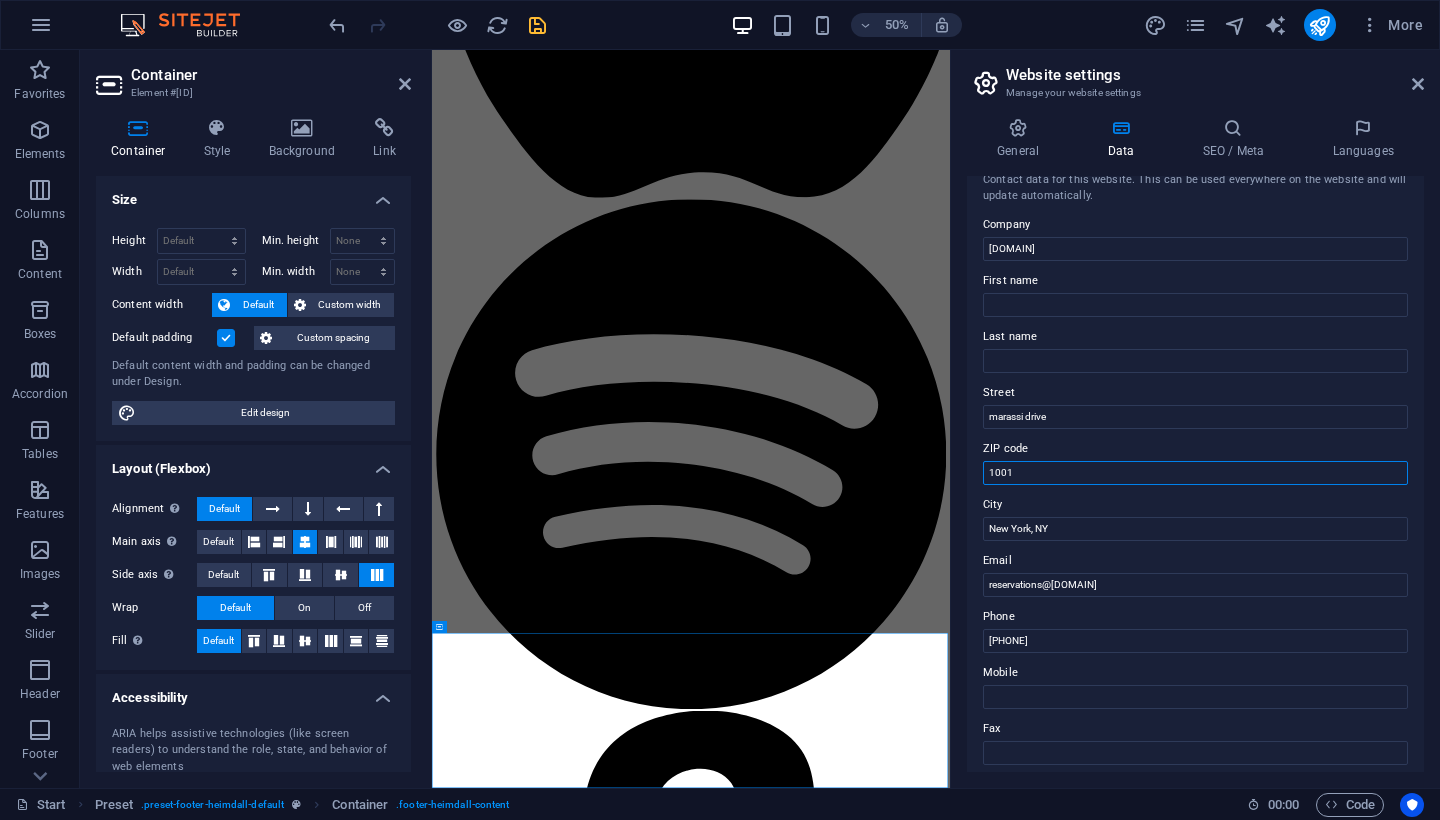 click on "1001" at bounding box center (1195, 473) 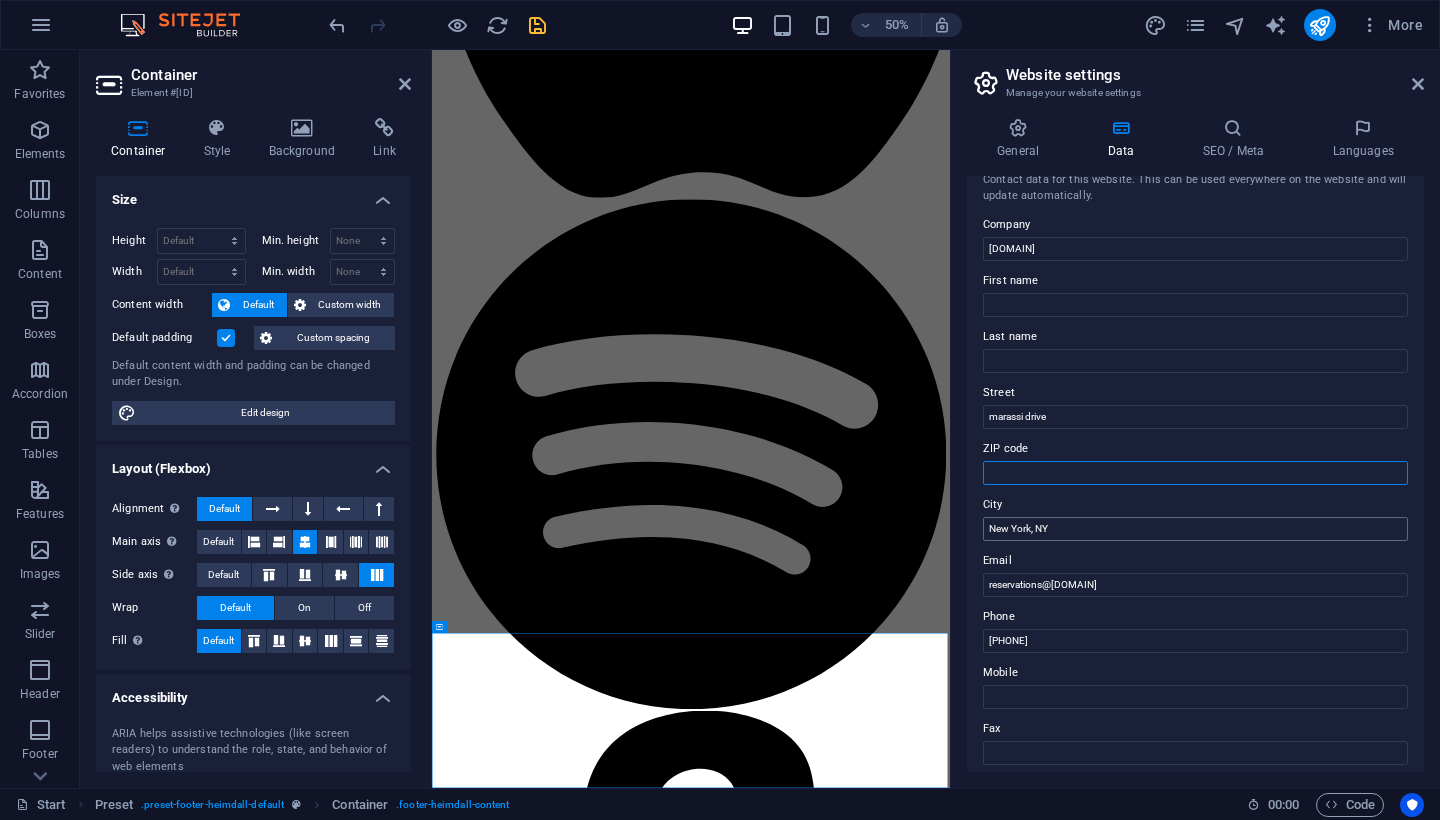 type 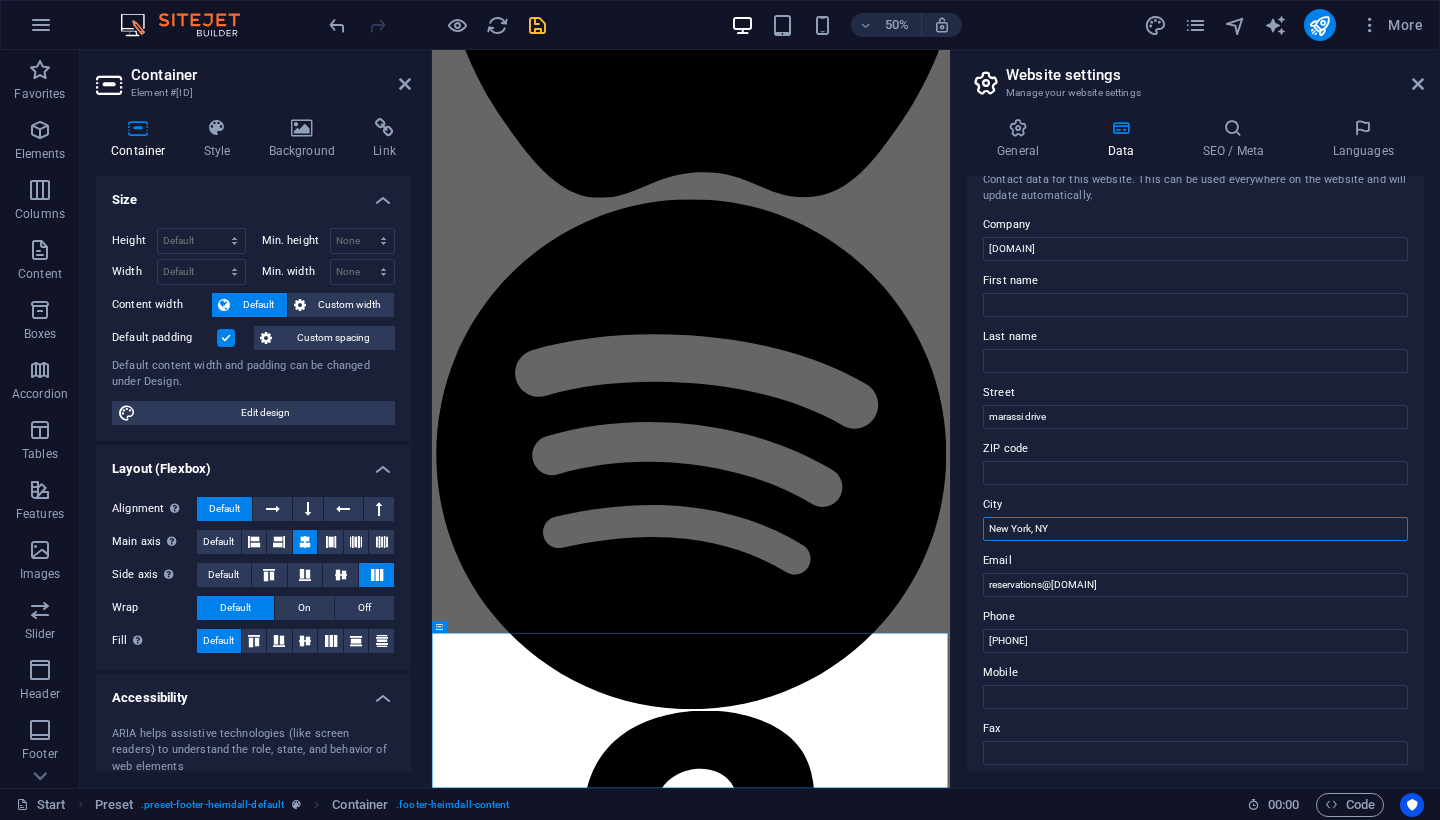 click on "New York, NY" at bounding box center (1195, 529) 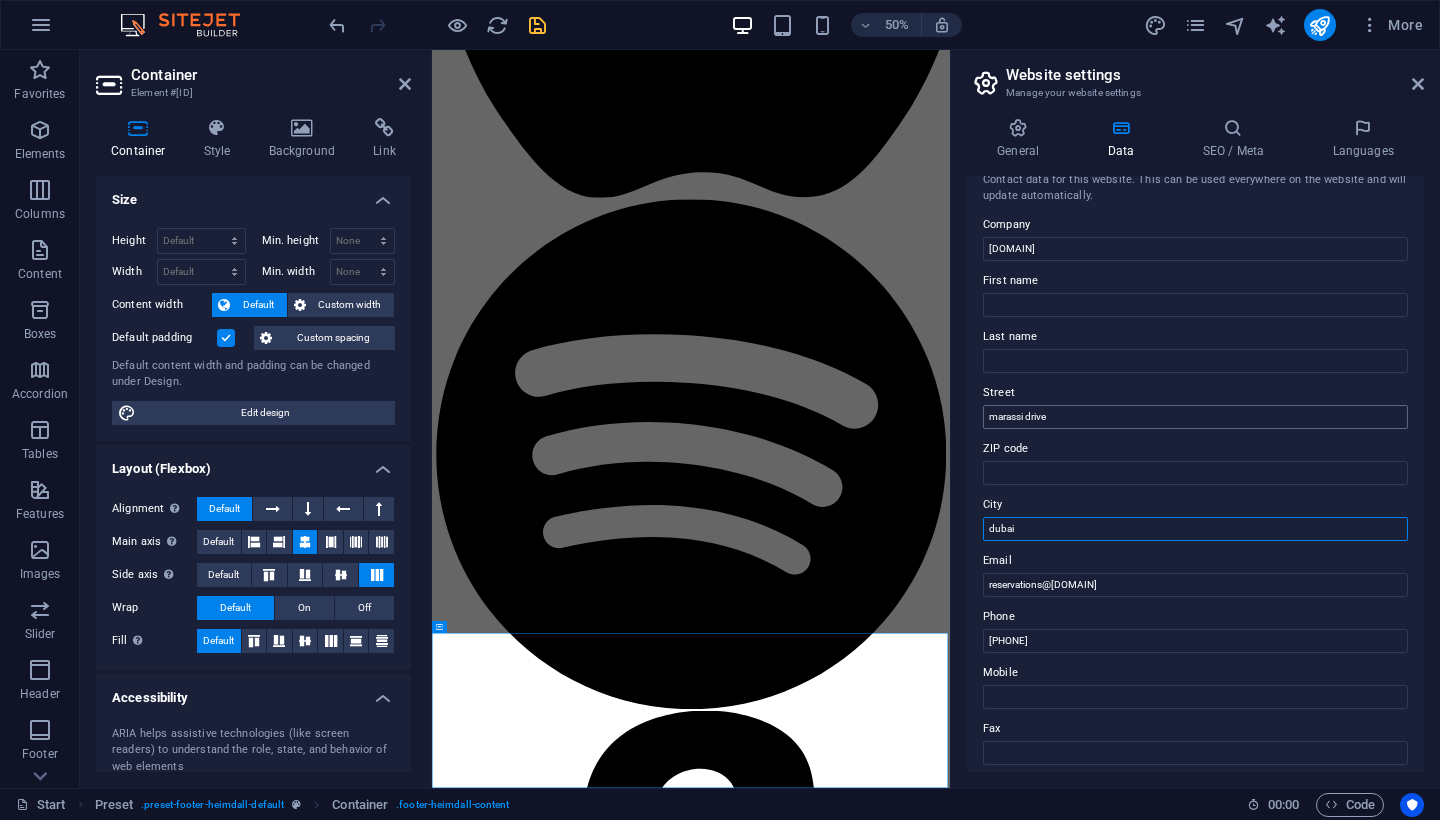type on "dubai" 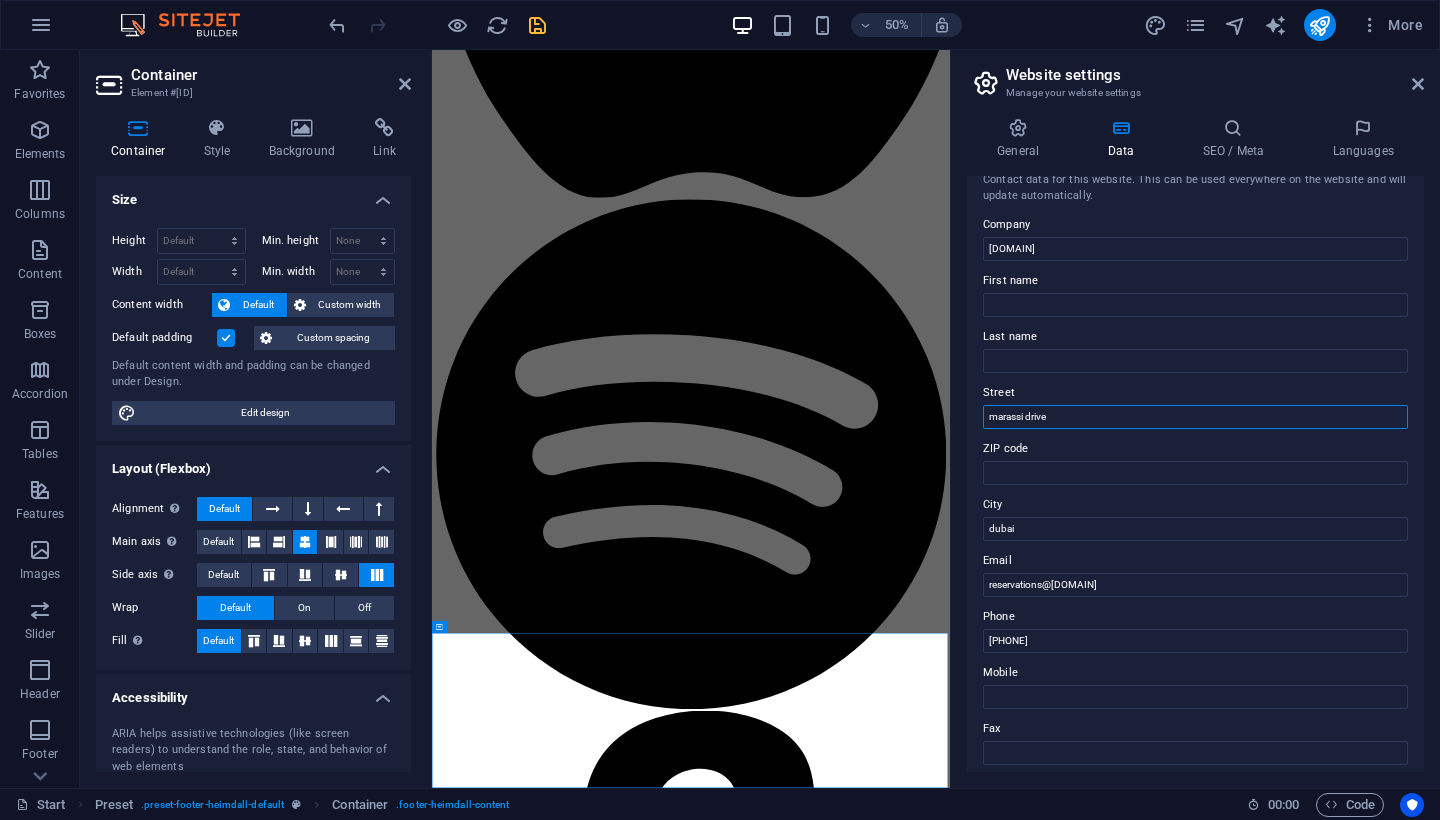click on "marassi drive" at bounding box center (1195, 417) 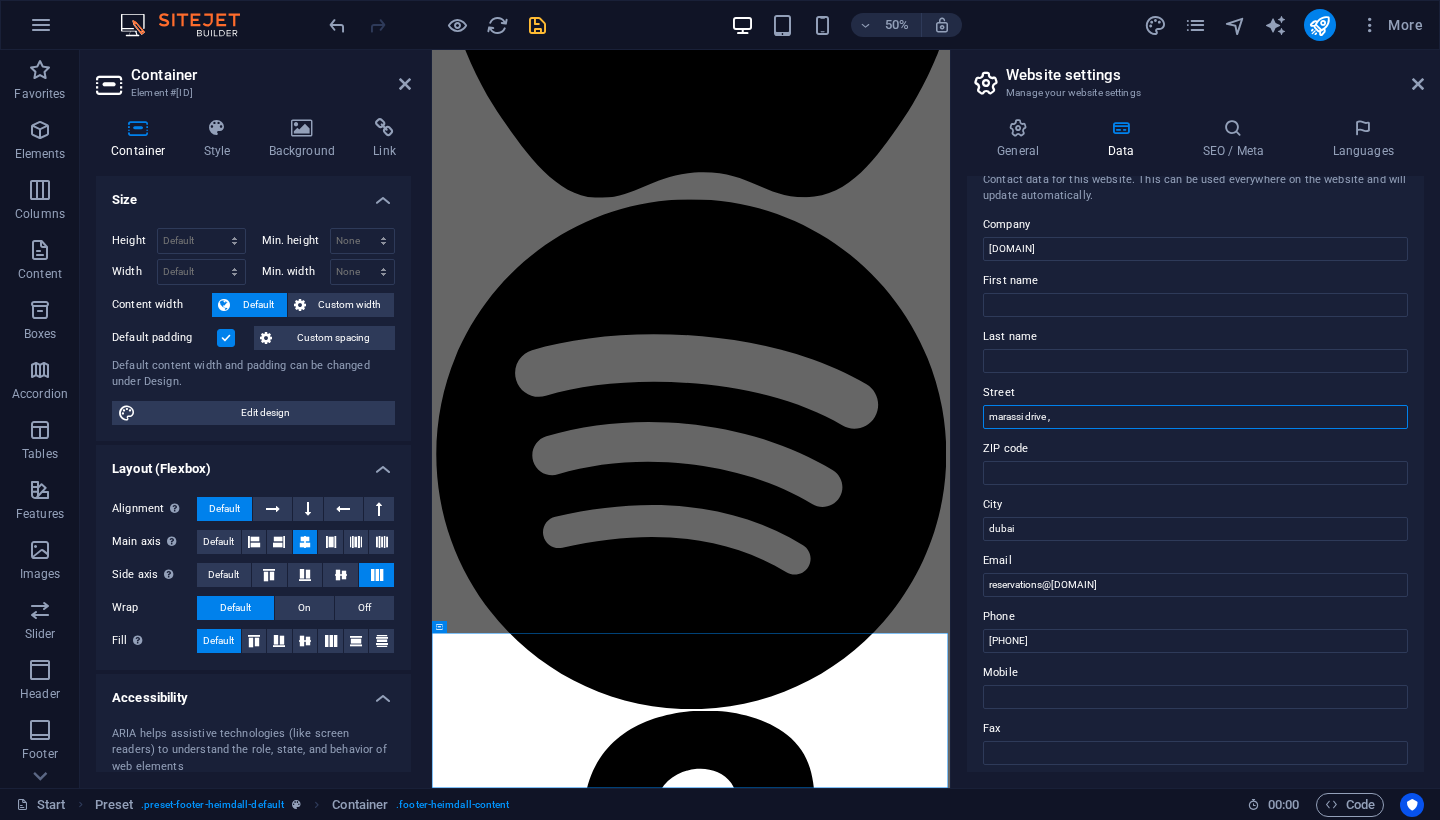 type on "marassi drive ," 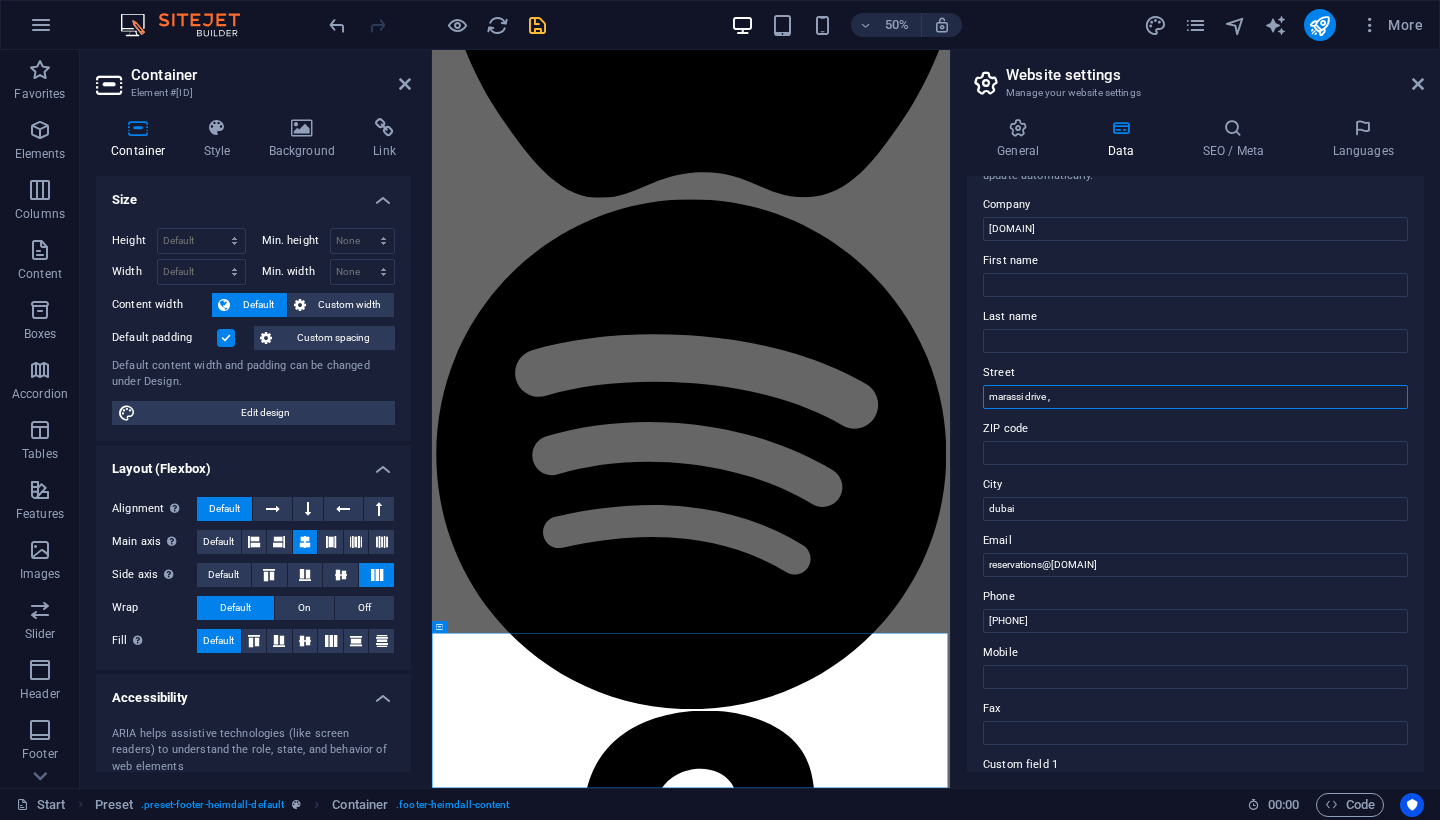 scroll, scrollTop: 0, scrollLeft: 0, axis: both 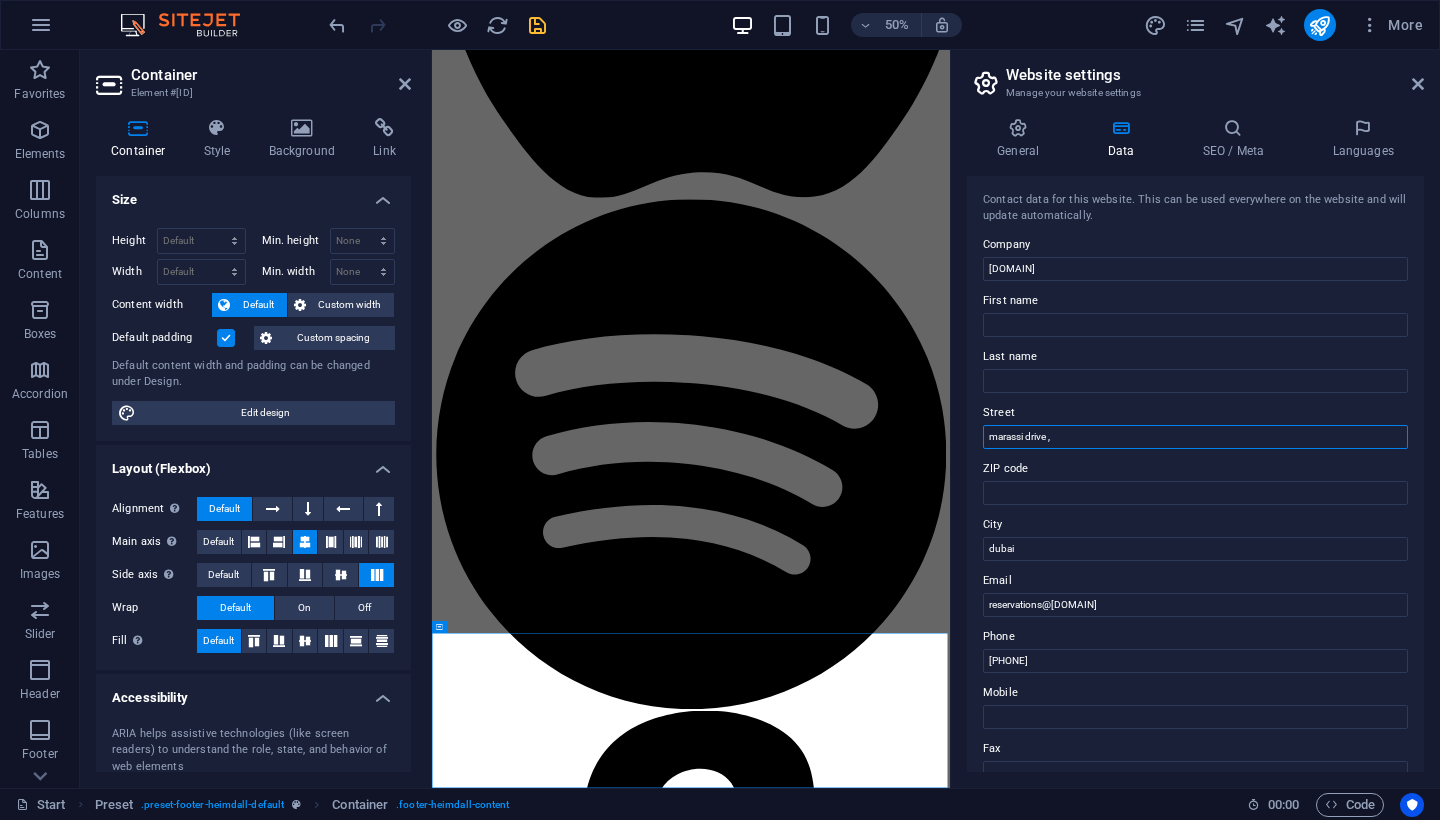 drag, startPoint x: 1057, startPoint y: 441, endPoint x: 957, endPoint y: 441, distance: 100 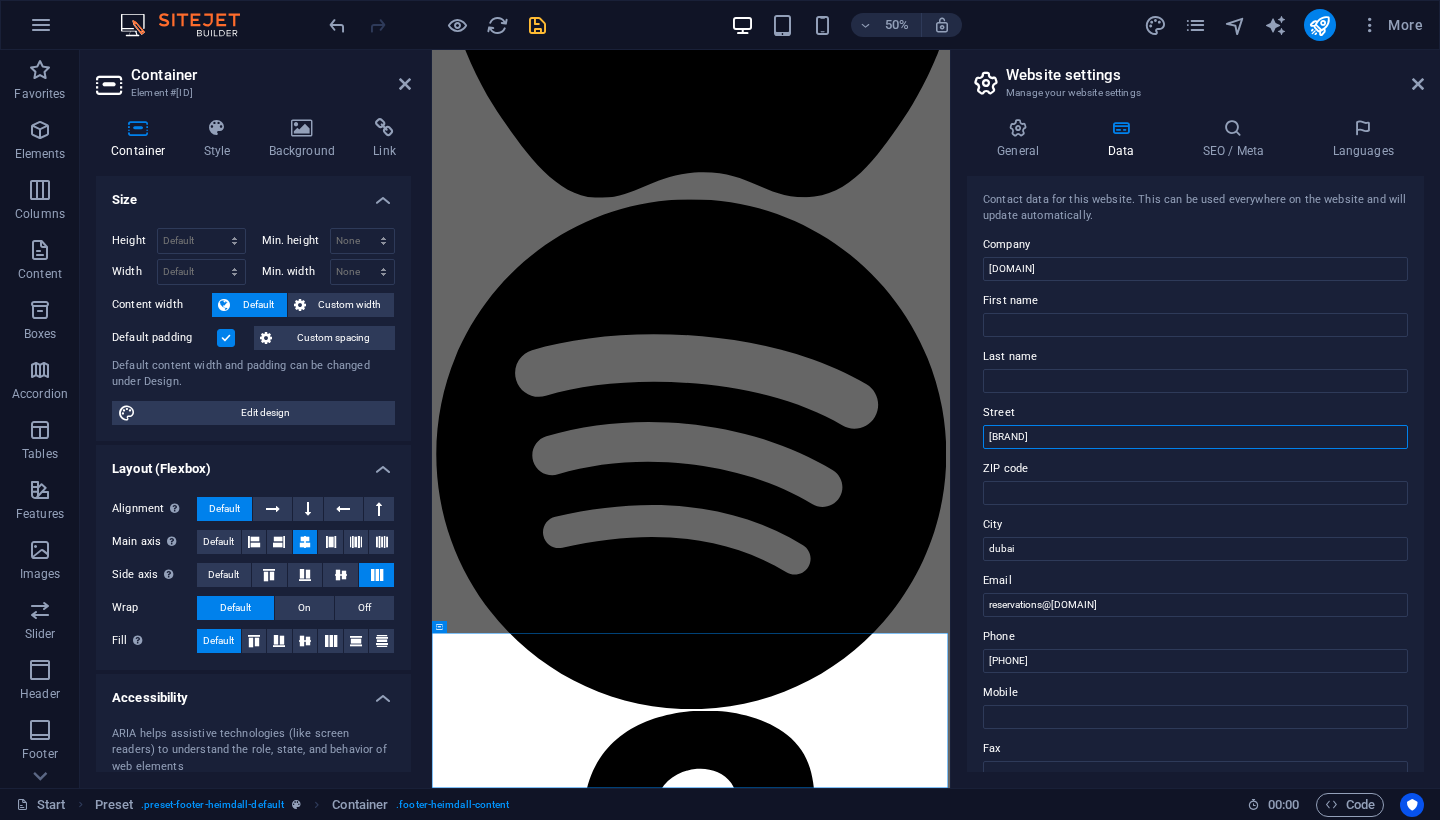 drag, startPoint x: 993, startPoint y: 436, endPoint x: 960, endPoint y: 437, distance: 33.01515 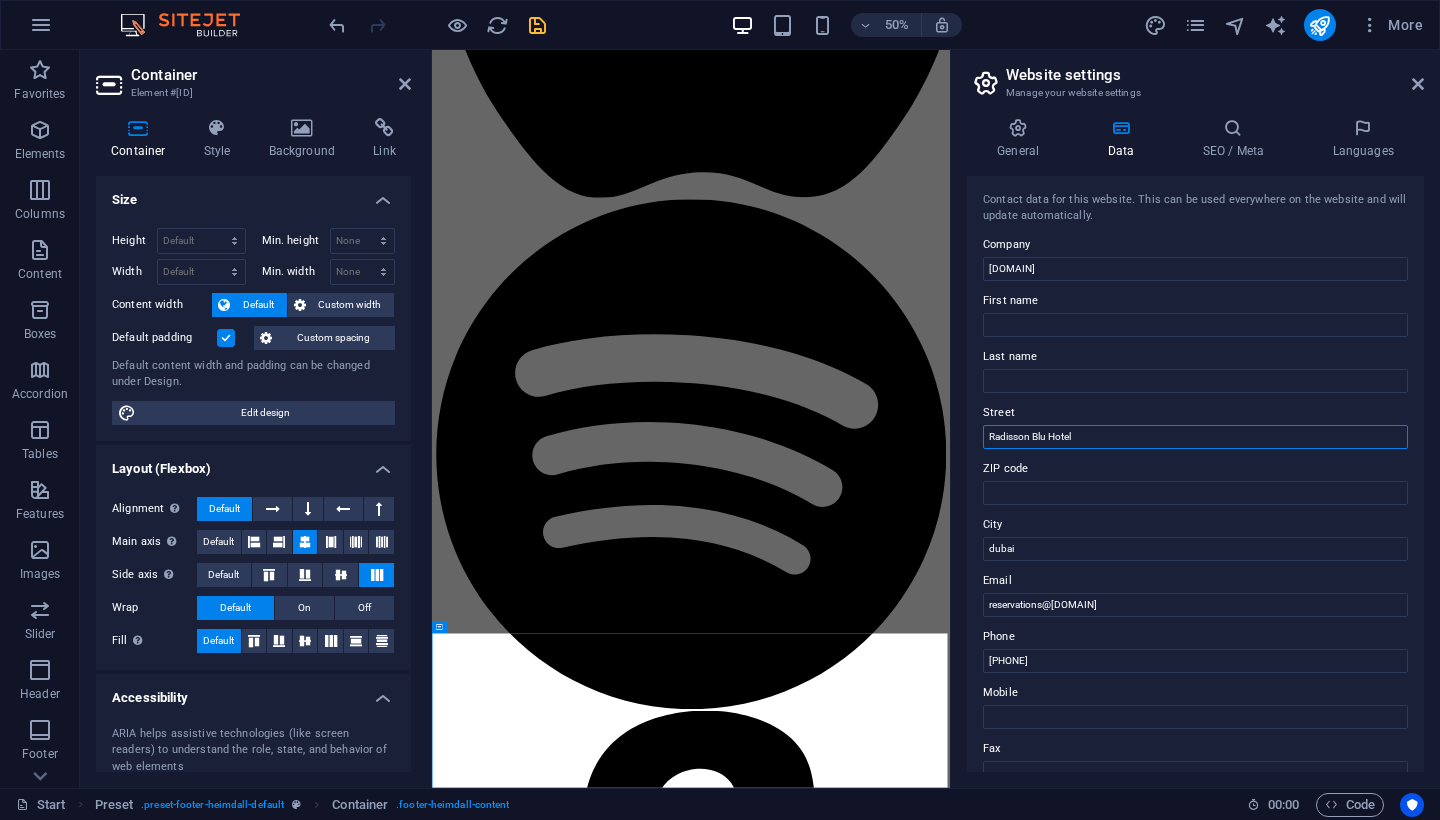 click on "Radisson Blu Hotel" at bounding box center [1195, 437] 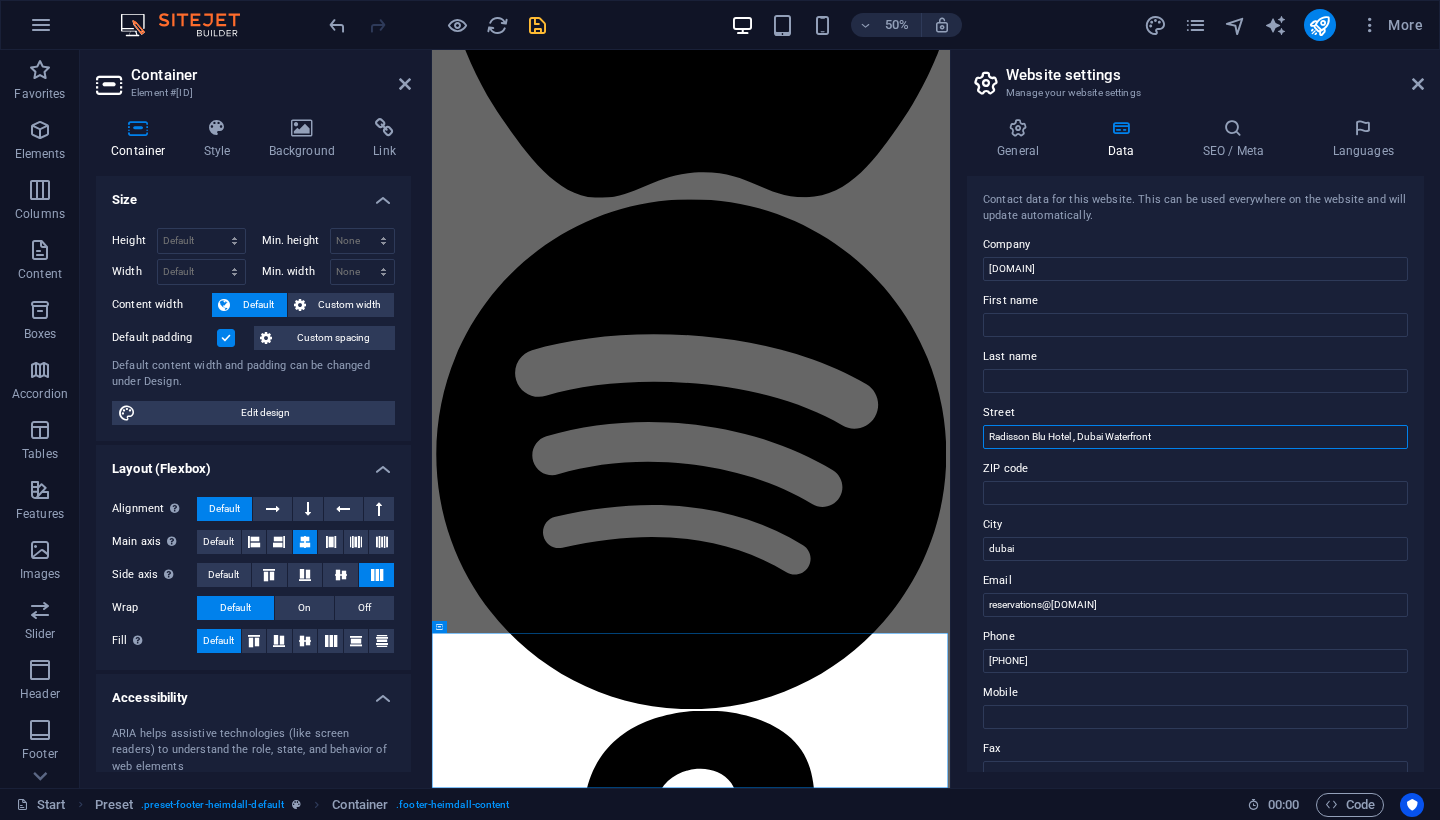 click on "Radisson Blu Hotel , Dubai Waterfront" at bounding box center (1195, 437) 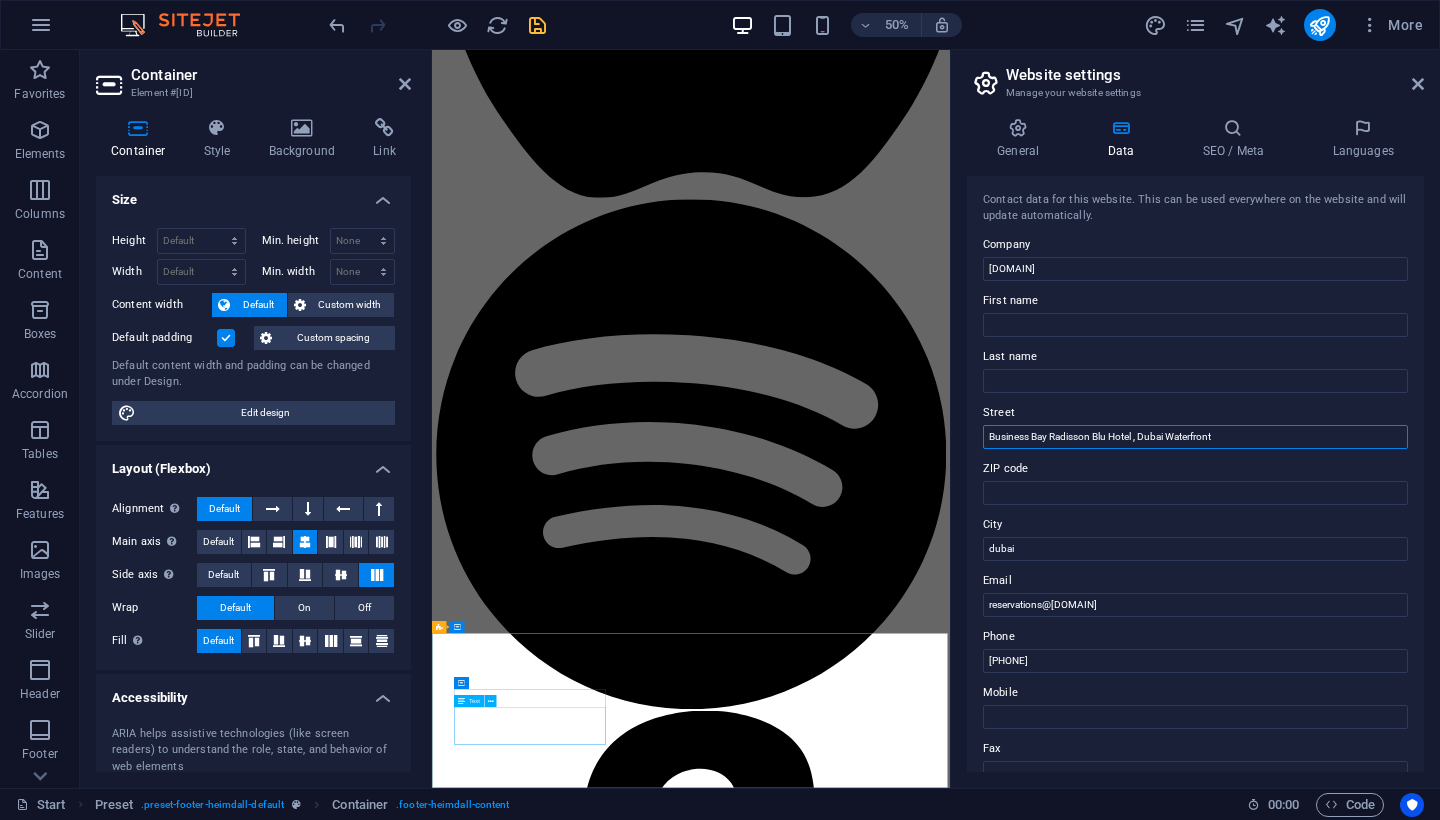 type on "Business Bay Radisson Blu Hotel , Dubai Waterfront" 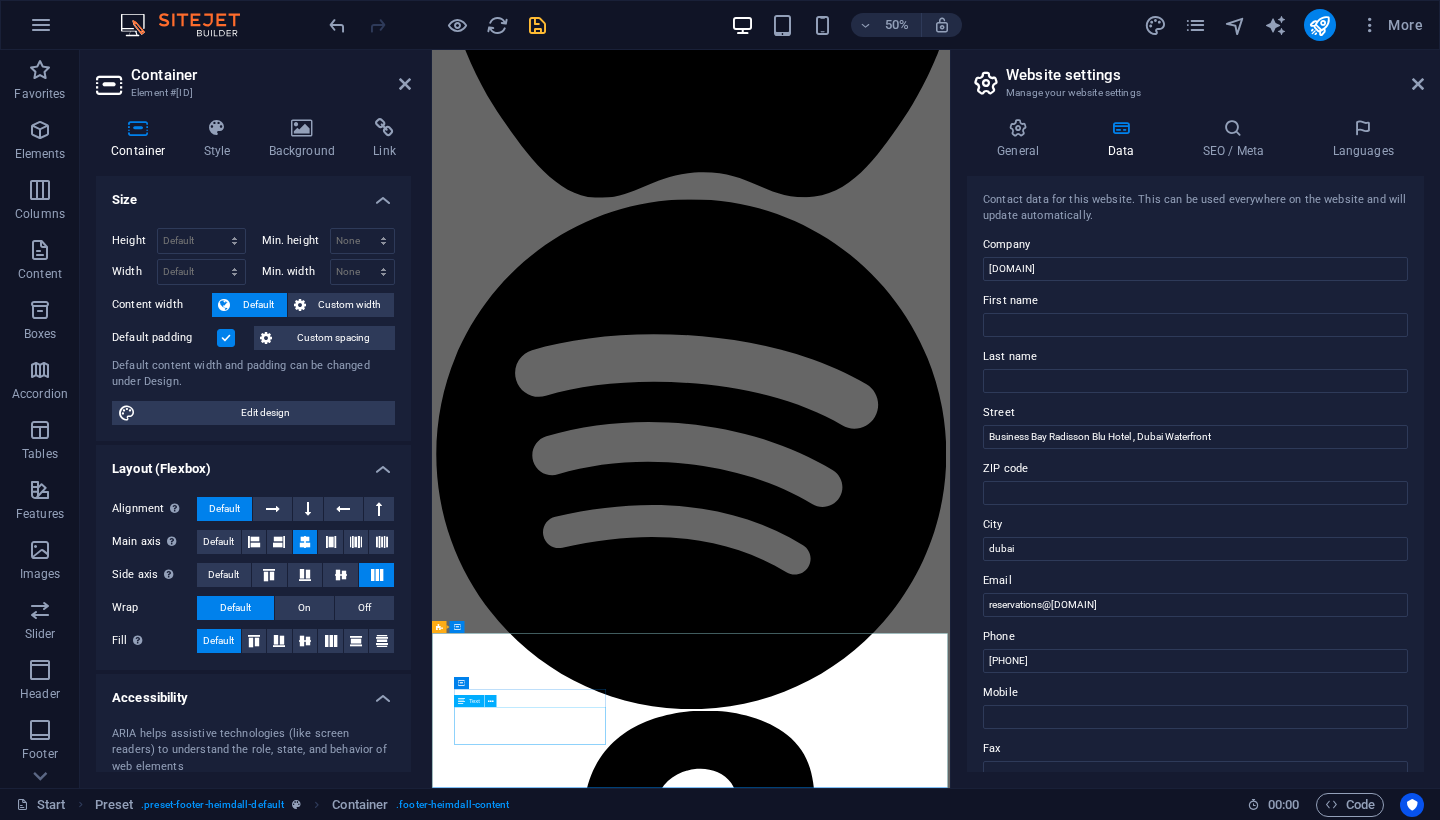 click on "[CITY] [BRAND] , Dubai Waterfront [CITY]" at bounding box center [950, 18238] 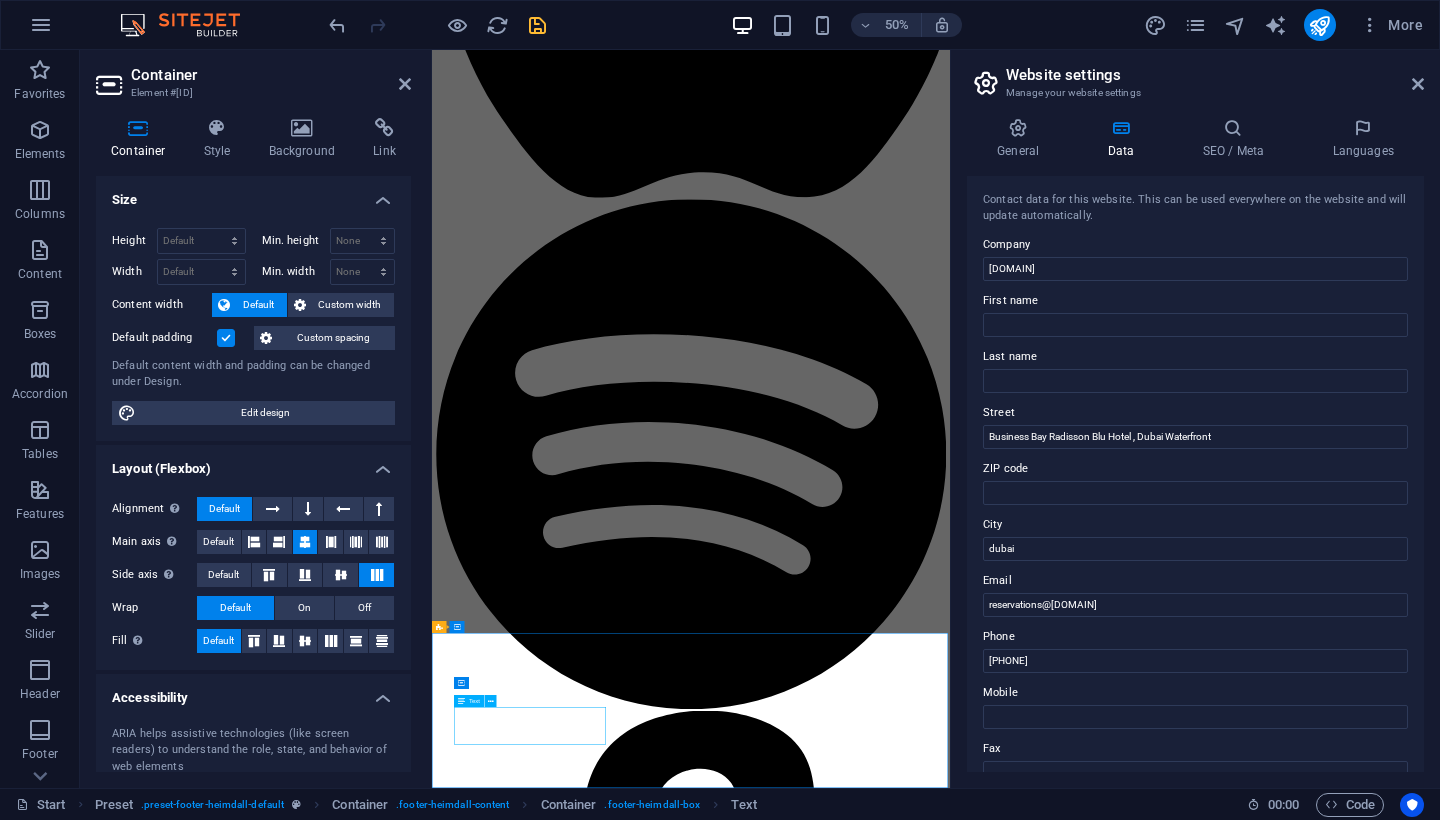 click on "[CITY] [BRAND] , Dubai Waterfront [CITY]" at bounding box center (950, 18238) 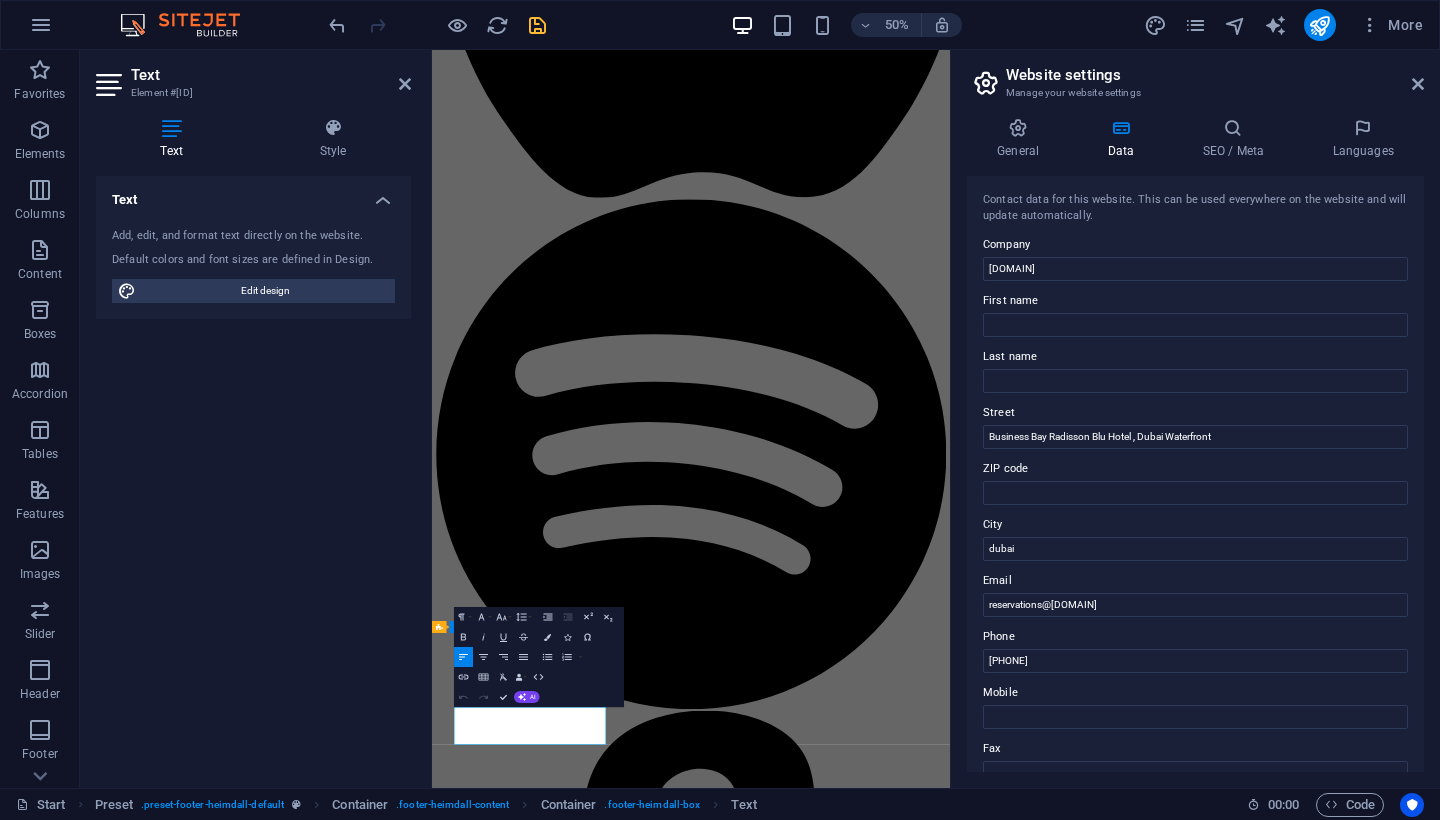 click on "Business Bay Radisson Blu Hotel , Dubai Waterfront" at bounding box center [610, 18220] 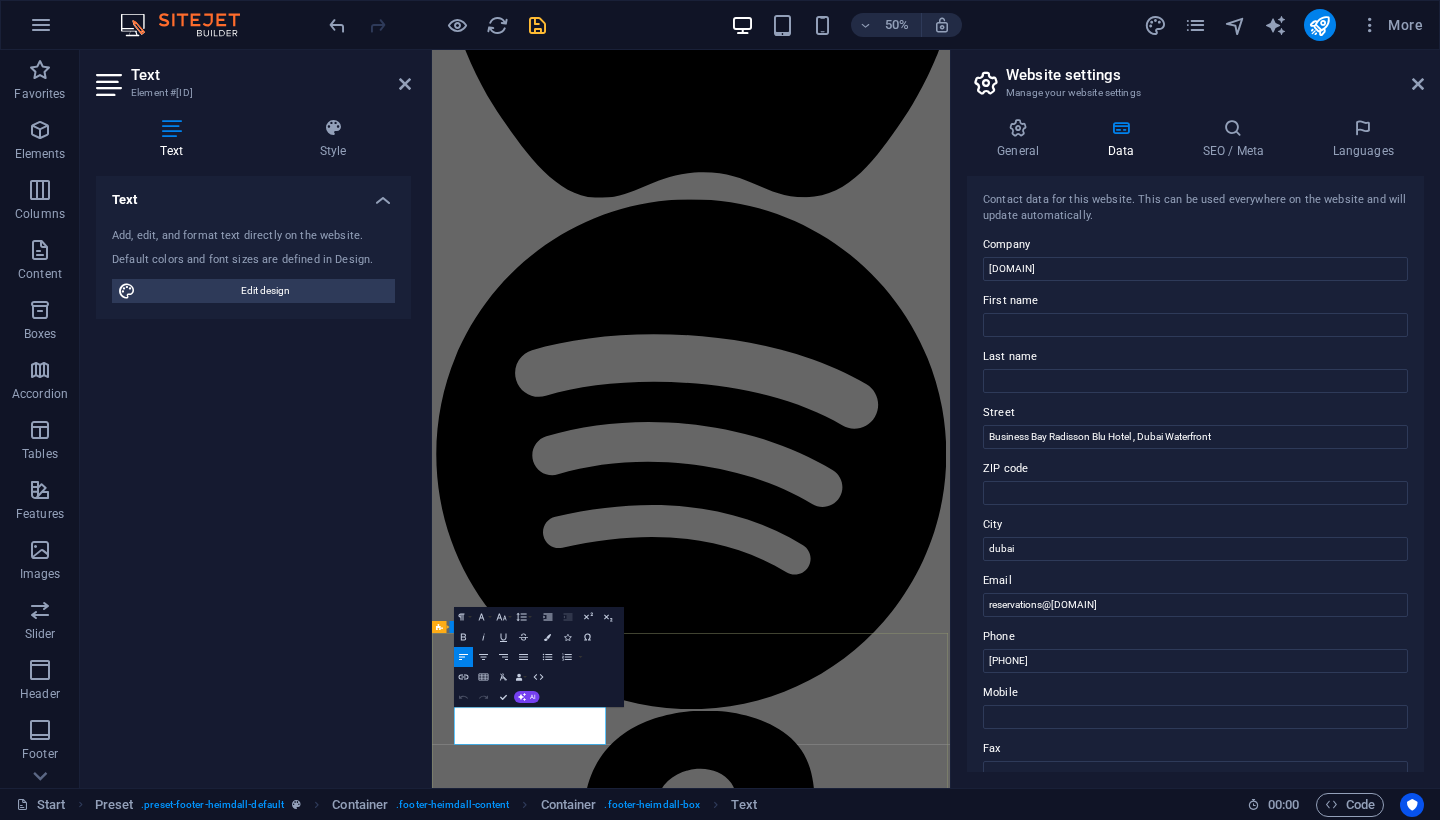 click on "Business Bay Radisson Blu Hotel , Dubai Waterfront" at bounding box center [610, 18220] 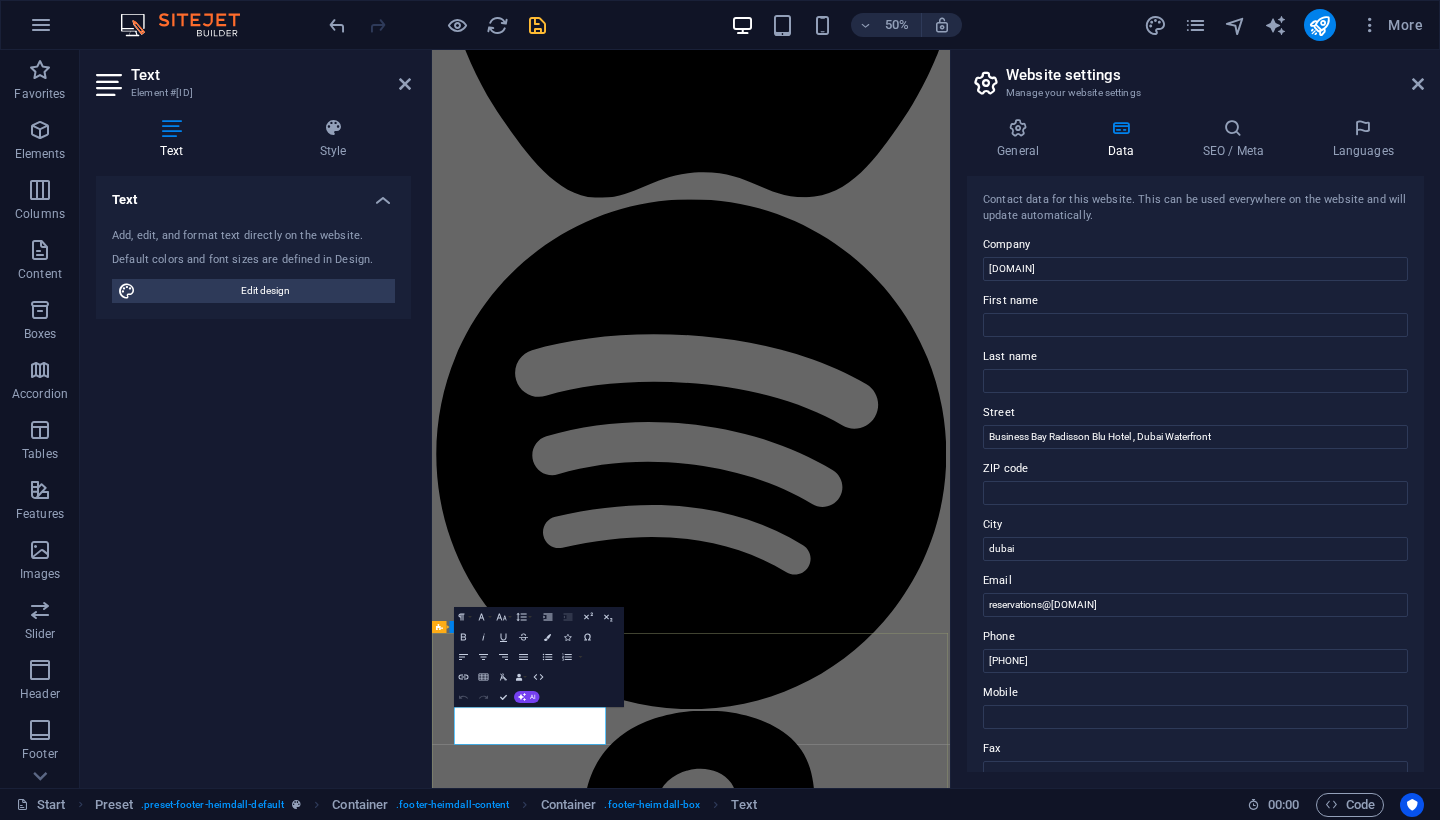 click on "Business Bay Radisson Blu Hotel , Dubai Waterfront" at bounding box center (610, 18220) 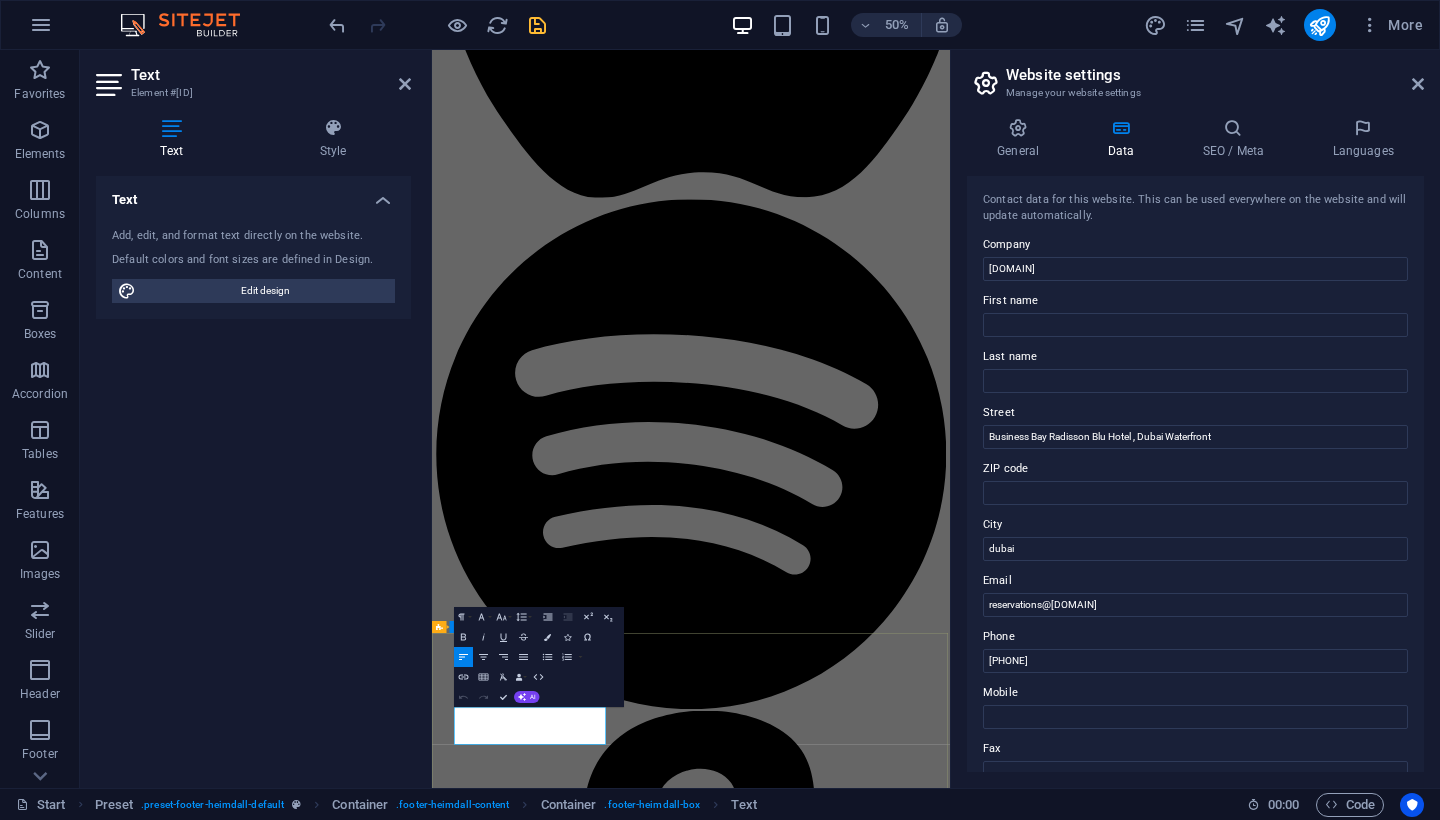 click on "Business Bay Radisson Blu Hotel , Dubai Waterfront" at bounding box center [950, 18221] 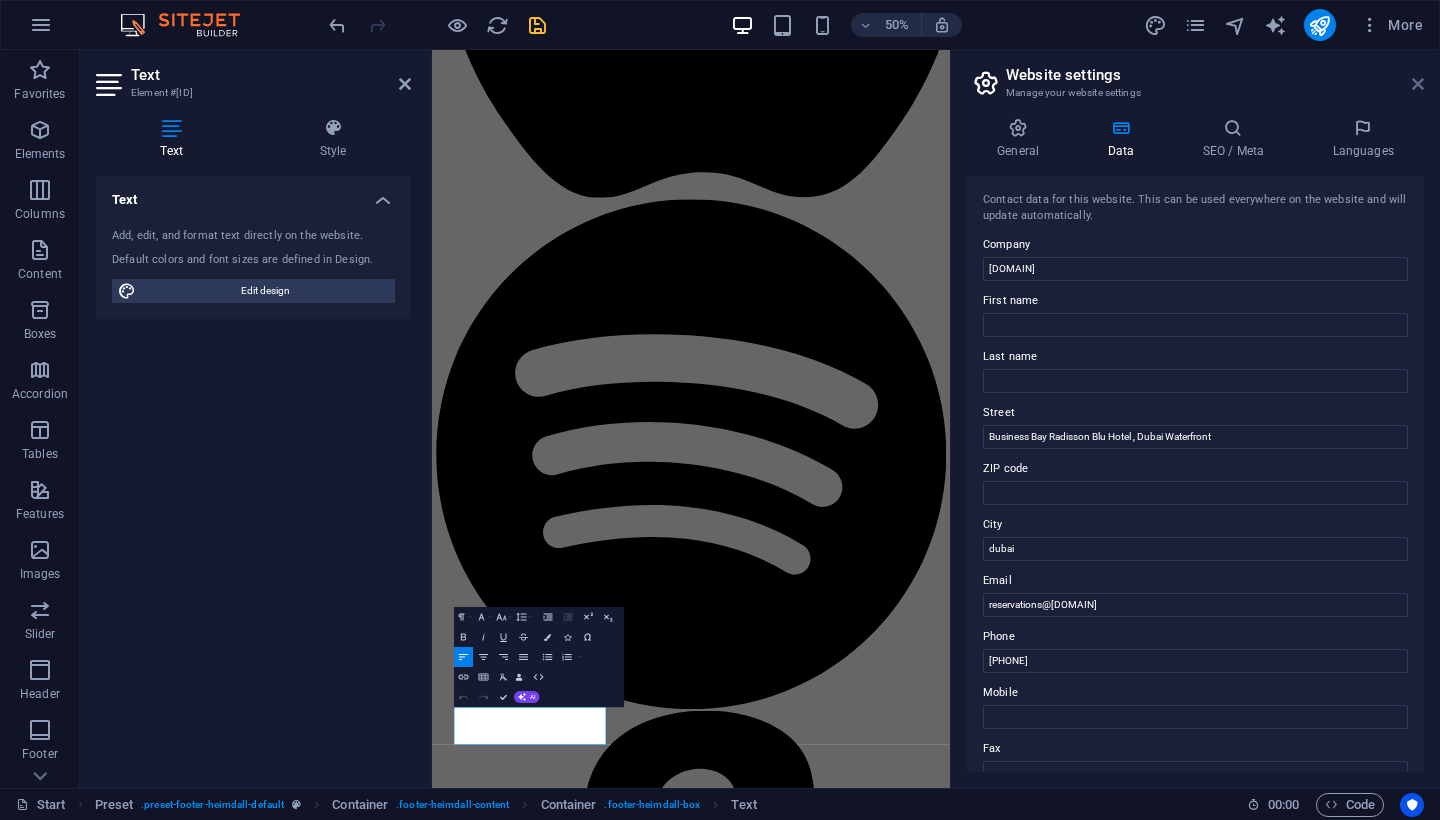 click at bounding box center [1418, 84] 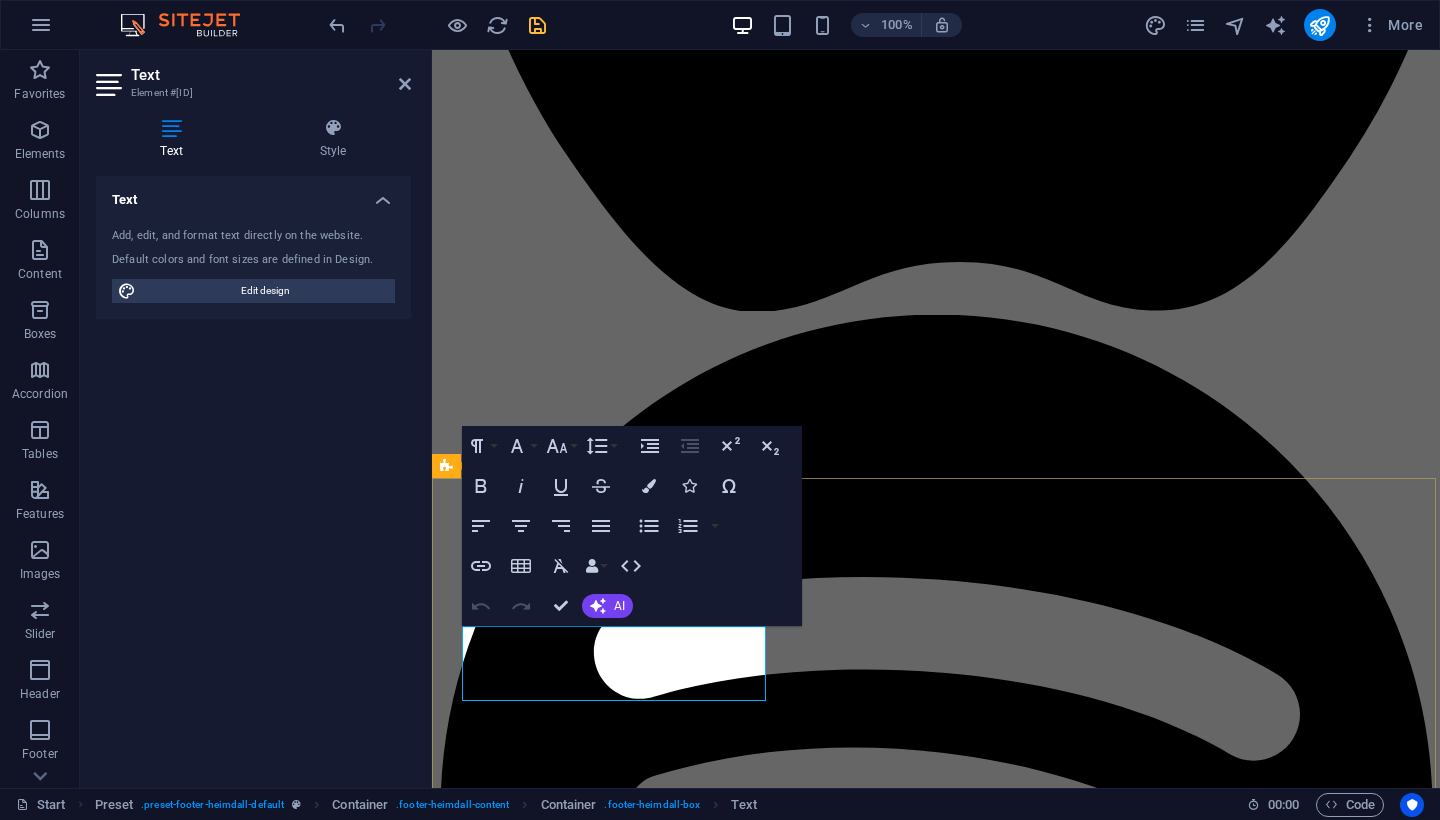 click on "Business Bay Radisson Blu Hotel , Dubai Waterfront" at bounding box center (610, 18013) 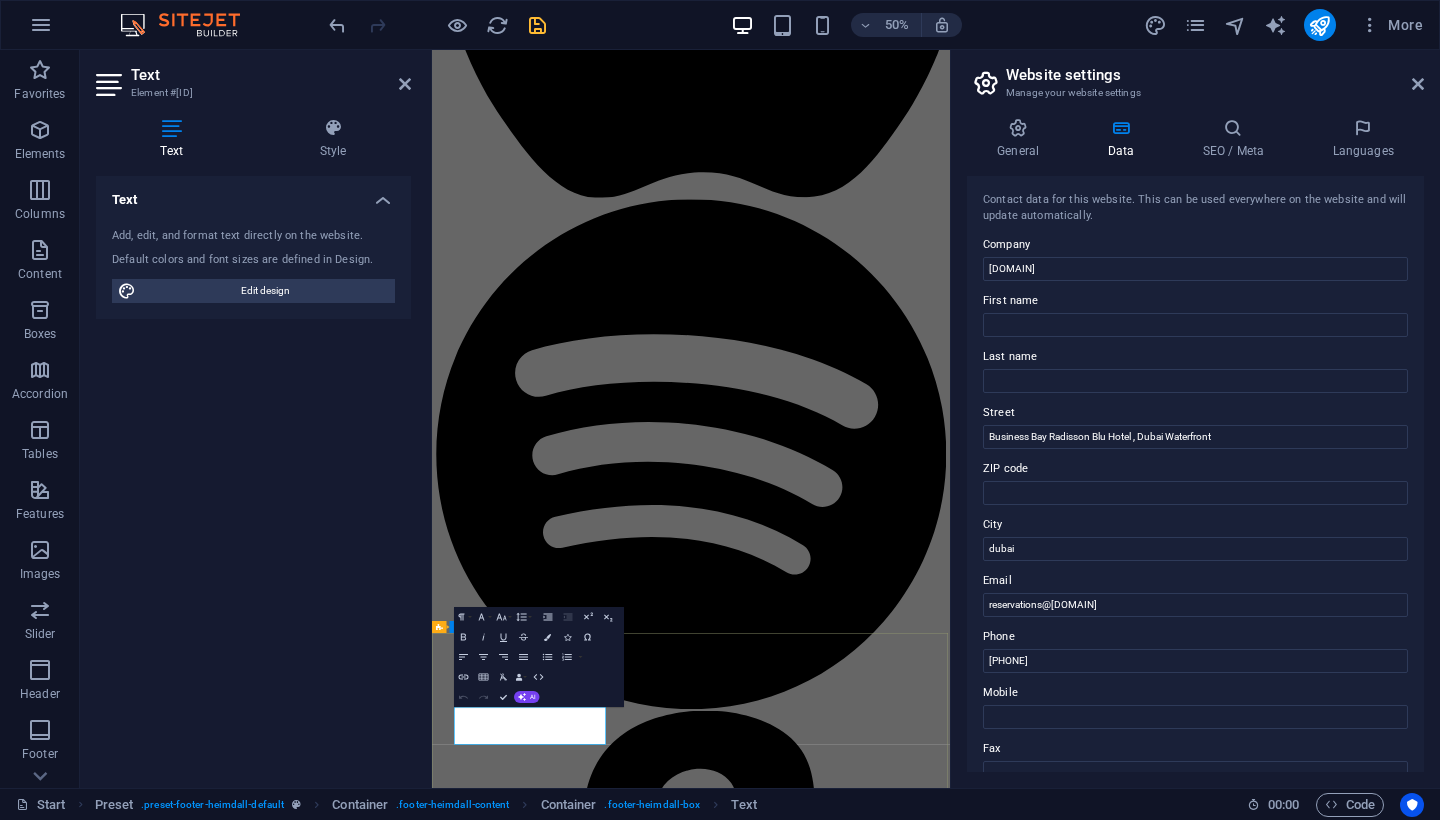 click on "Business Bay Radisson Blu Hotel , Dubai Waterfront" at bounding box center (950, 18221) 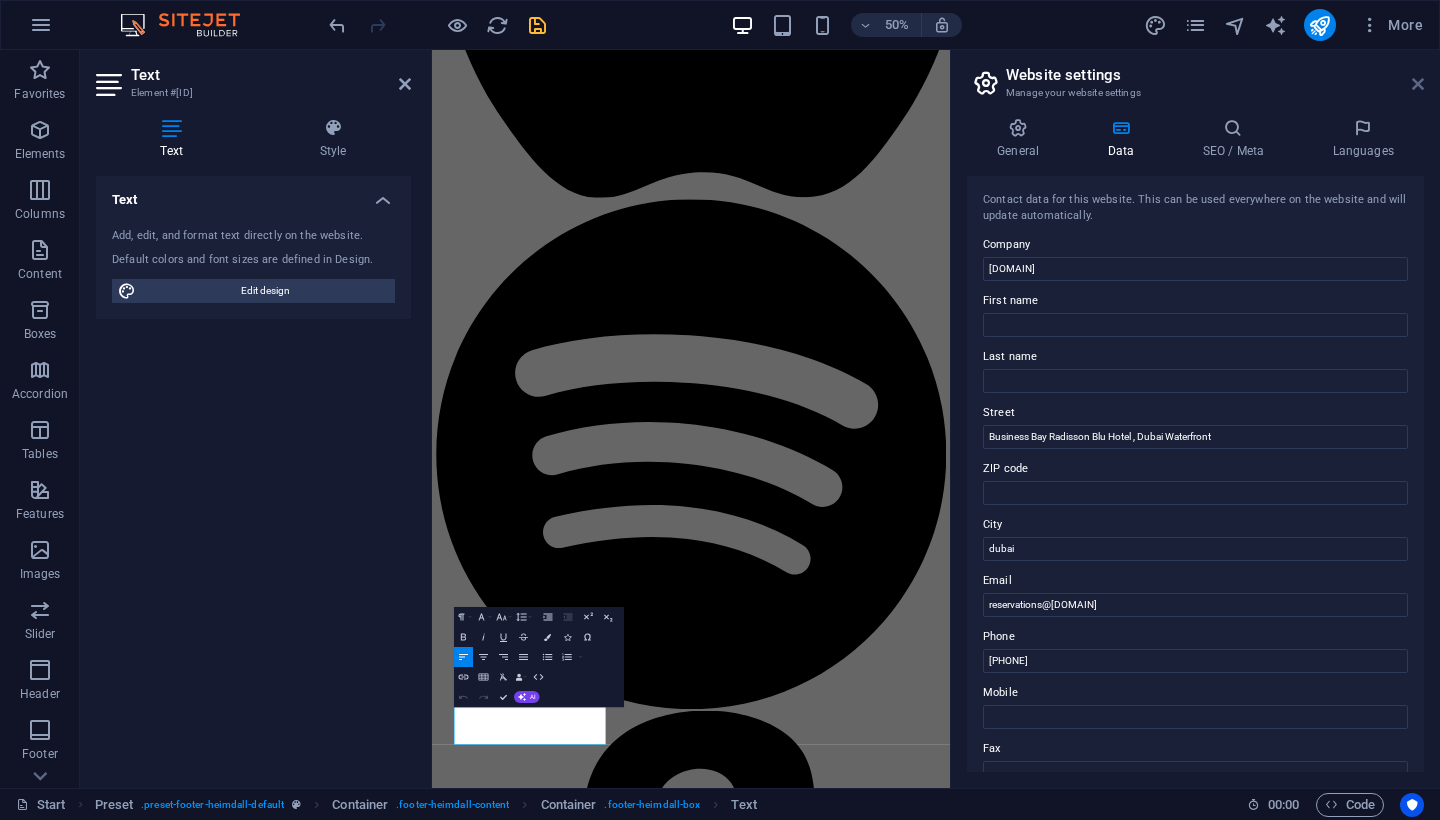 click at bounding box center (1418, 84) 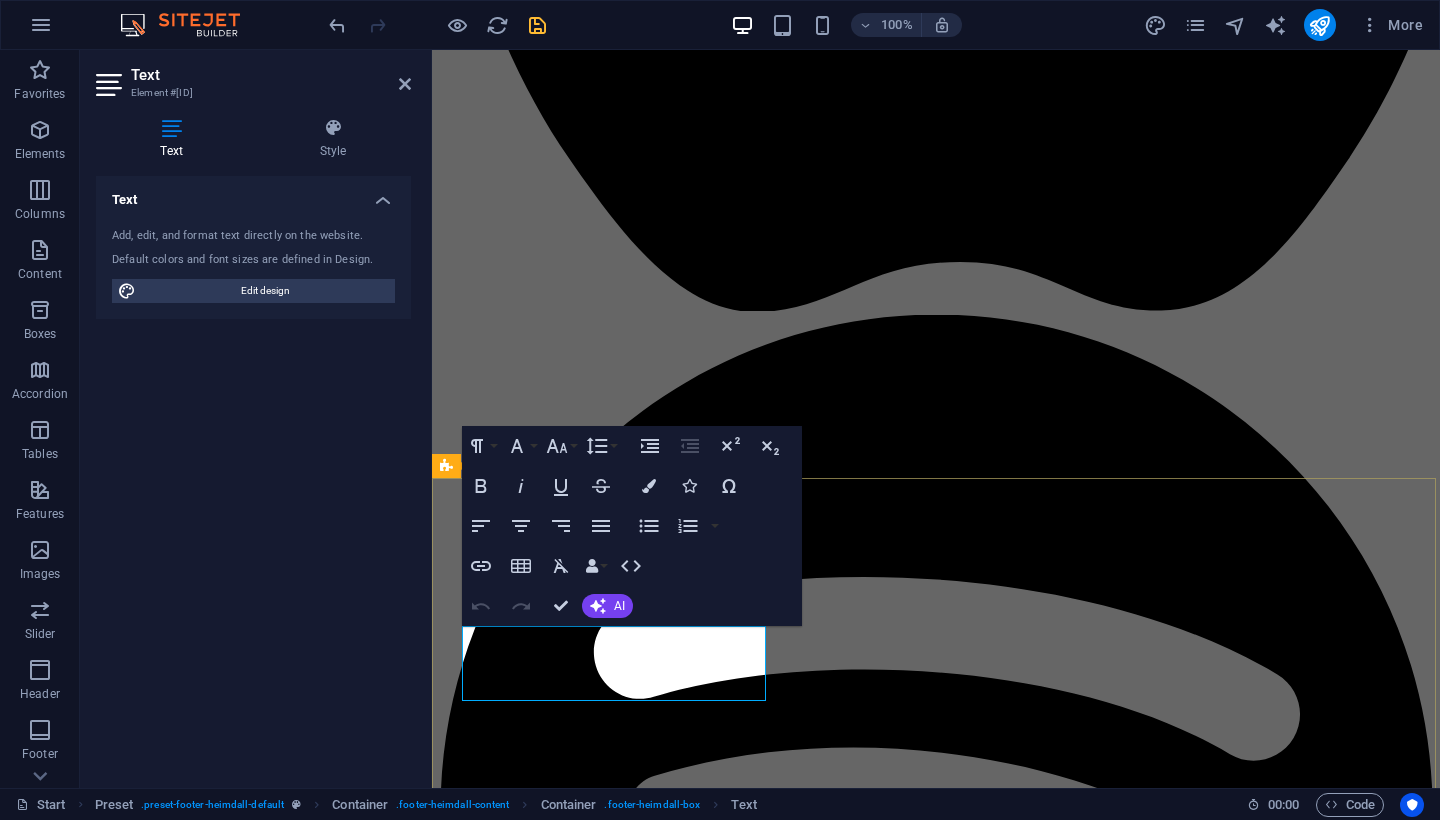 click on "Business Bay Radisson Blu Hotel , Dubai Waterfront" at bounding box center [610, 18013] 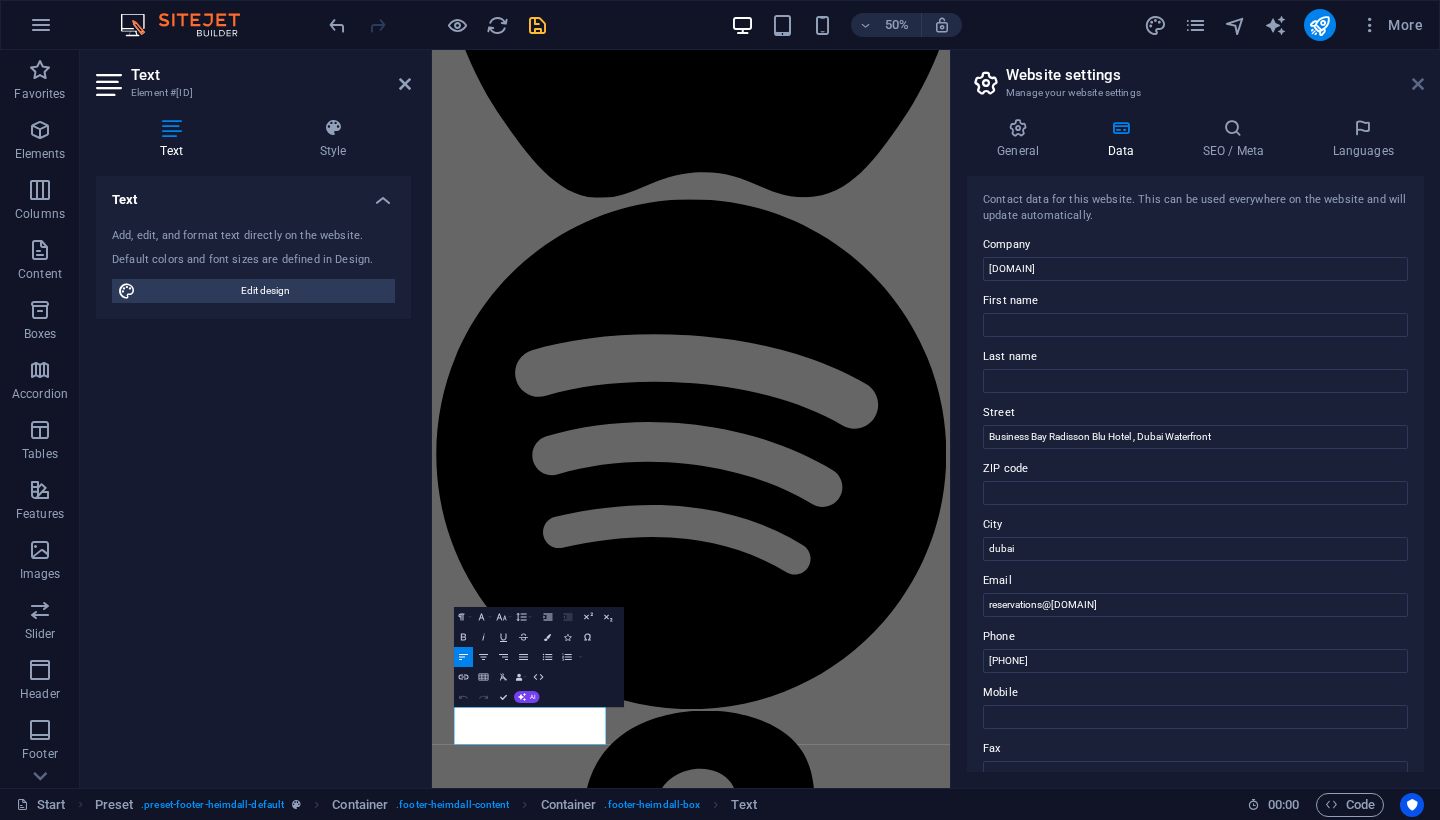 click at bounding box center (1418, 84) 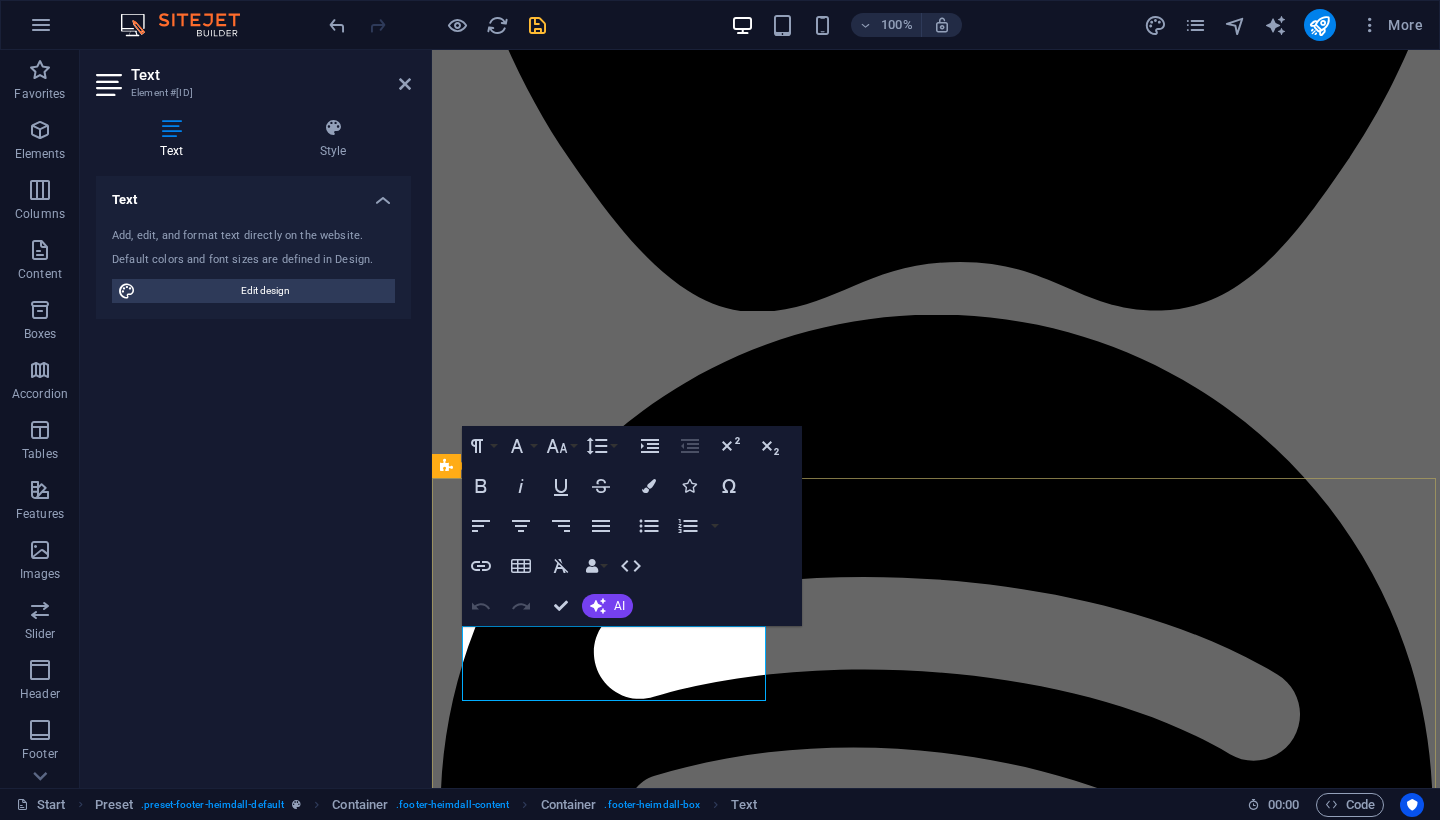 click on "dubai" at bounding box center (936, 18048) 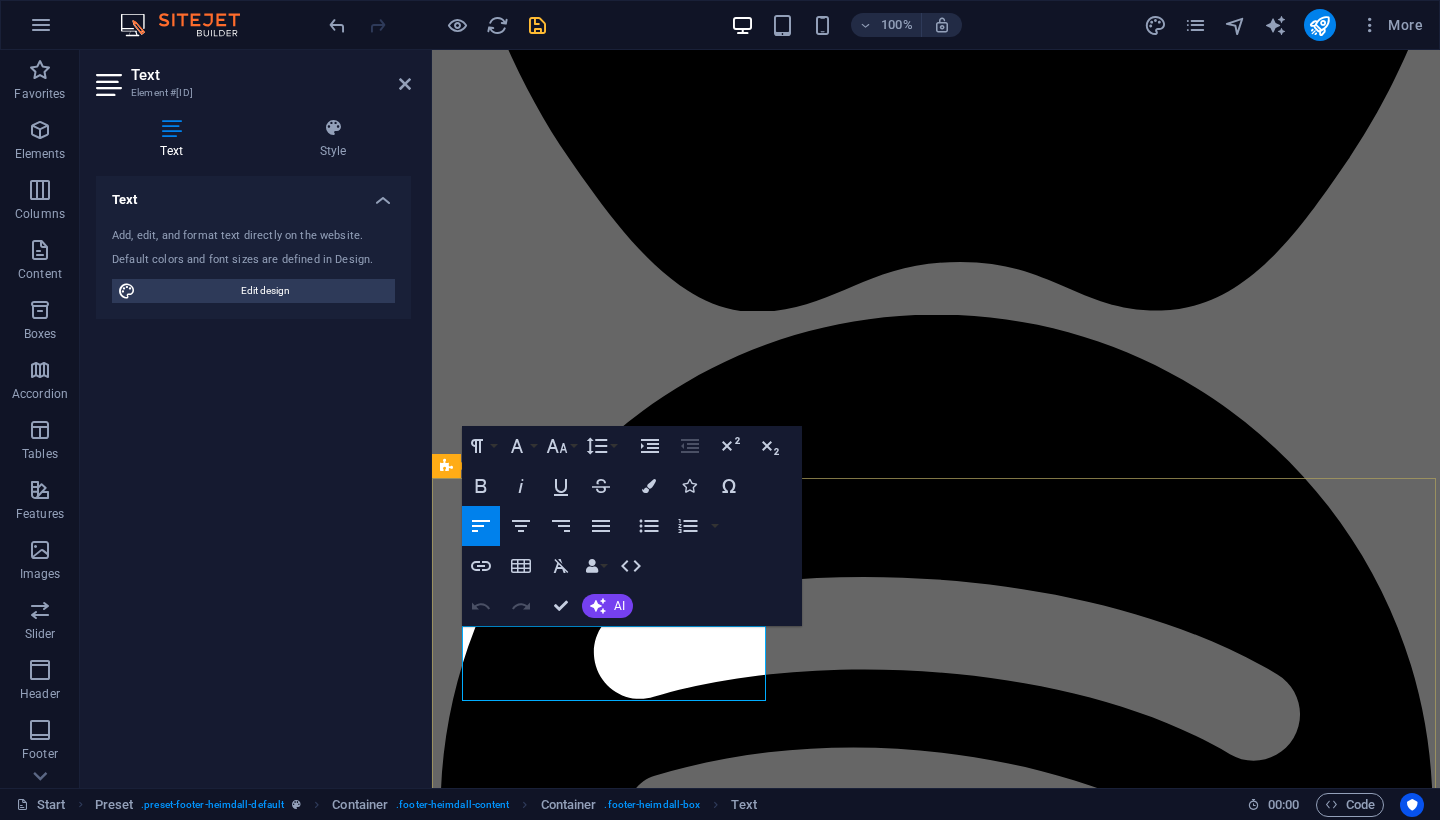click on "Business Bay Radisson Blu Hotel , Dubai Waterfront" at bounding box center (936, 18014) 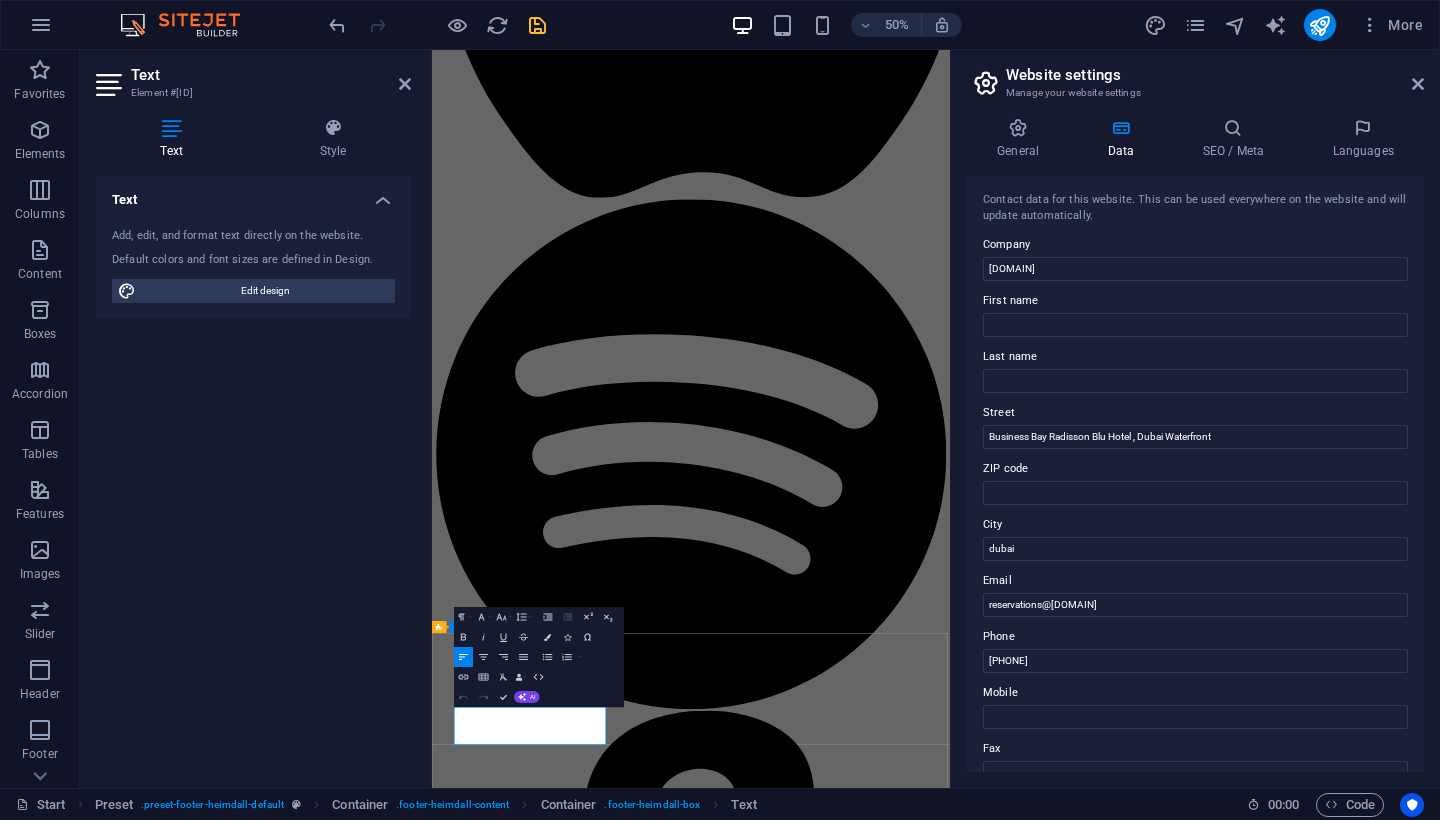 click on "Business Bay Radisson Blu Hotel , Dubai Waterfront" at bounding box center (950, 18221) 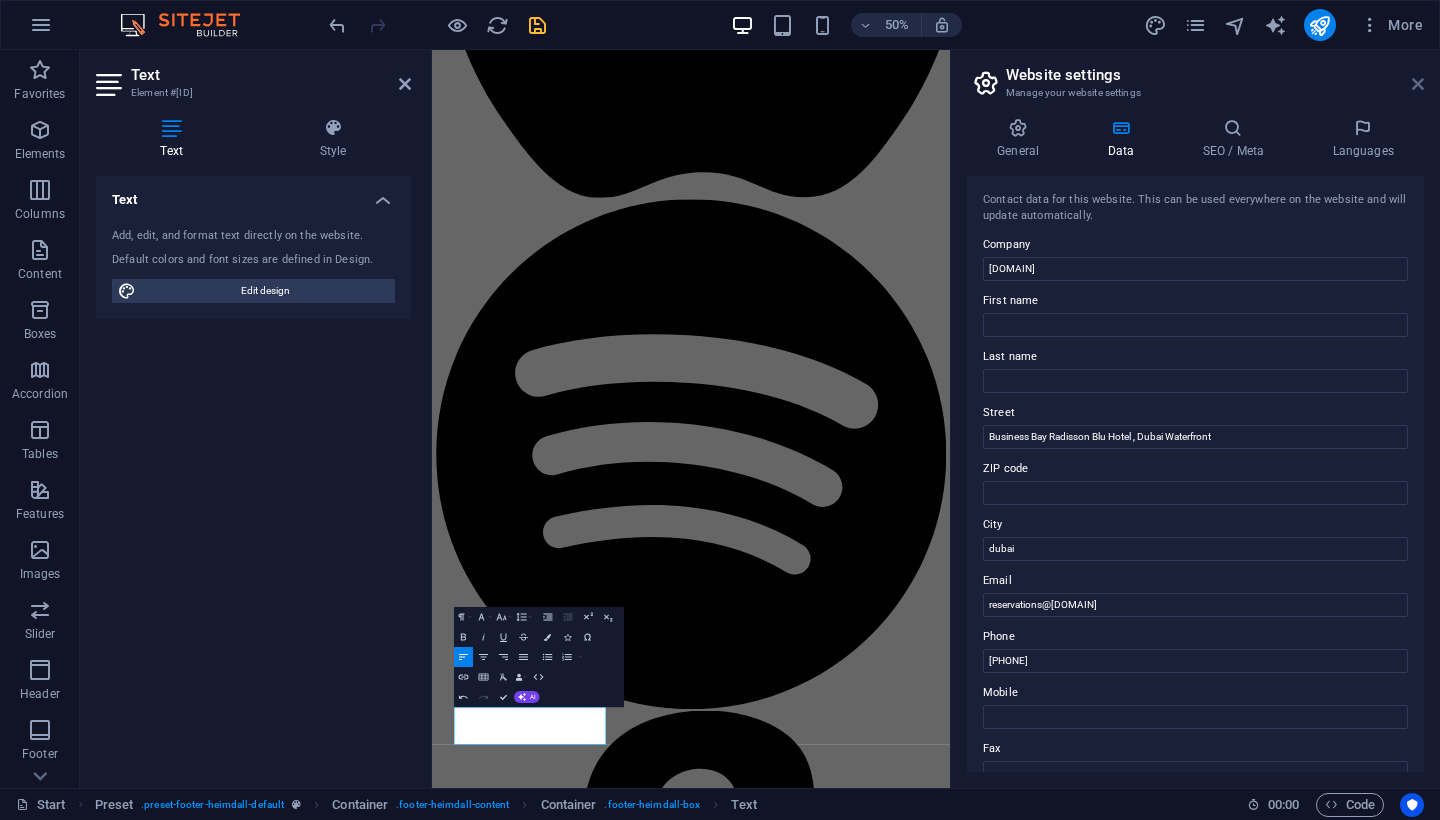 click at bounding box center [1418, 84] 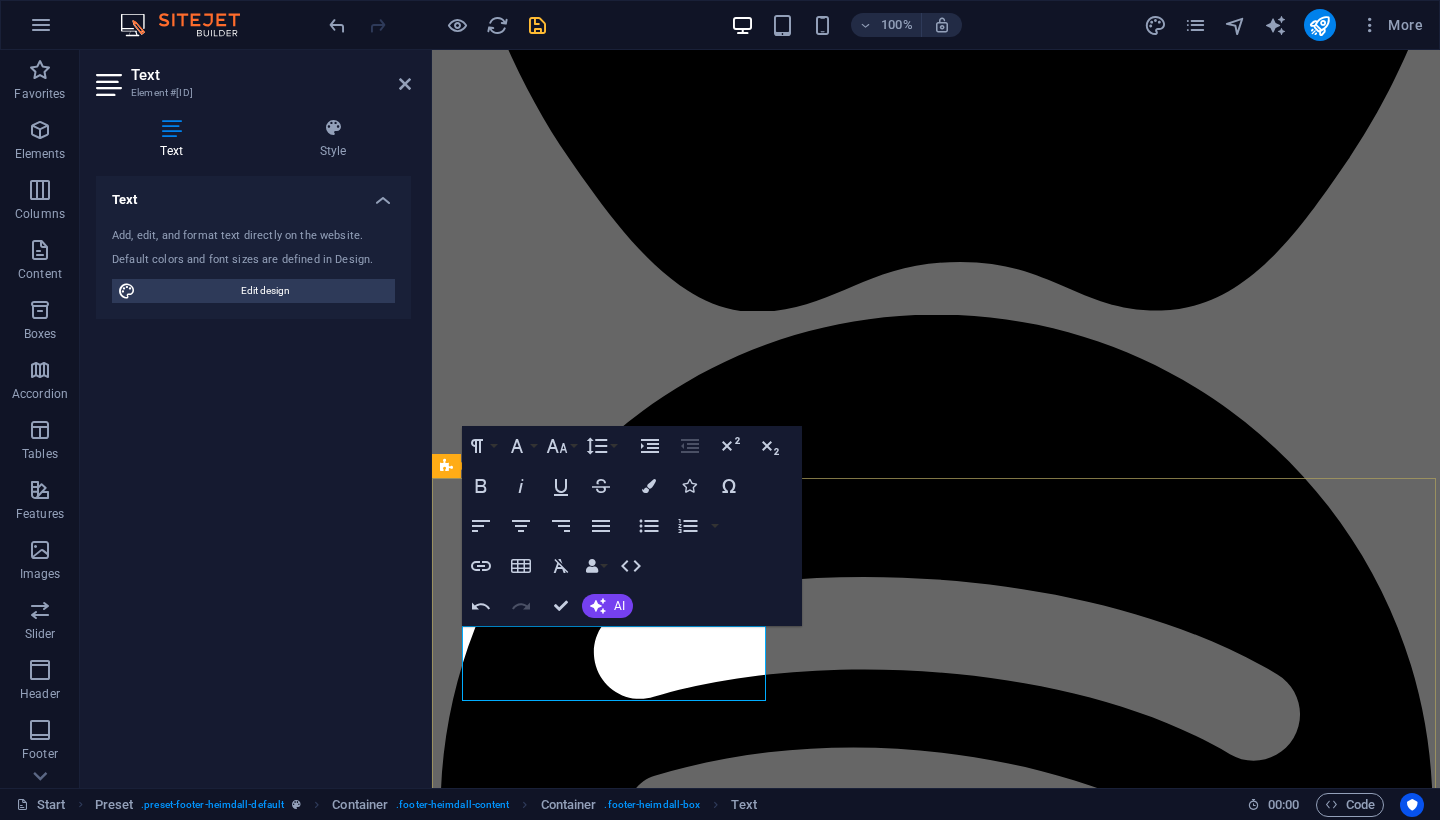 click on "Address [CITY] [CITY] Phone P: +[COUNTRY_CODE] [PHONE] M: Contact resevations@[DOMAIN].ae" at bounding box center [936, 18141] 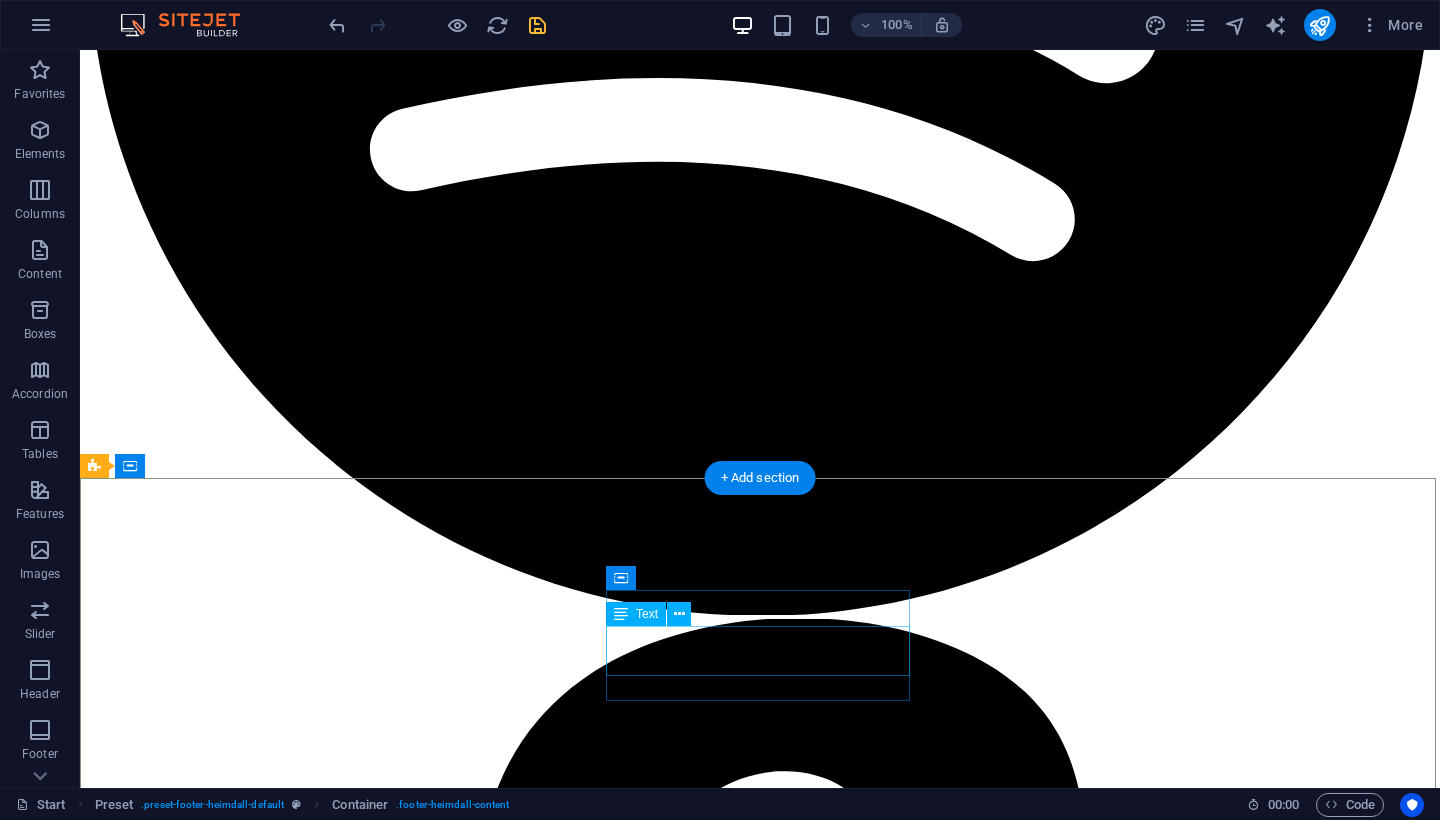 click on "P: +[COUNTRY_CODE] [PHONE] M:" at bounding box center [760, 18346] 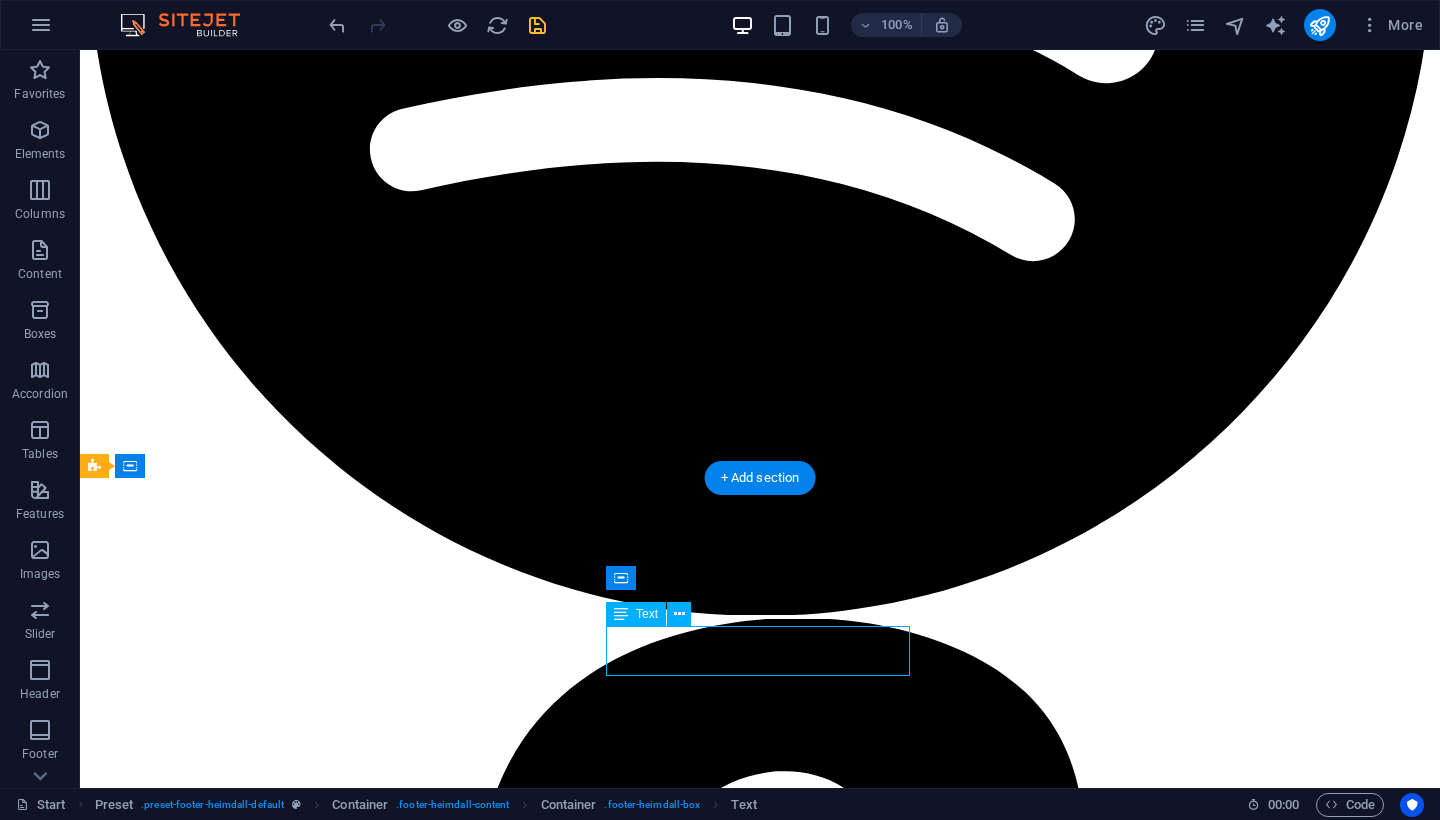 click on "P: +[COUNTRY_CODE] [PHONE] M:" at bounding box center (760, 18346) 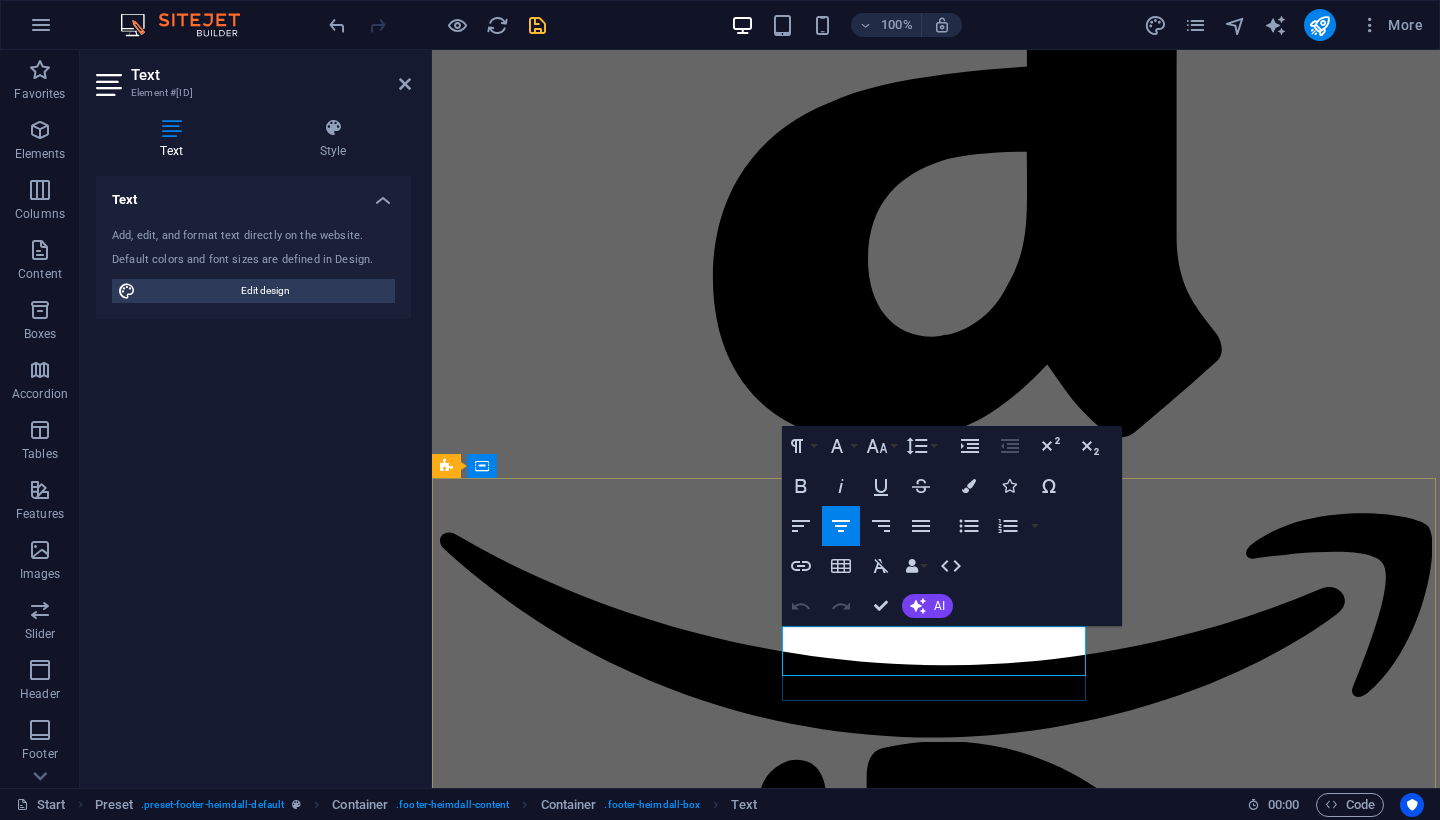 click on "M:" at bounding box center [936, 15798] 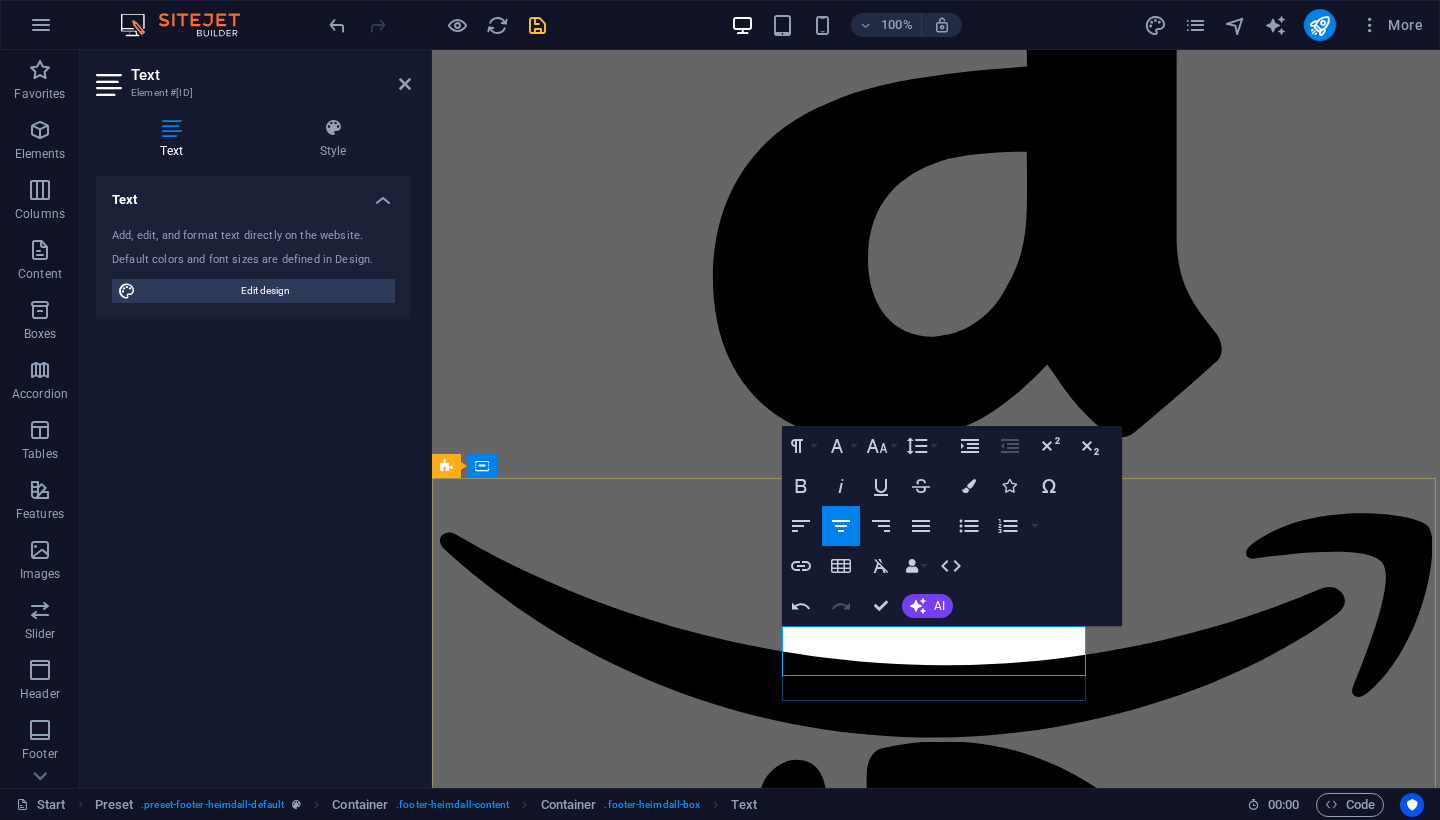 drag, startPoint x: 880, startPoint y: 643, endPoint x: 860, endPoint y: 643, distance: 20 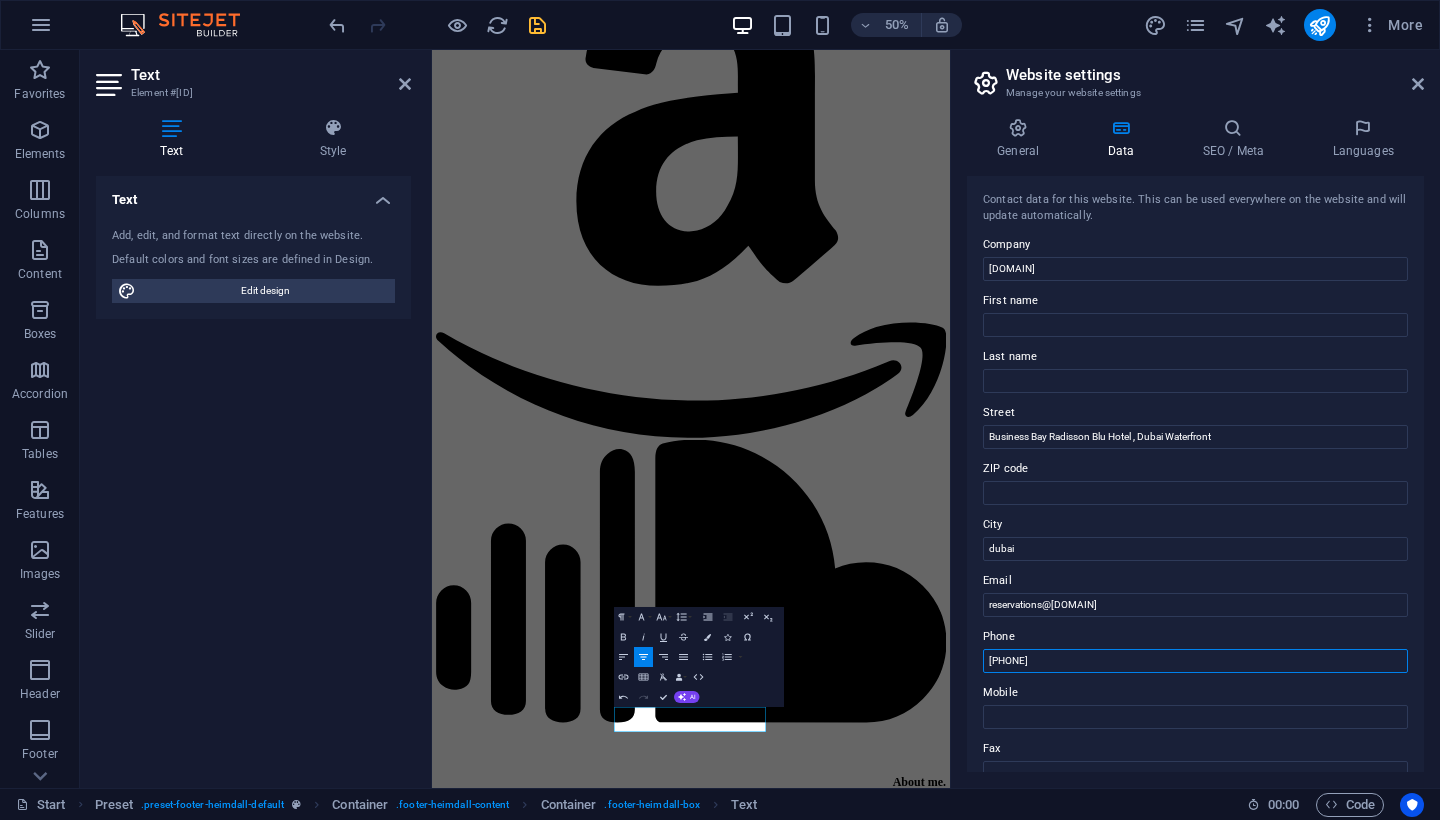 click on "[PHONE]" at bounding box center (1195, 661) 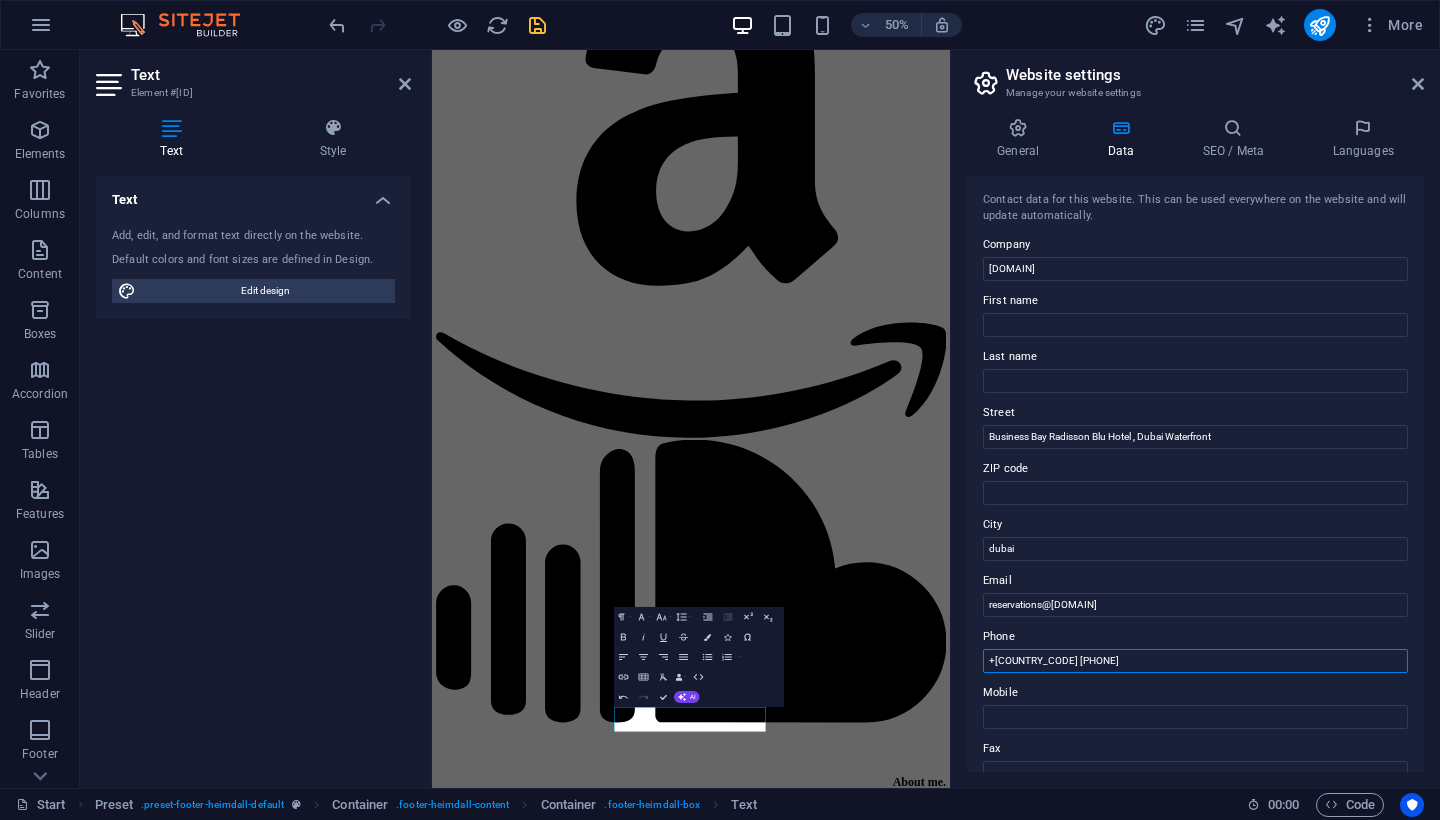 type on "+[COUNTRY_CODE] [PHONE]" 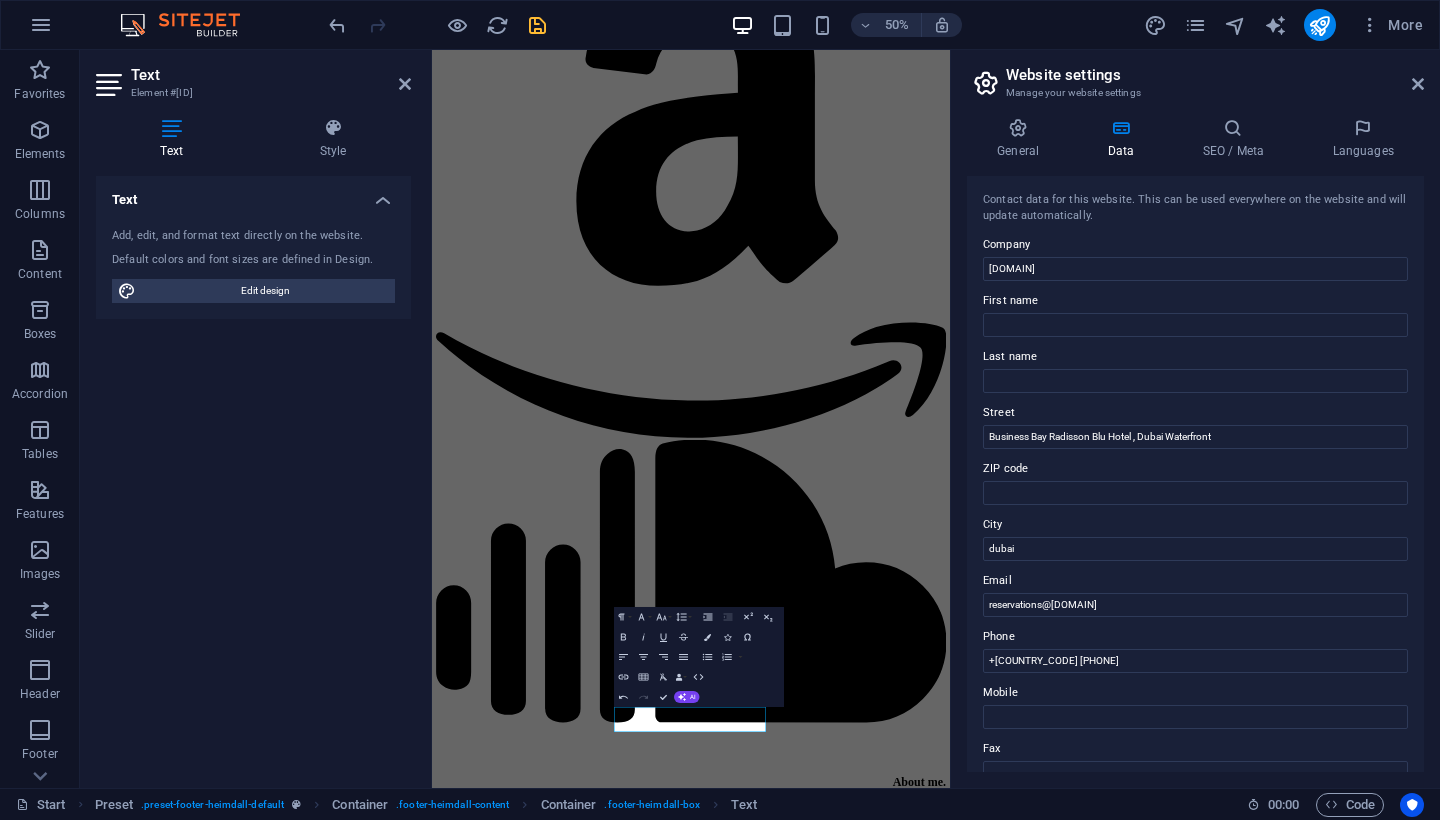 click on "Website settings" at bounding box center (1215, 75) 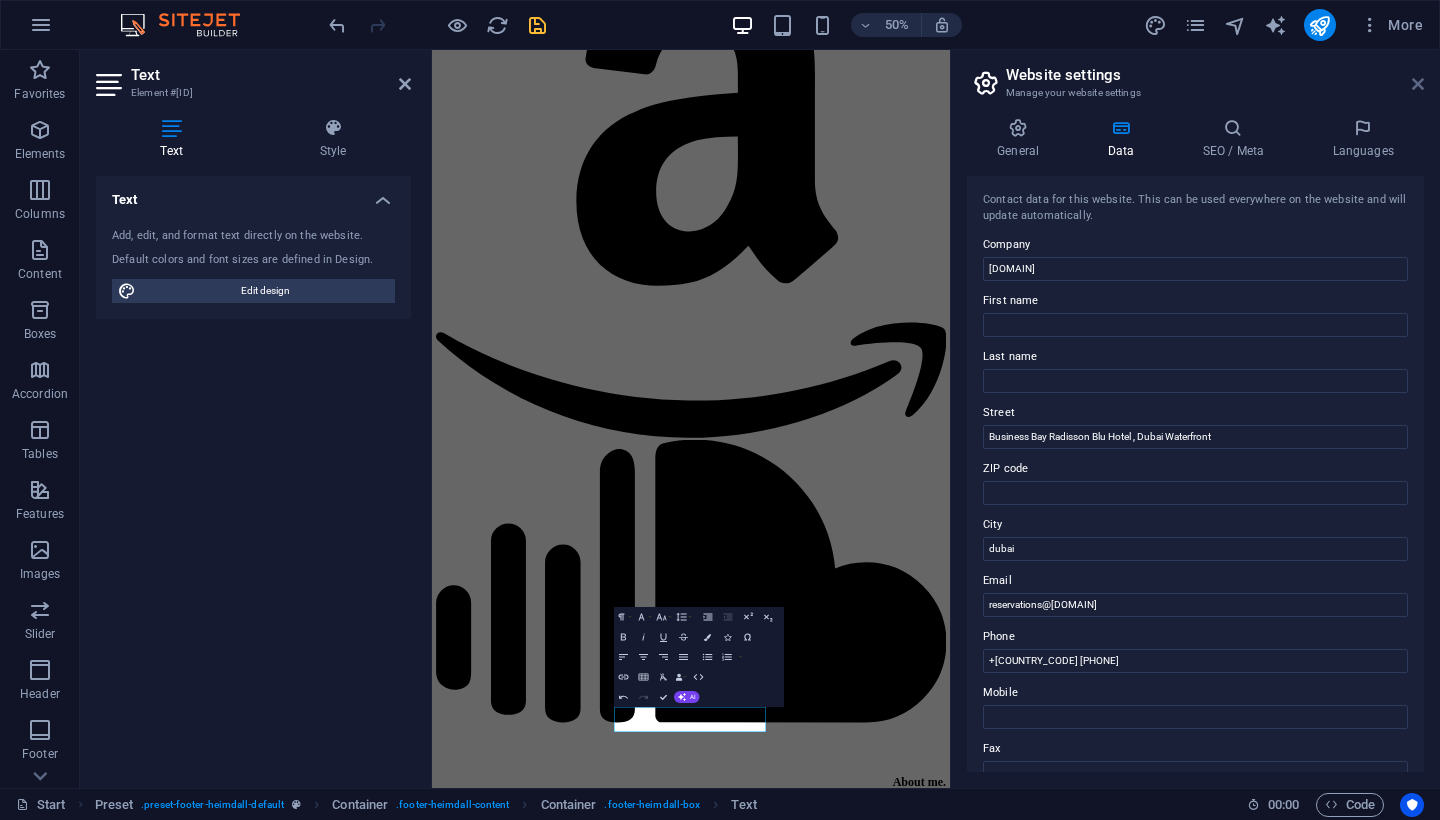 click at bounding box center (1418, 84) 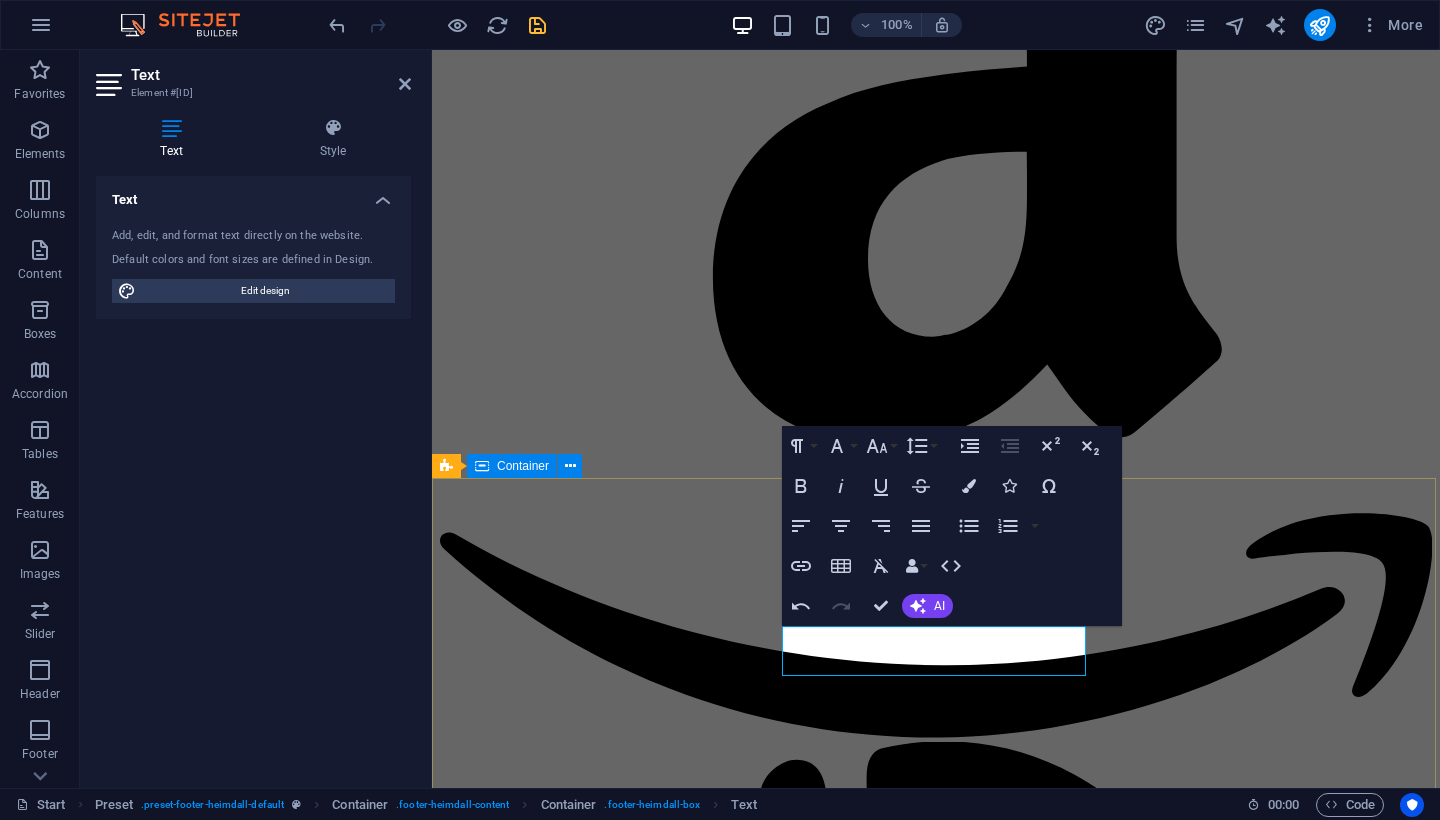 click on "Address [CITY] [BRAND] , Dubai Waterfront [CITY] Phone M: +[COUNTRY_CODE] [PHONE] Contact resevations@[DOMAIN].ae" at bounding box center (936, 15743) 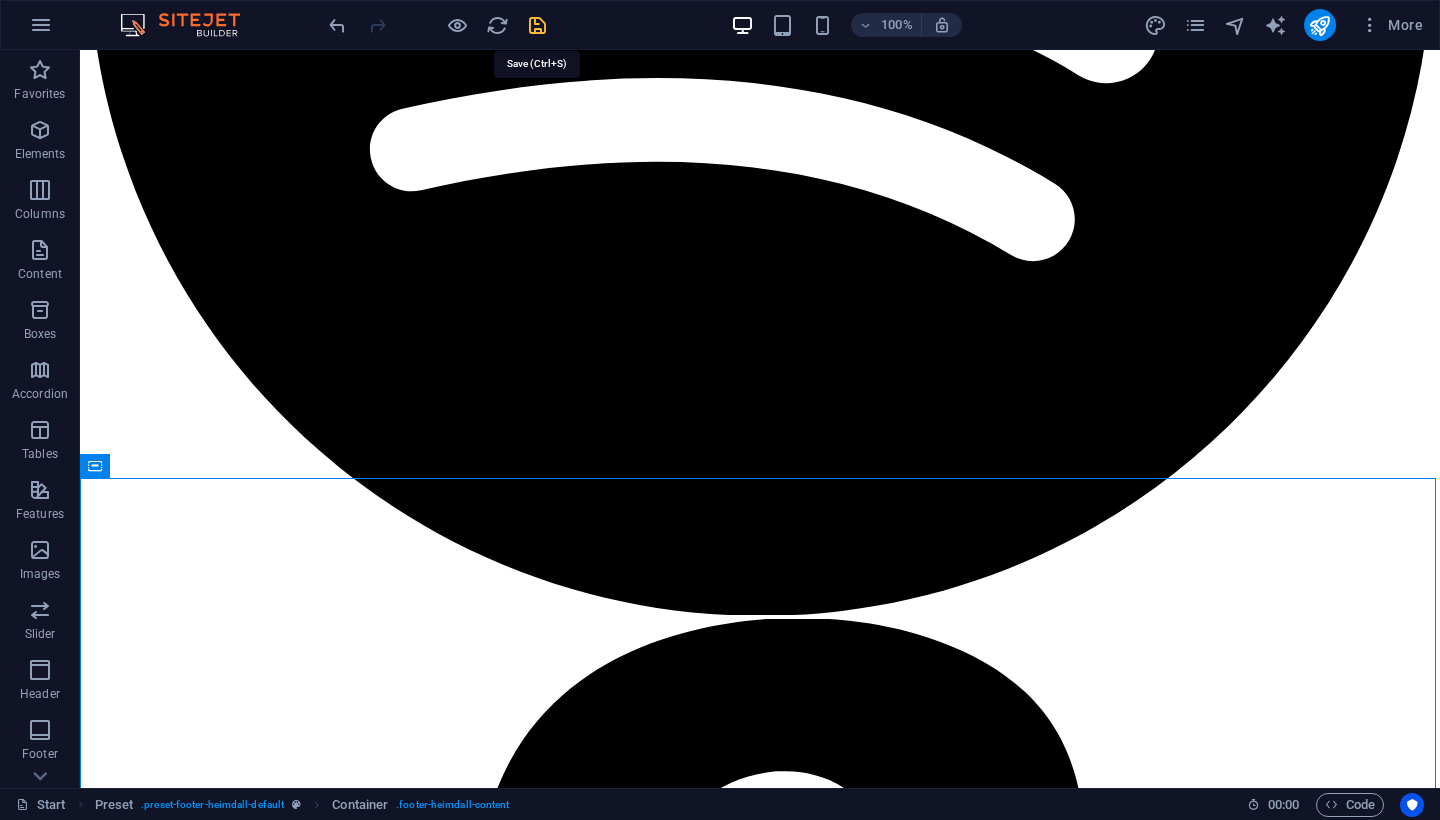 click at bounding box center (537, 25) 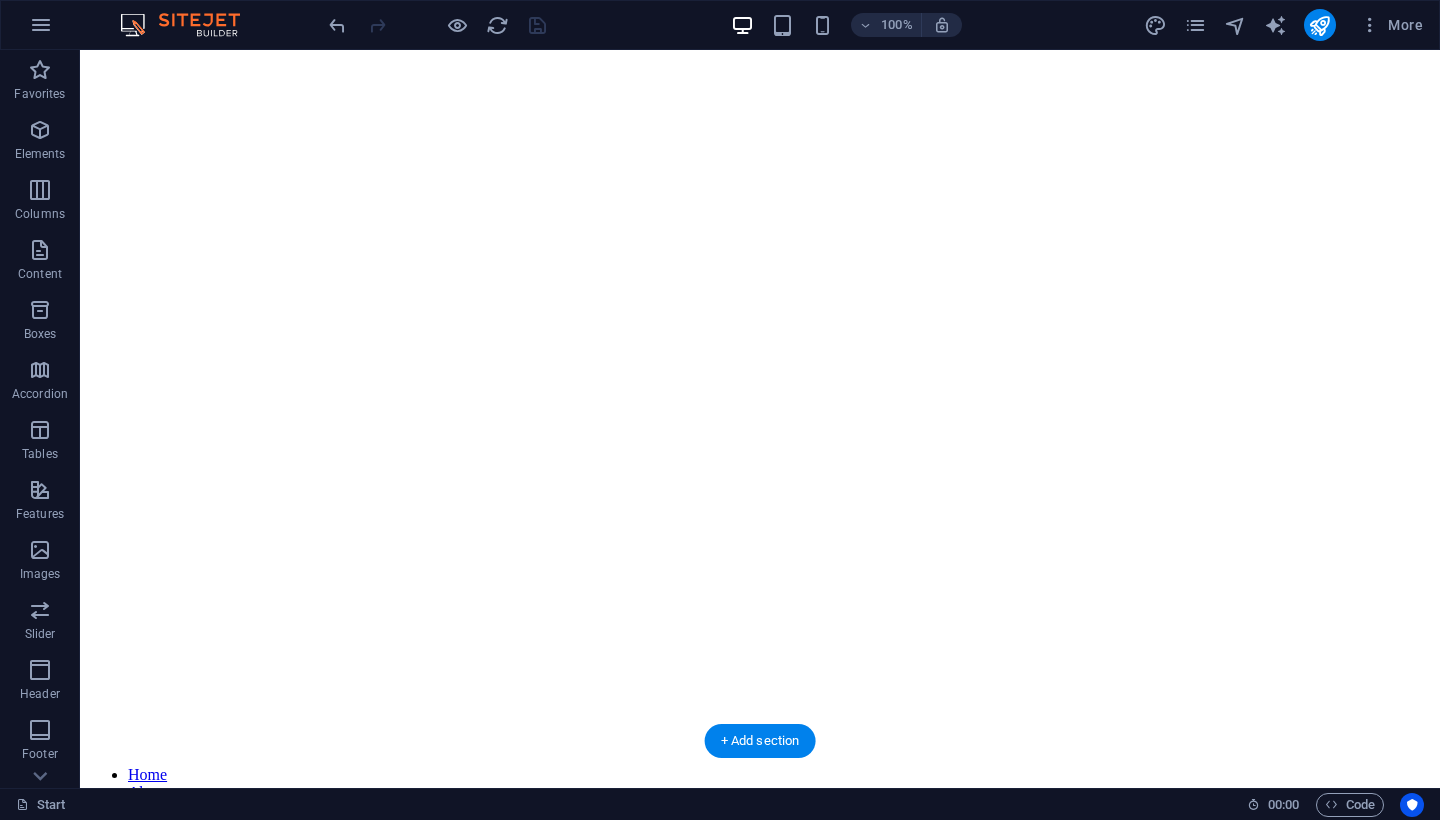 scroll, scrollTop: 0, scrollLeft: 0, axis: both 